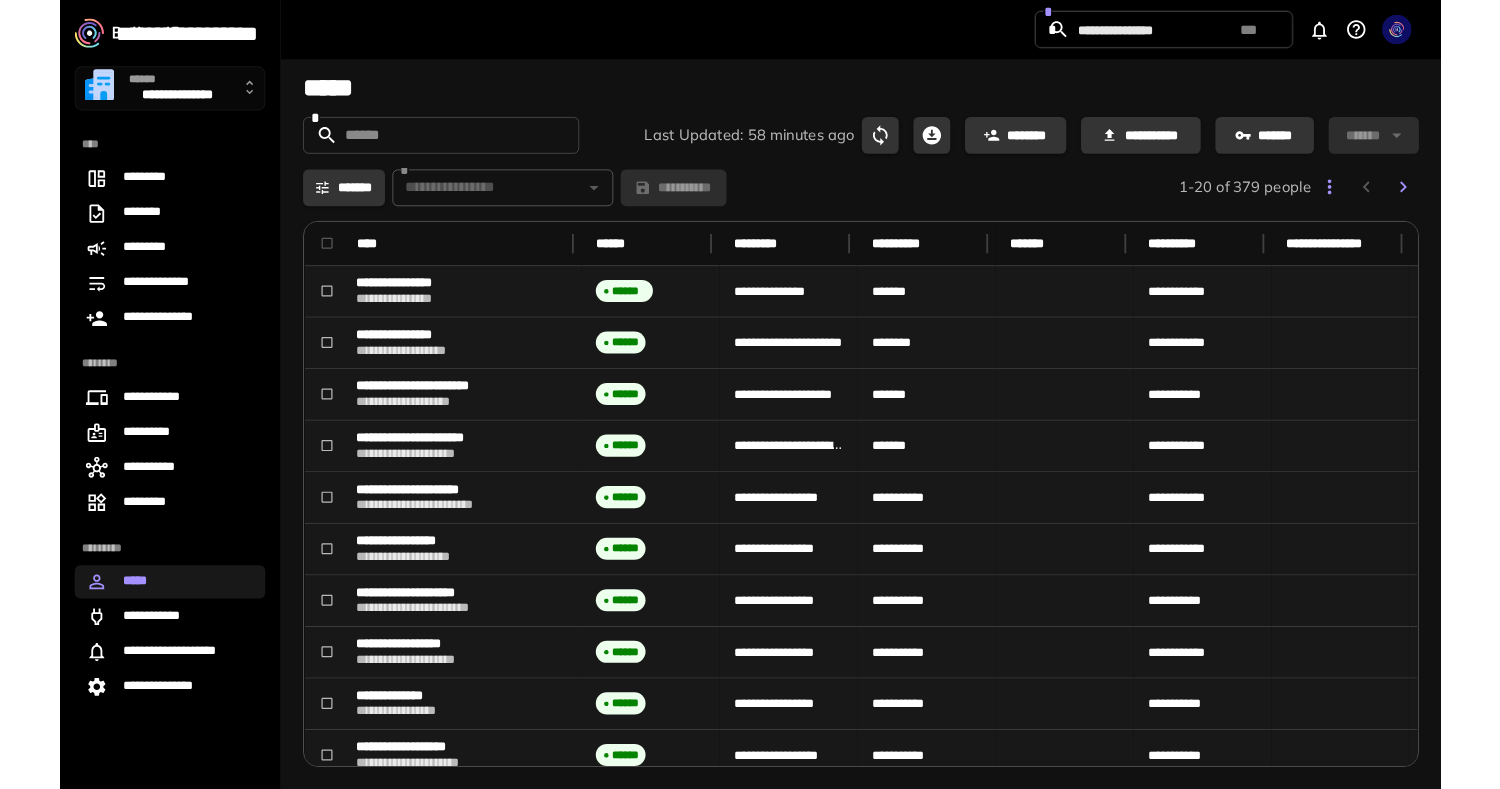 scroll, scrollTop: 0, scrollLeft: 0, axis: both 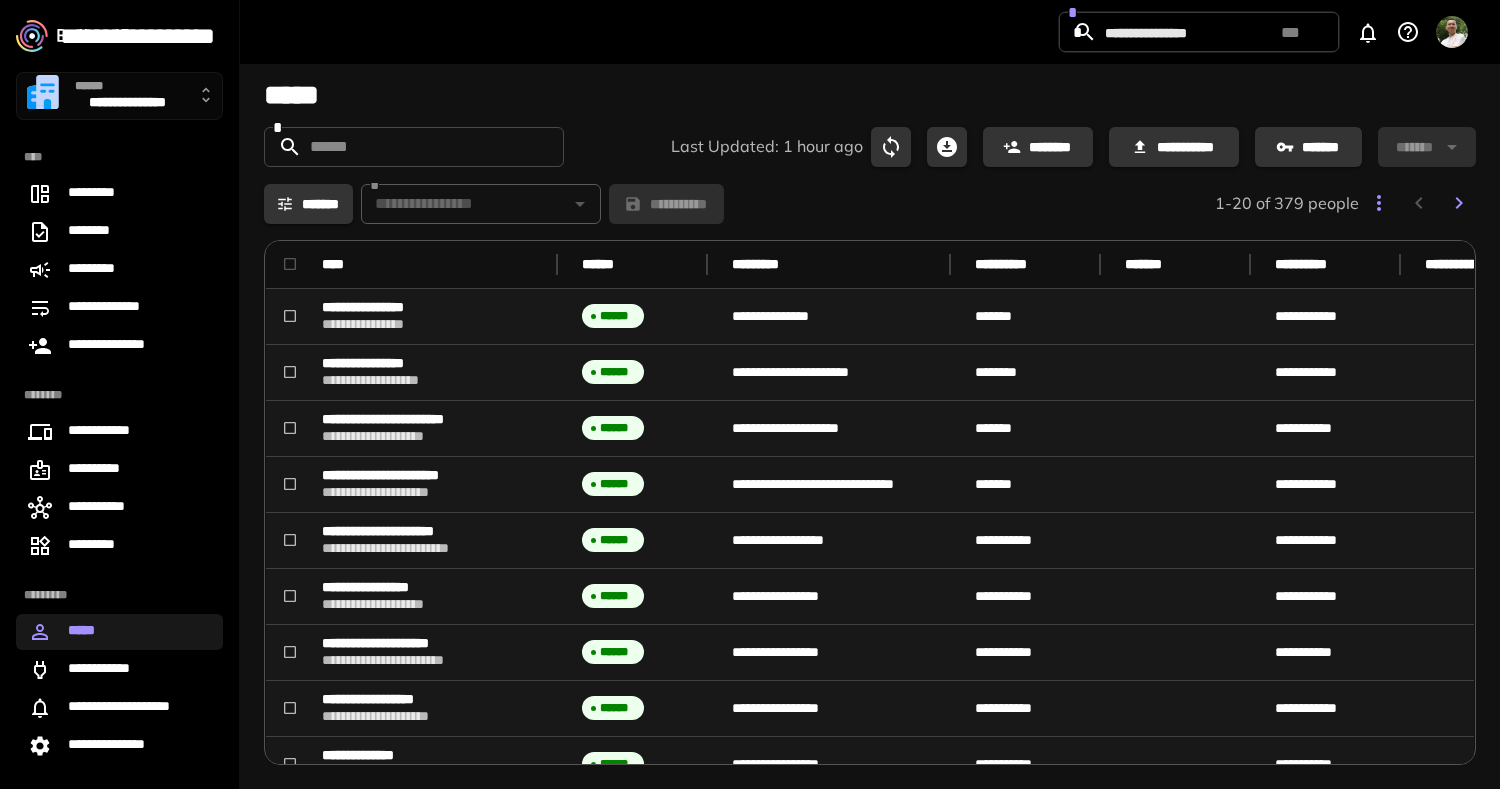 drag, startPoint x: 863, startPoint y: 270, endPoint x: 952, endPoint y: 271, distance: 89.005615 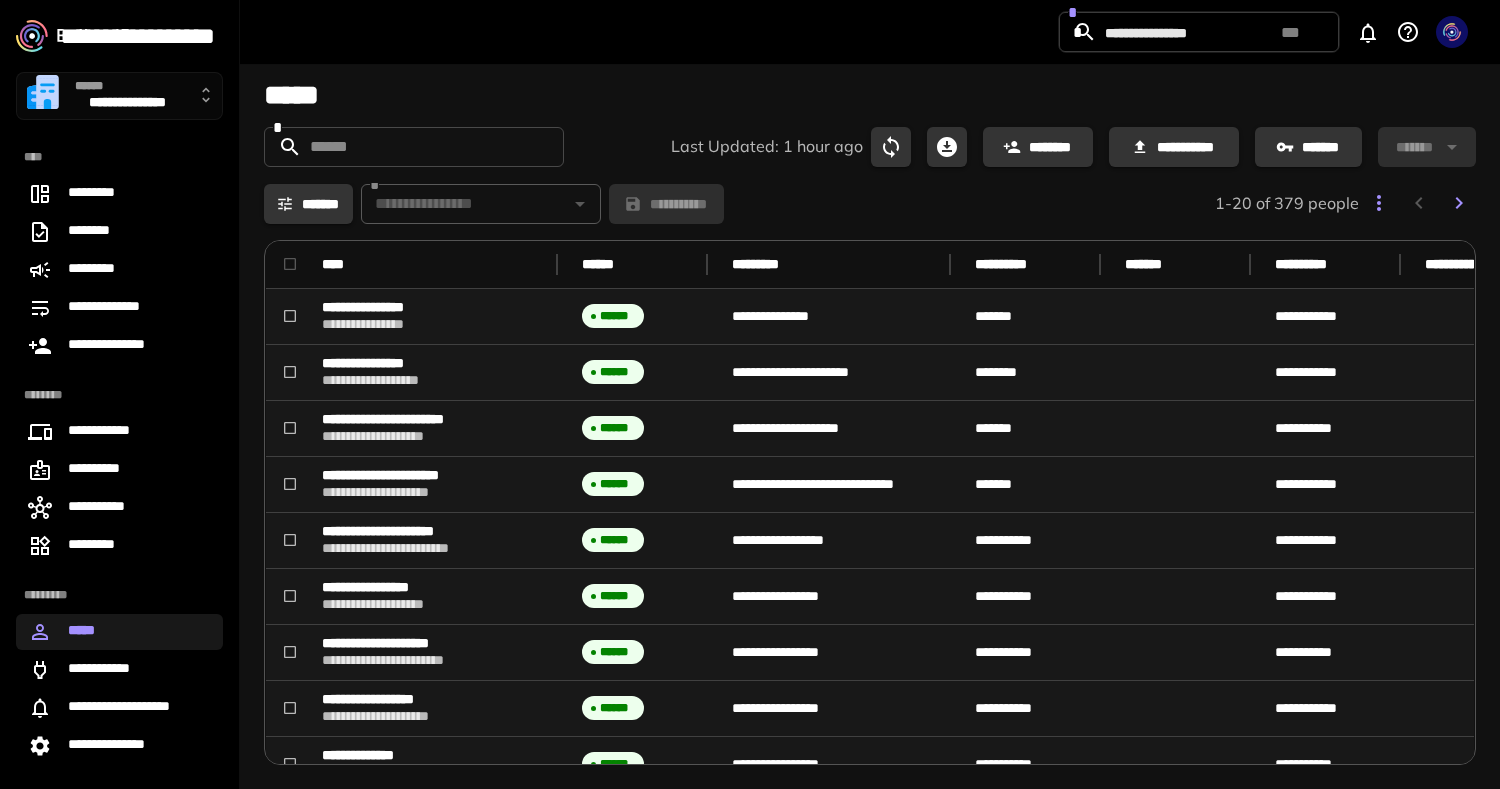 click on "**********" at bounding box center (1237, 265) 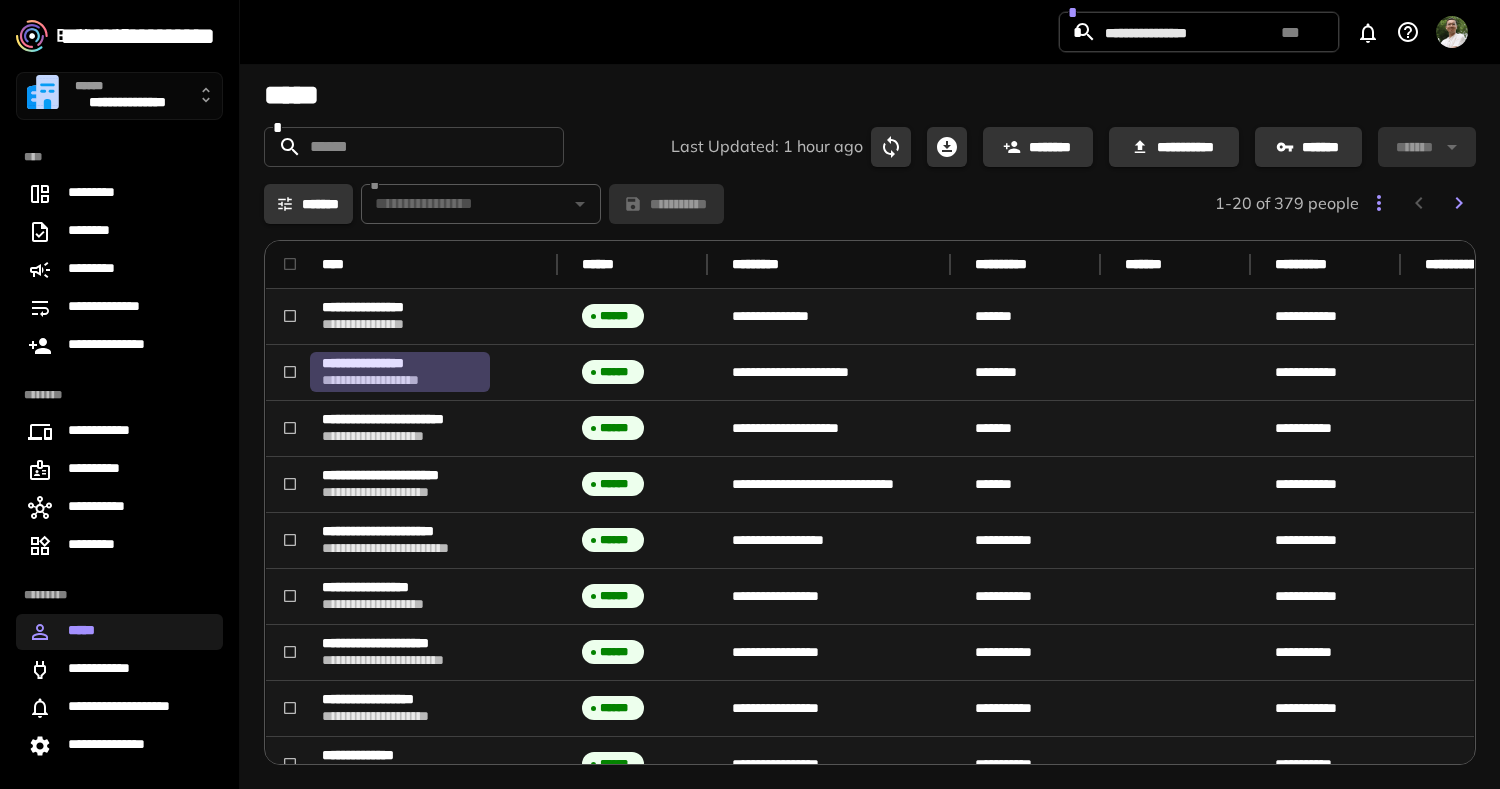 click on "**********" at bounding box center [400, 363] 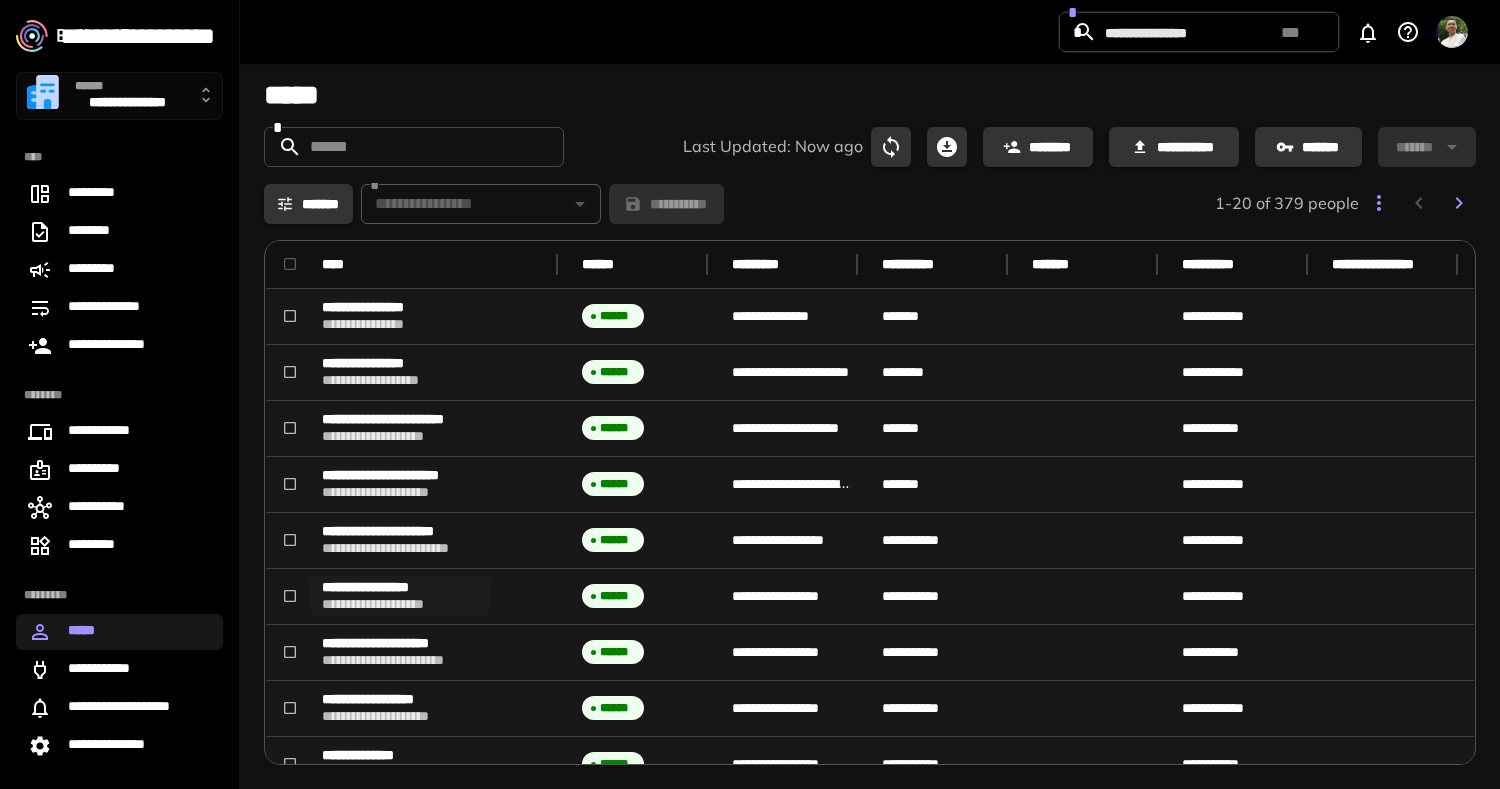 click on "**********" at bounding box center (400, 587) 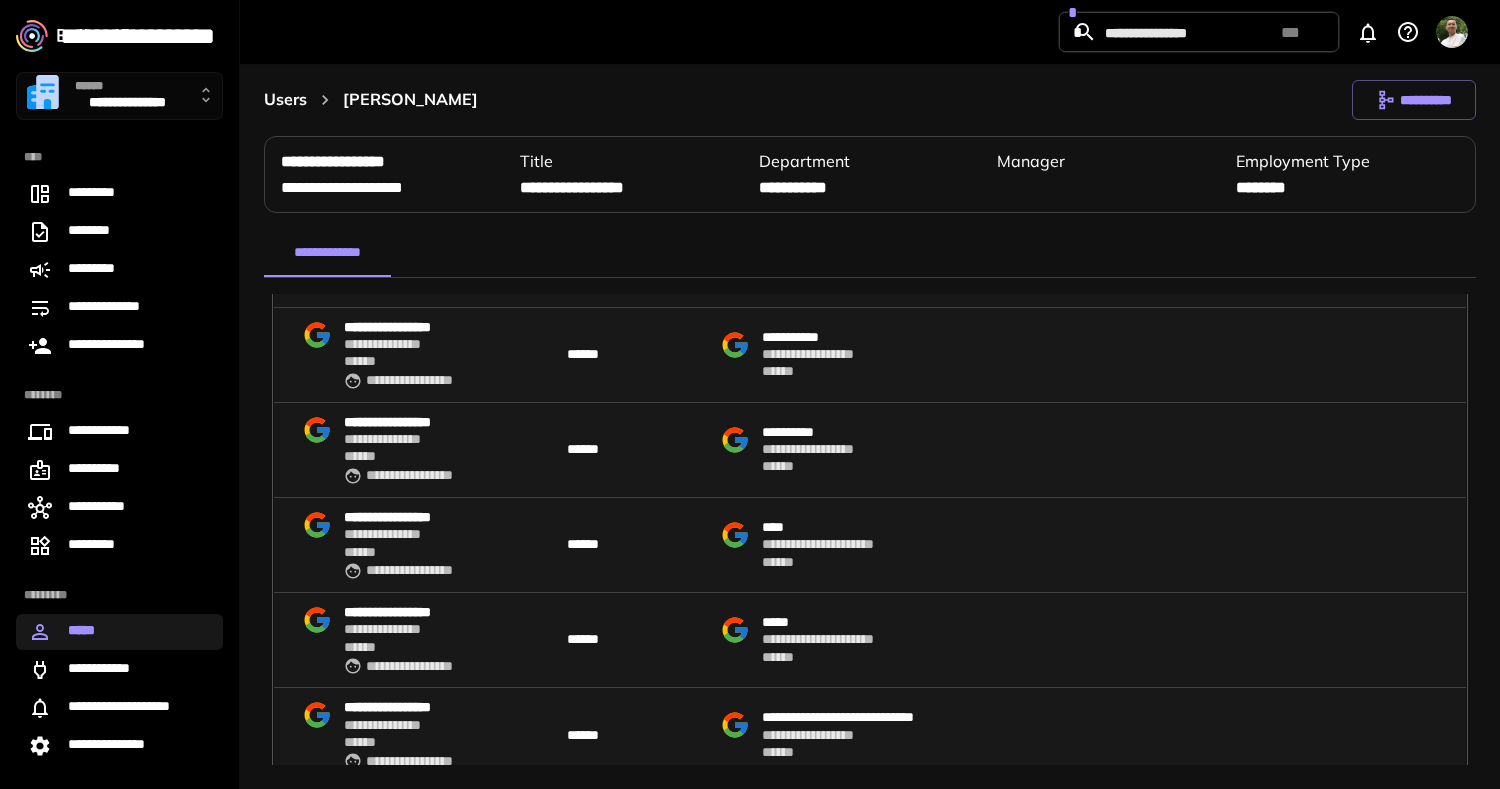 scroll, scrollTop: 0, scrollLeft: 0, axis: both 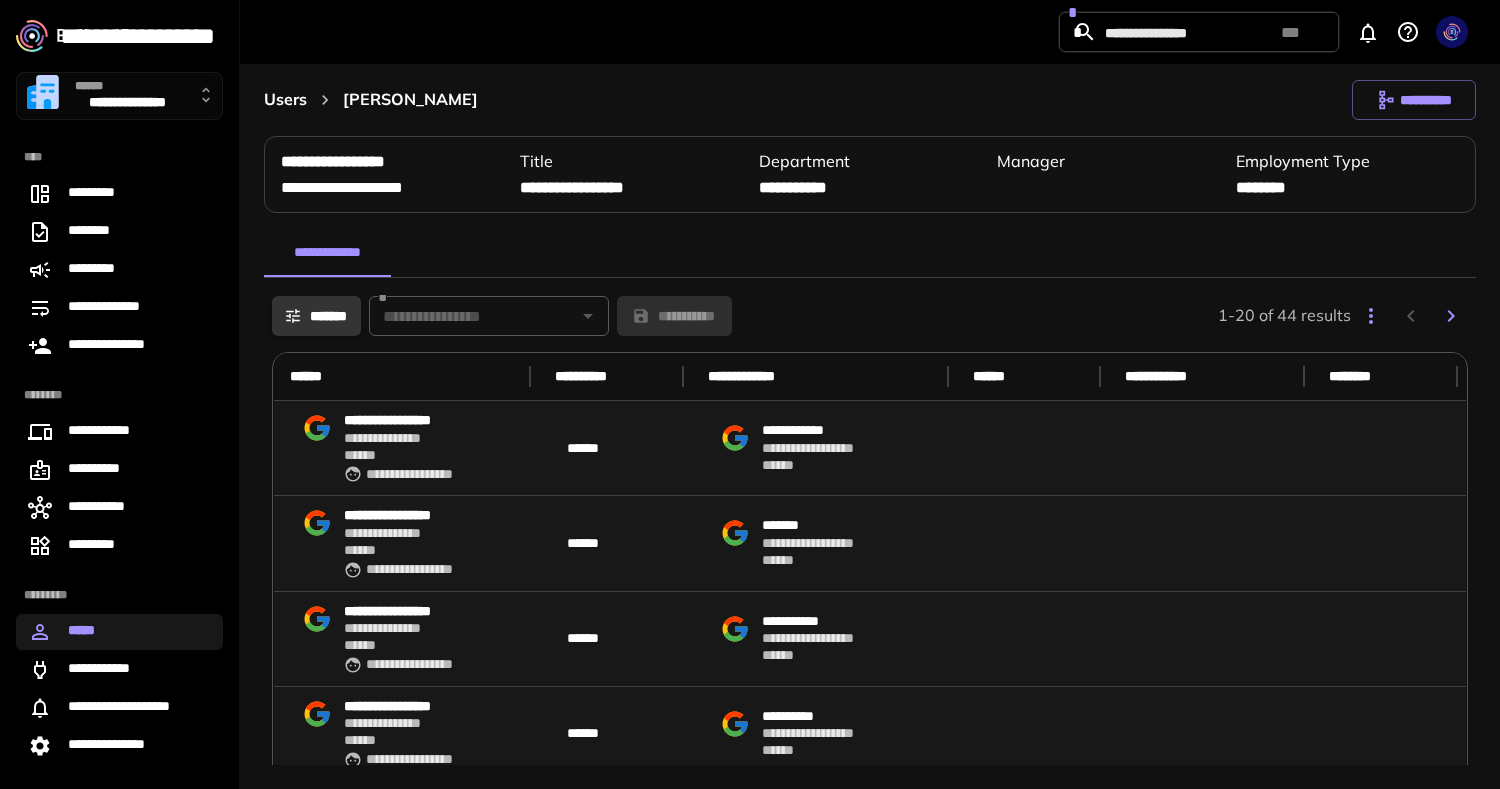 click on "**********" at bounding box center [822, 448] 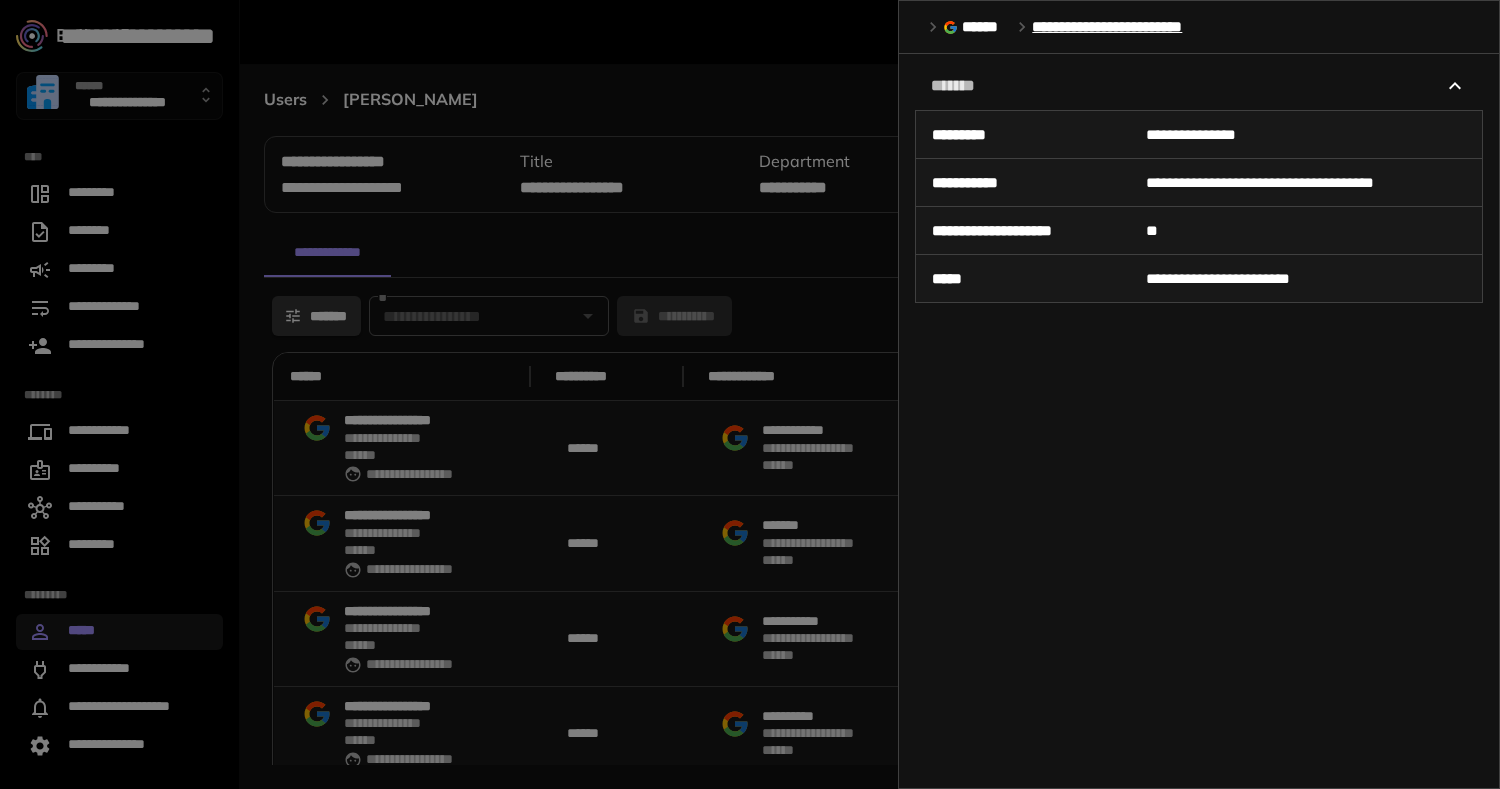 click at bounding box center (750, 394) 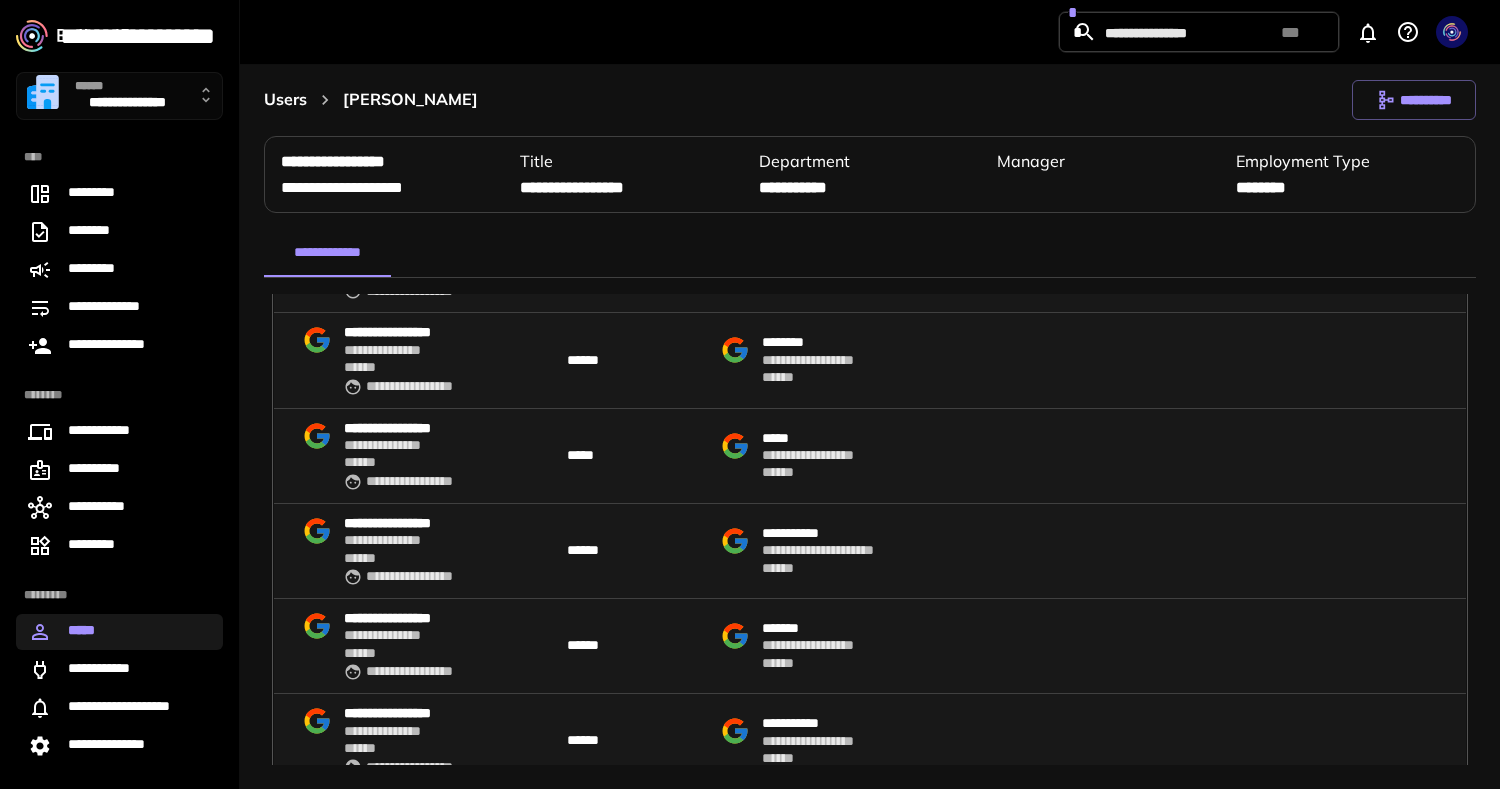 scroll, scrollTop: 1252, scrollLeft: 0, axis: vertical 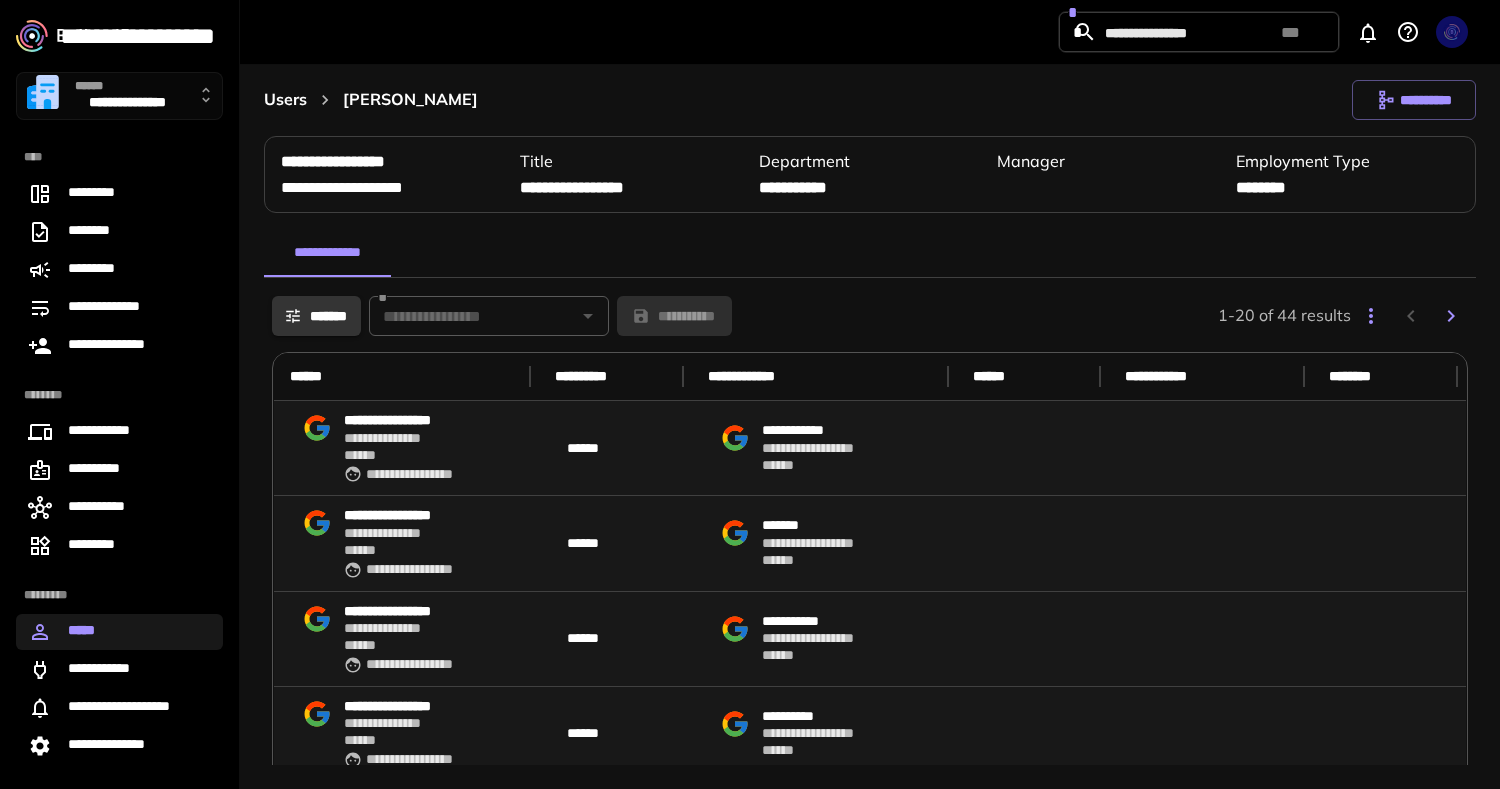 click on "*****" at bounding box center [119, 632] 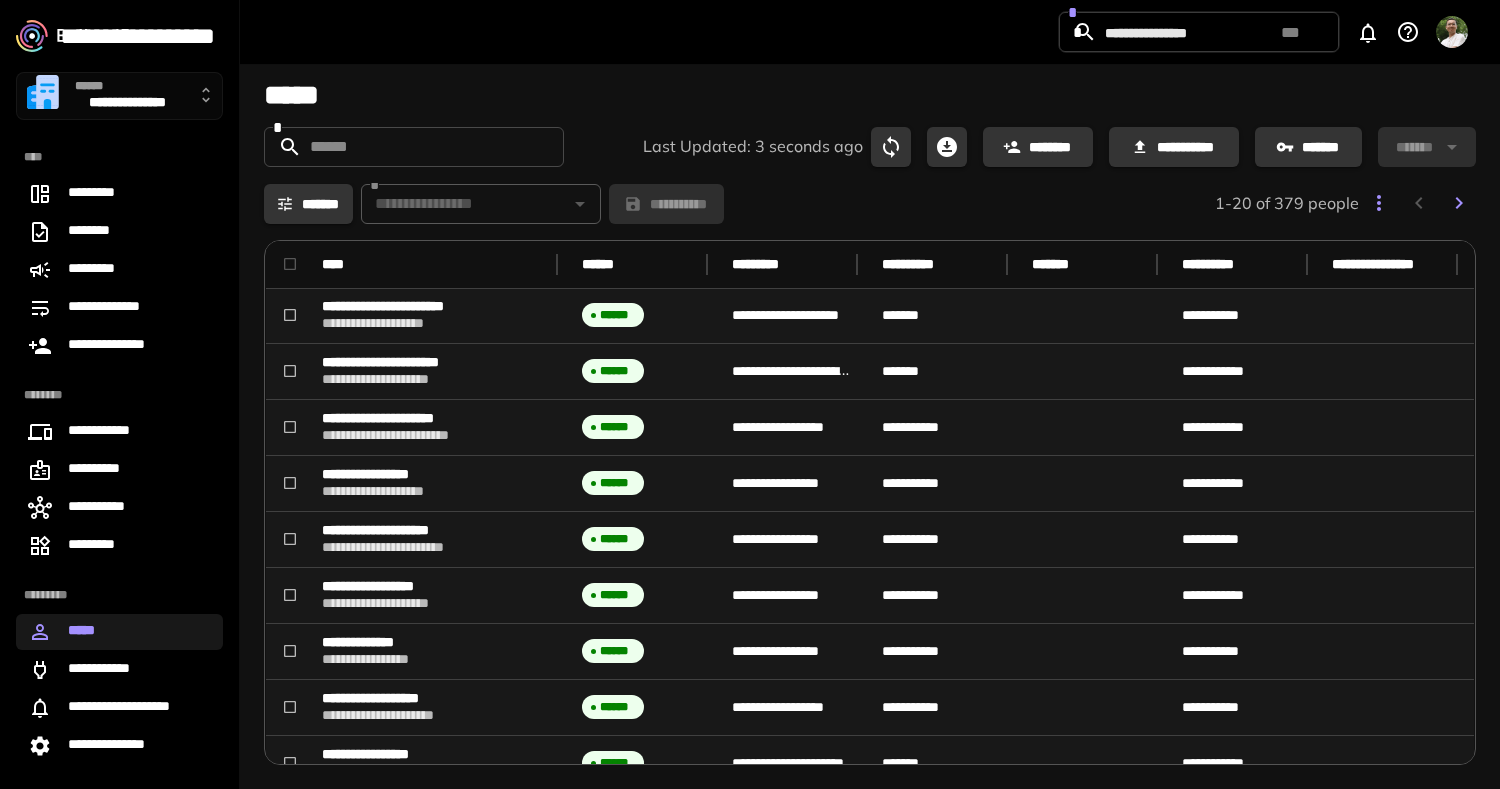 scroll, scrollTop: 645, scrollLeft: 0, axis: vertical 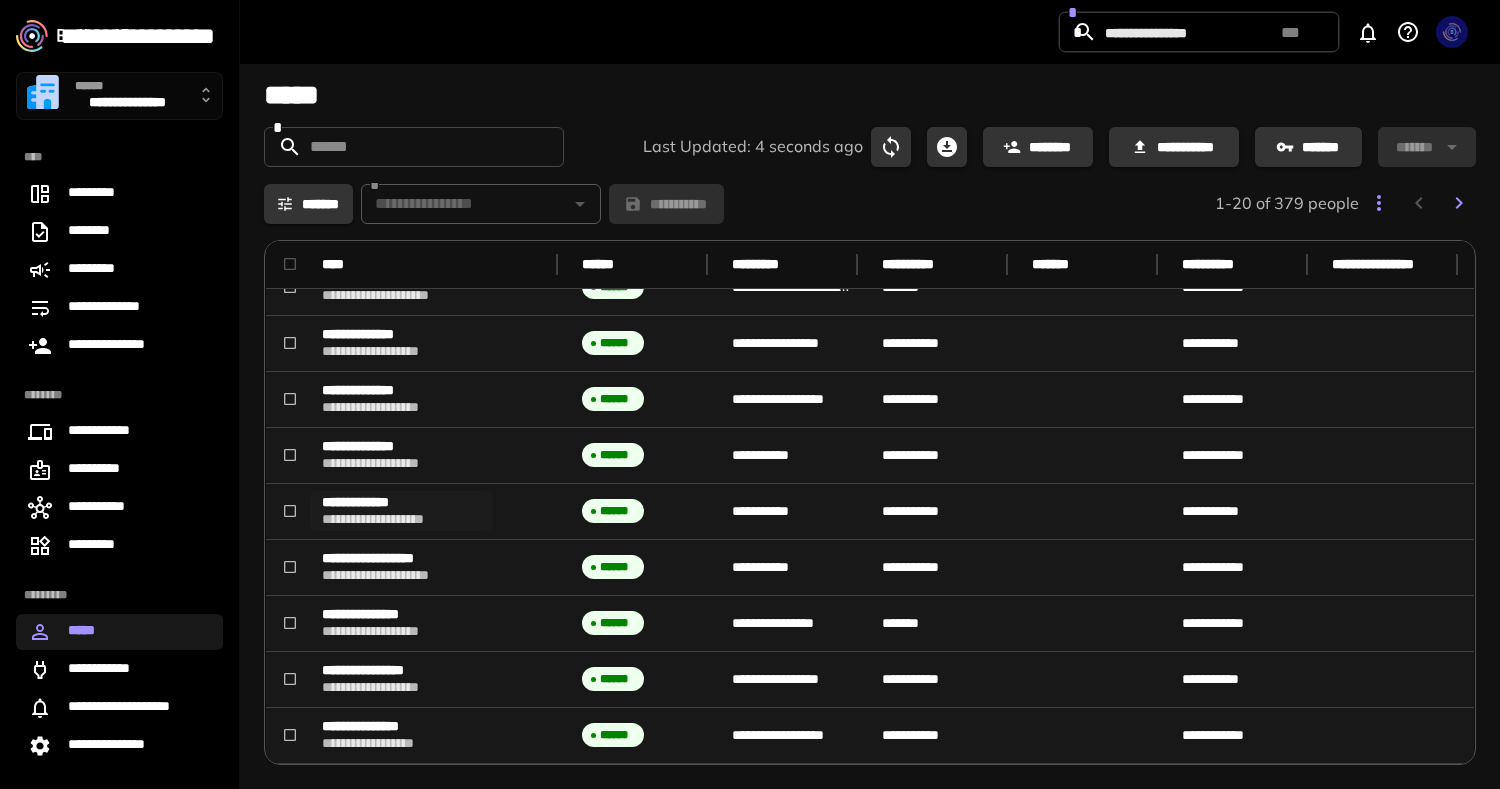 click on "**********" at bounding box center [401, 519] 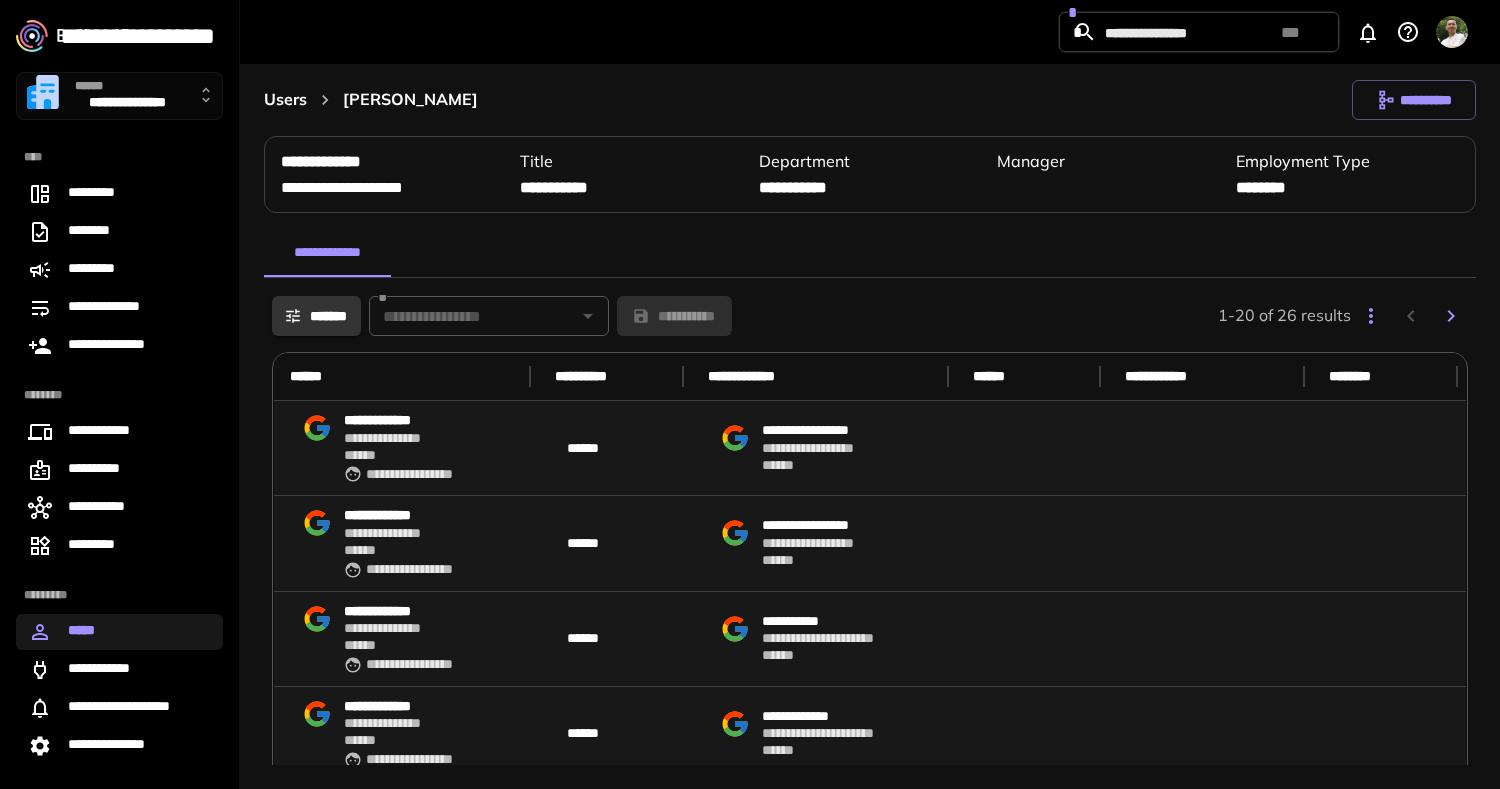 click on "**********" at bounding box center [127, 104] 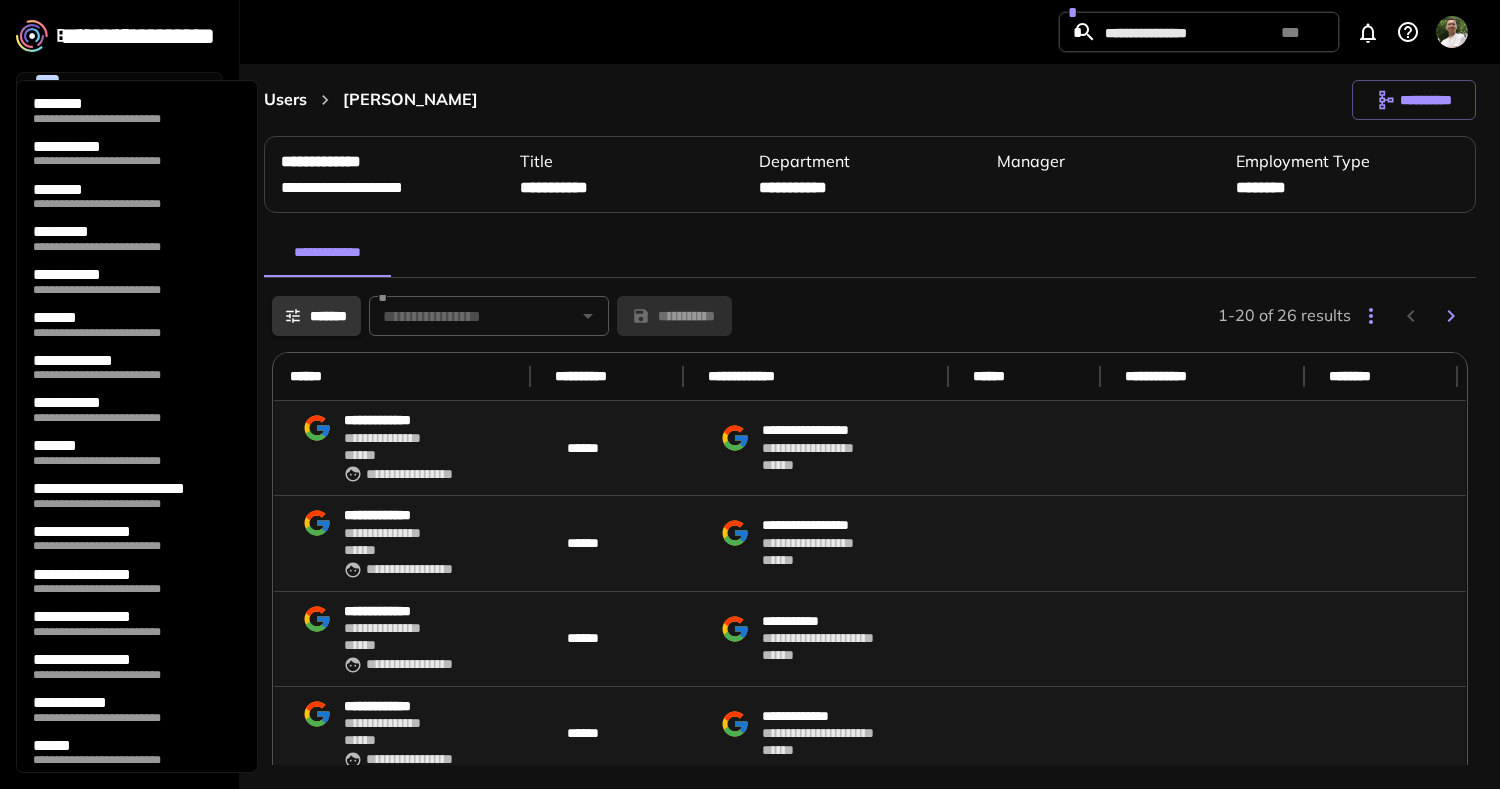 scroll, scrollTop: 181, scrollLeft: 0, axis: vertical 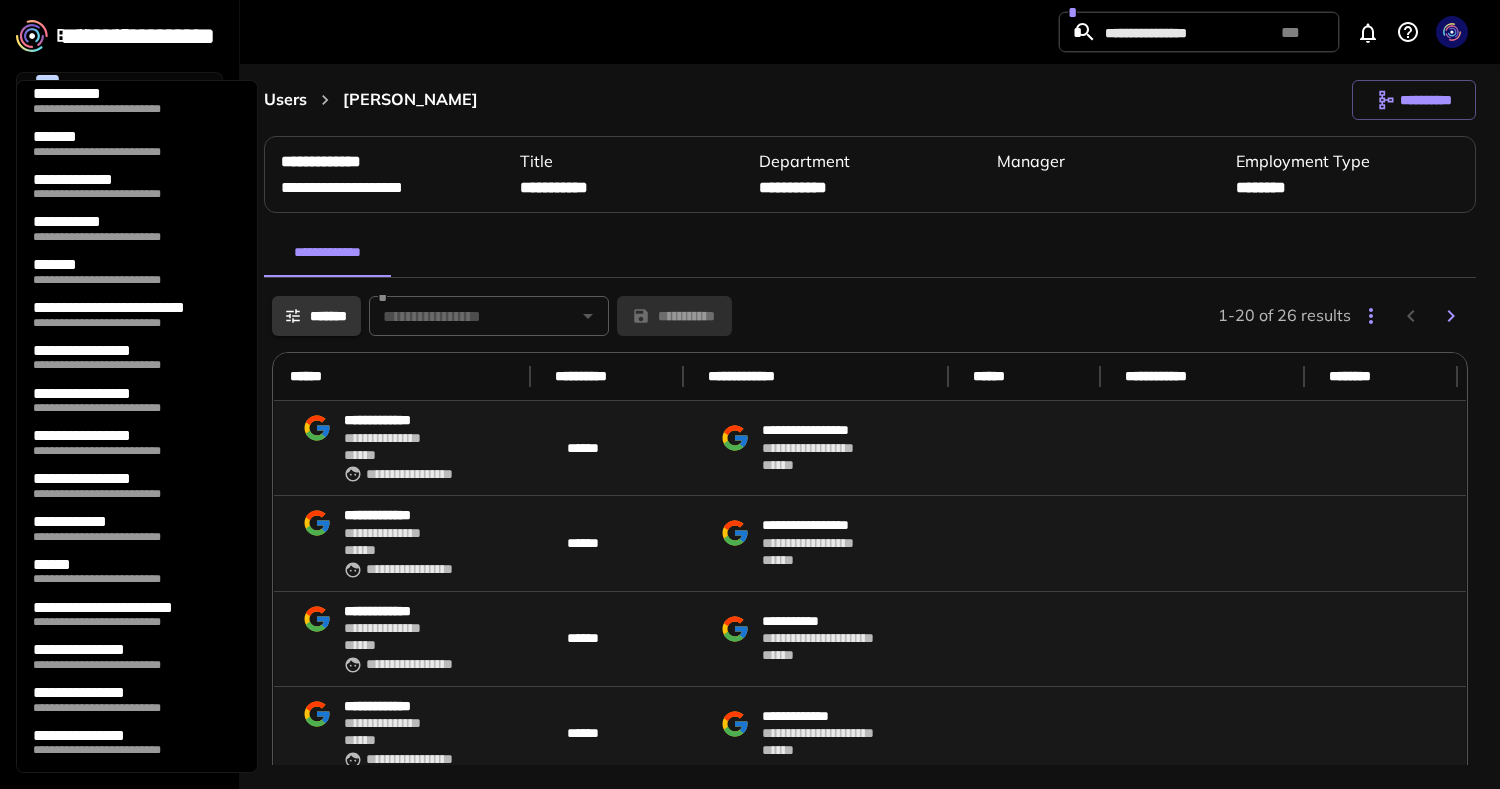 click on "**********" at bounding box center (129, 394) 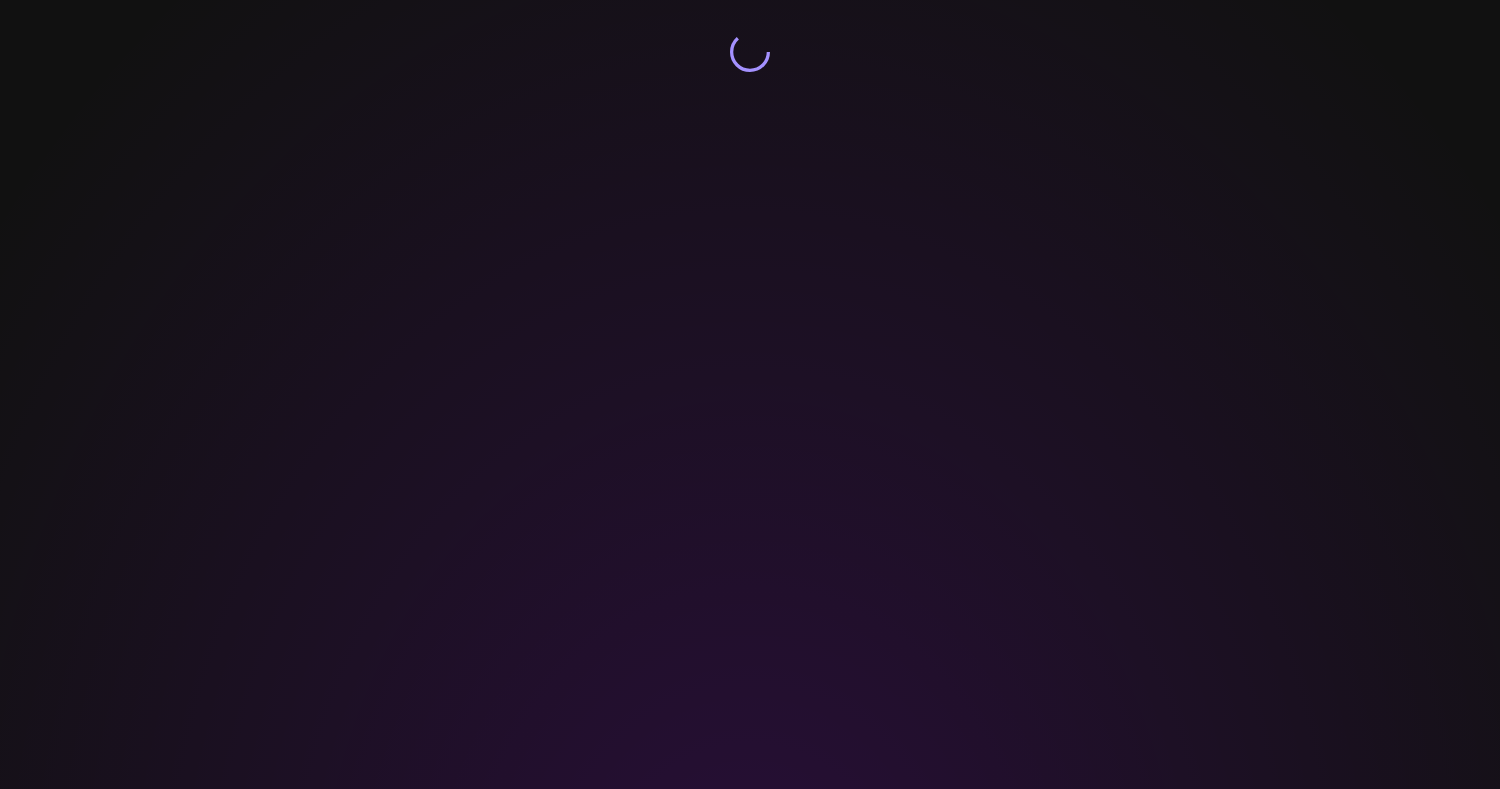 scroll, scrollTop: 0, scrollLeft: 0, axis: both 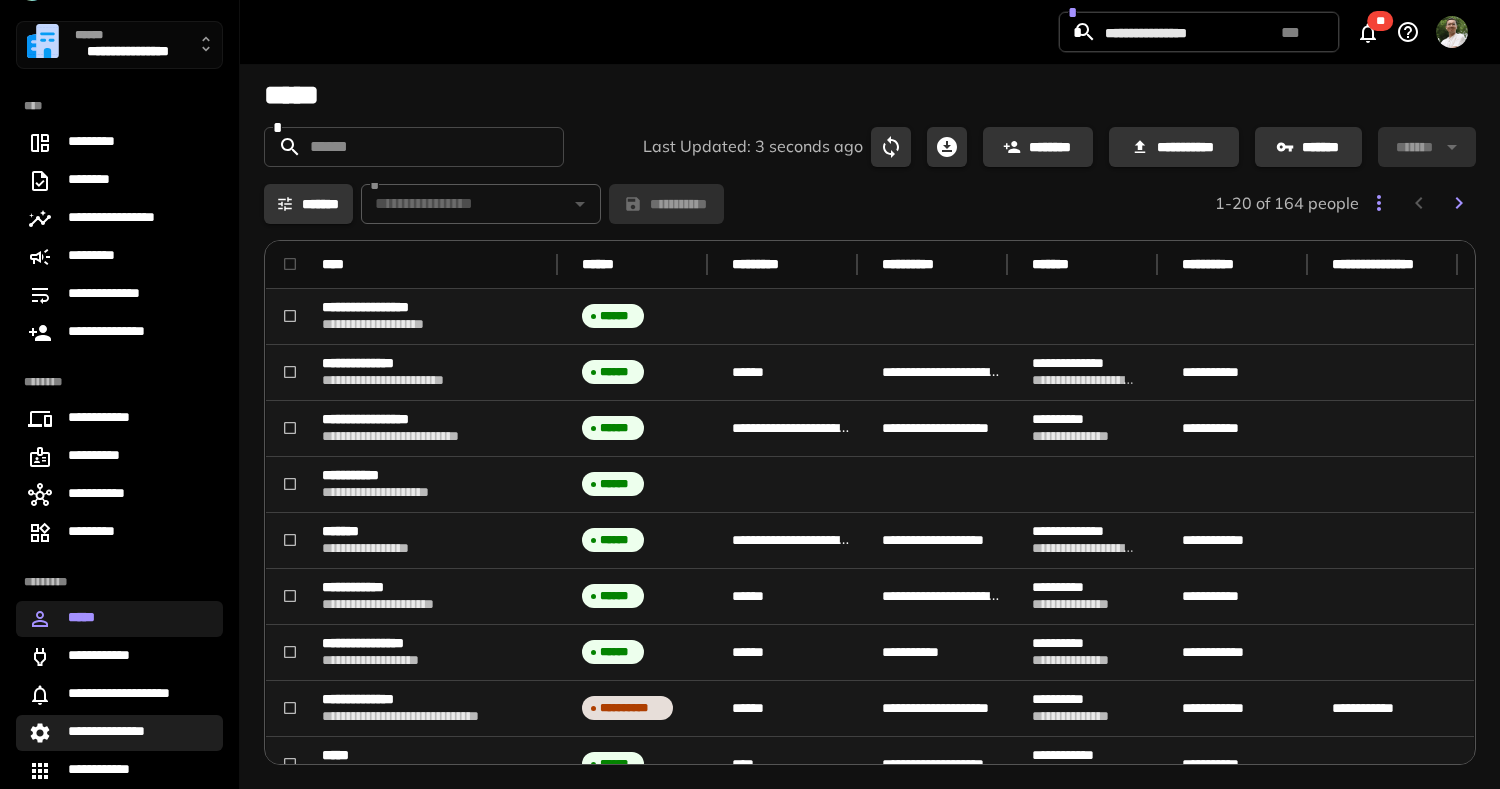 click on "**********" at bounding box center (119, 733) 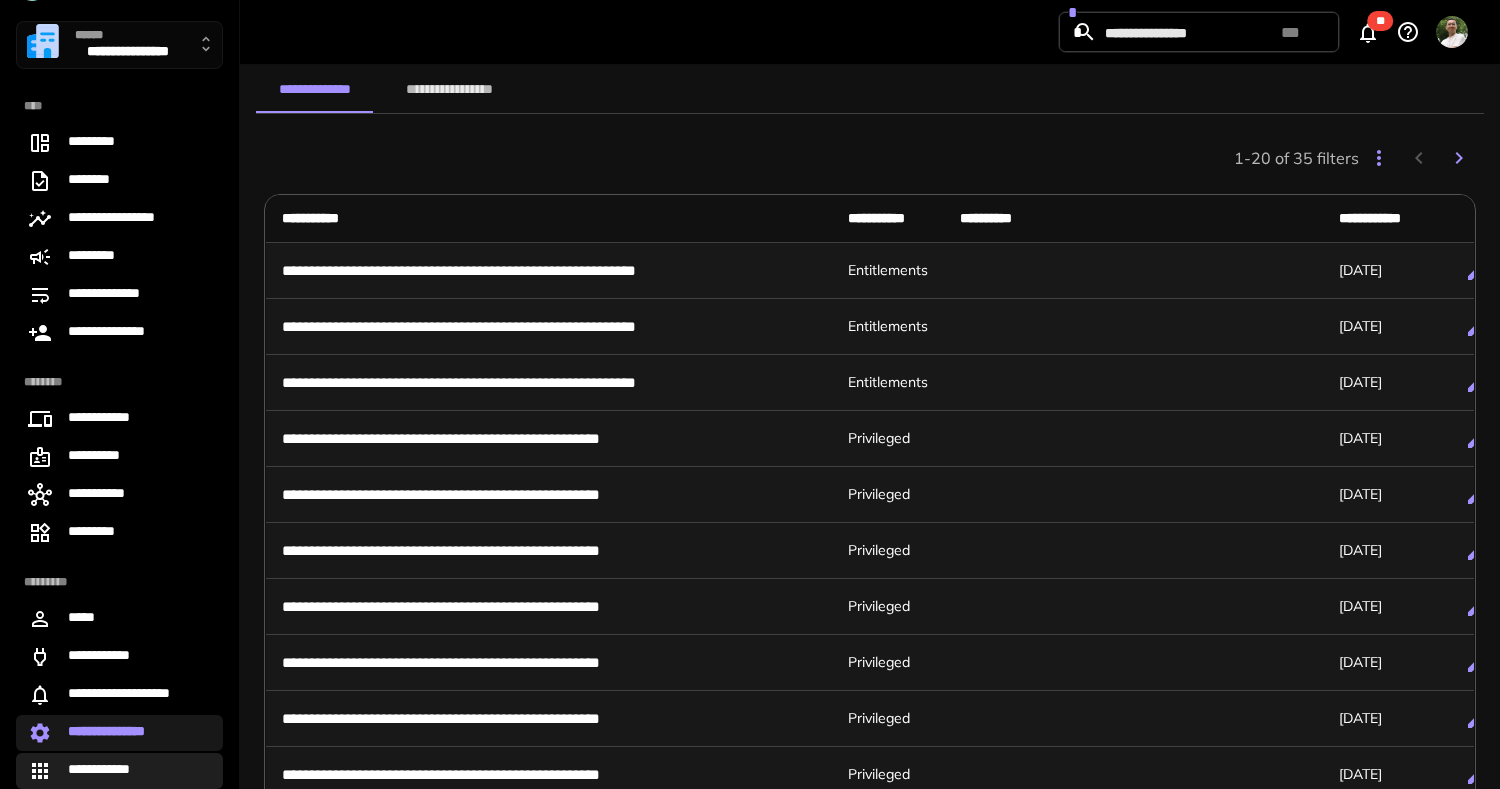 scroll, scrollTop: 105, scrollLeft: 0, axis: vertical 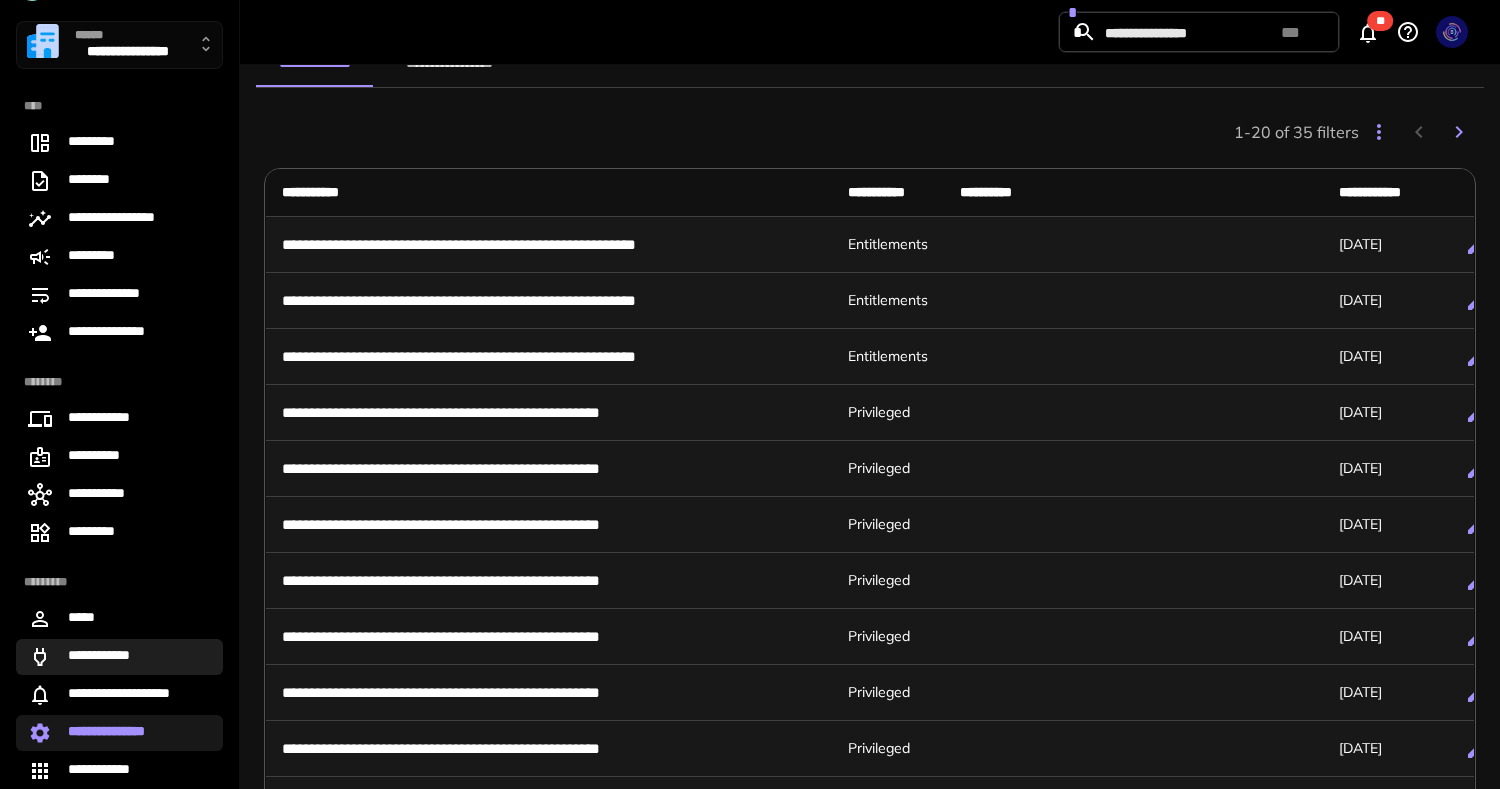 click on "**********" at bounding box center (105, 657) 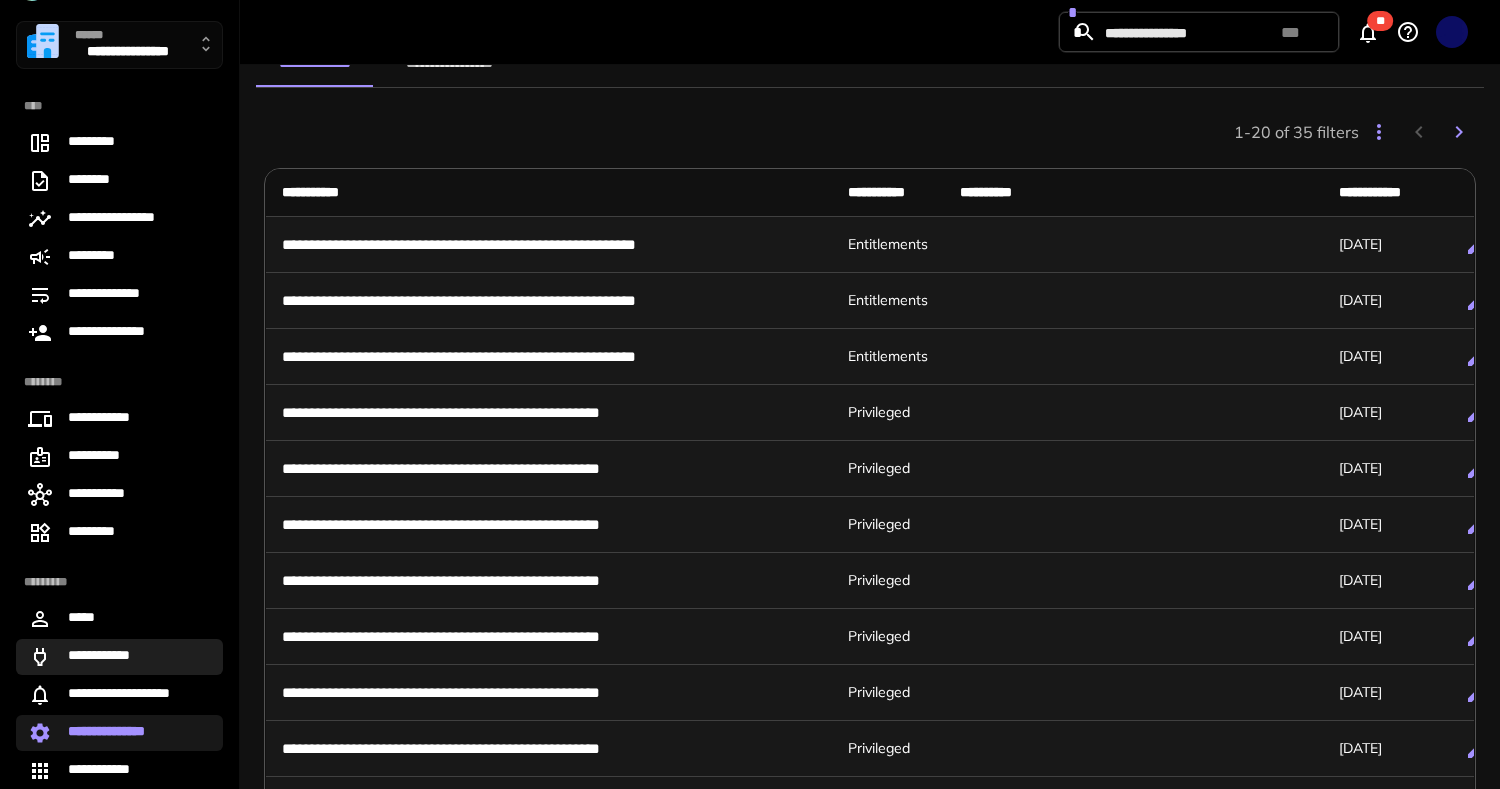 scroll, scrollTop: 0, scrollLeft: 0, axis: both 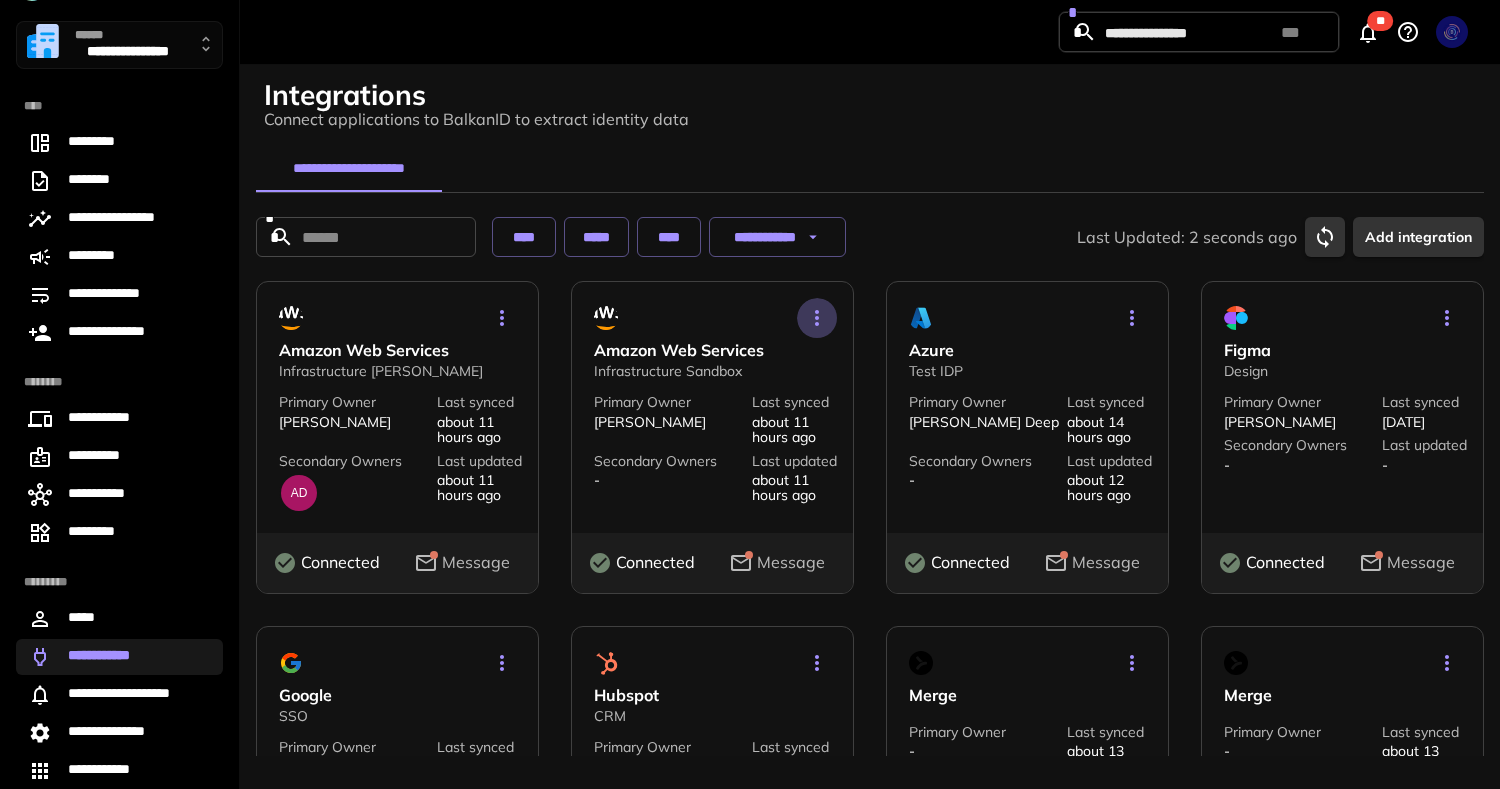 click 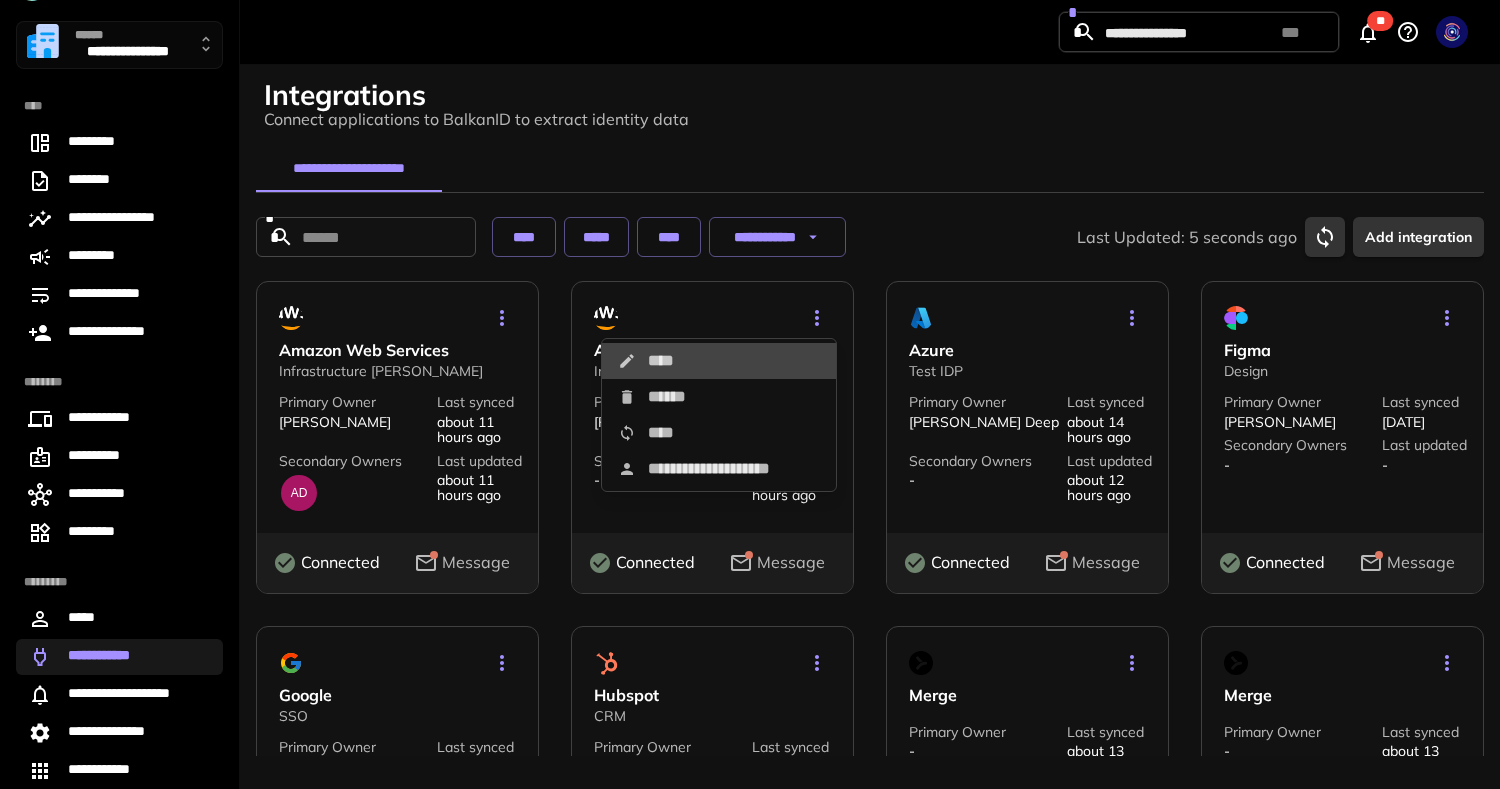 click on "****" at bounding box center [719, 361] 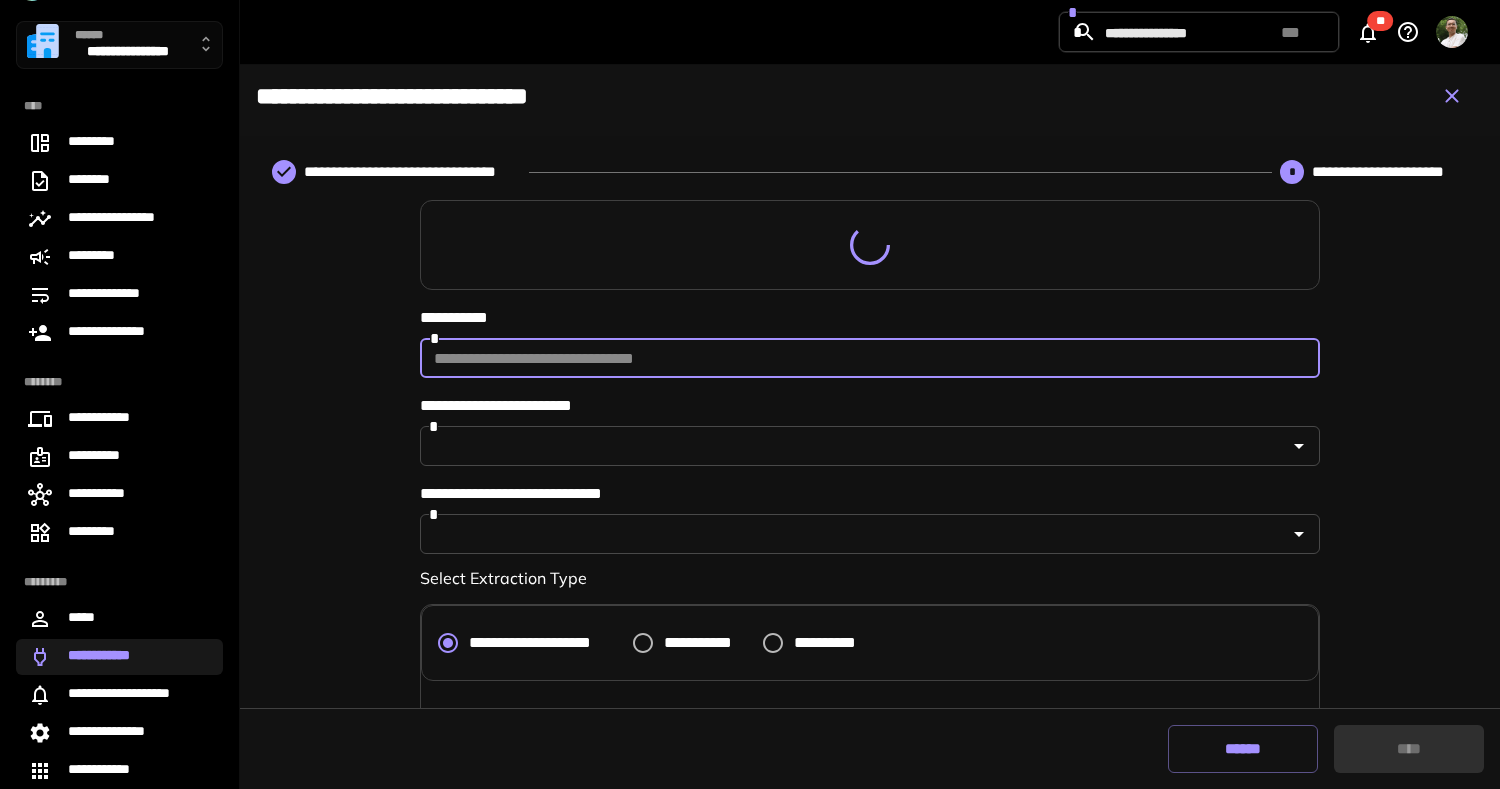 type on "**********" 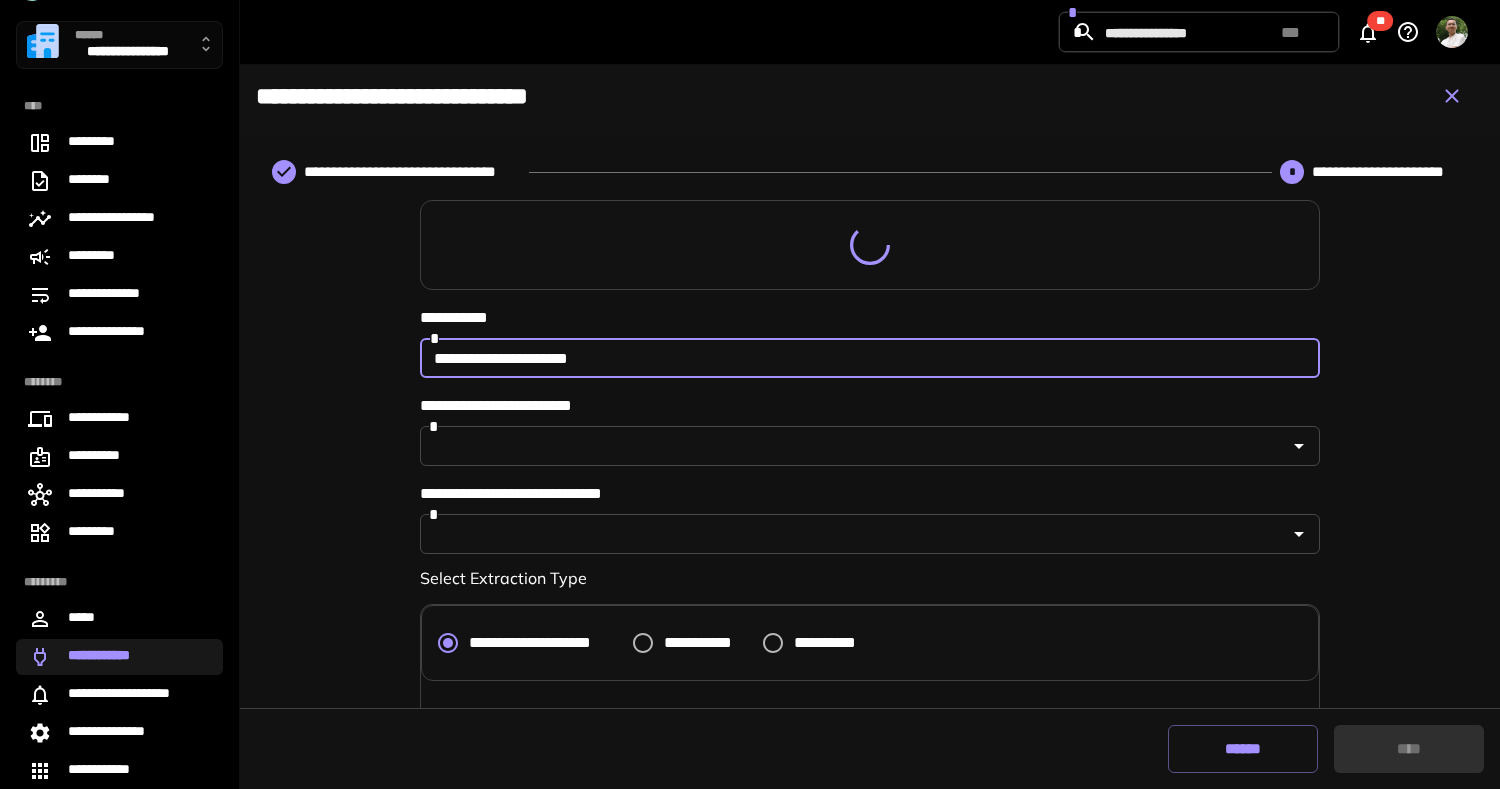 type on "**********" 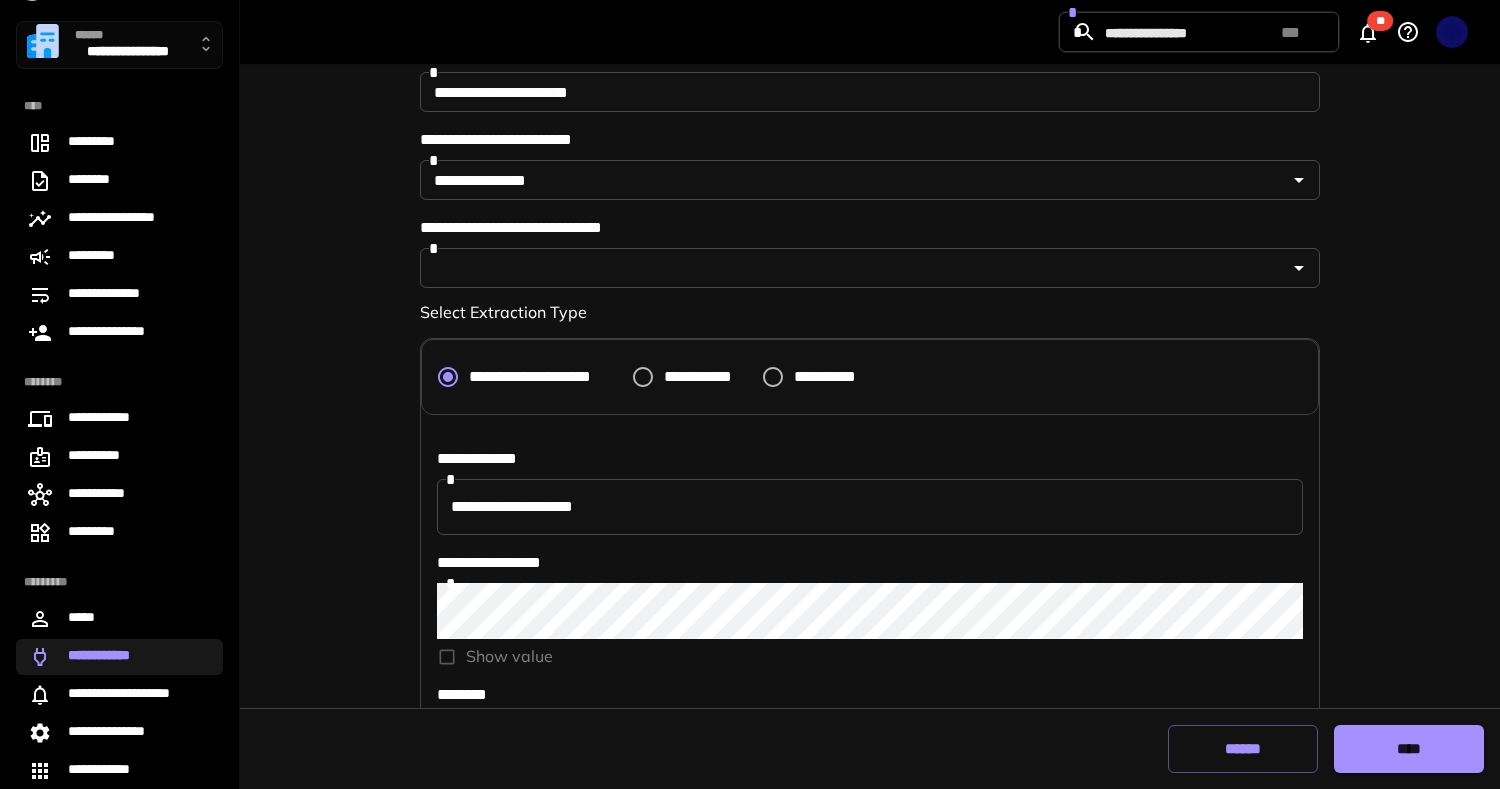 click on "**********" at bounding box center (684, 377) 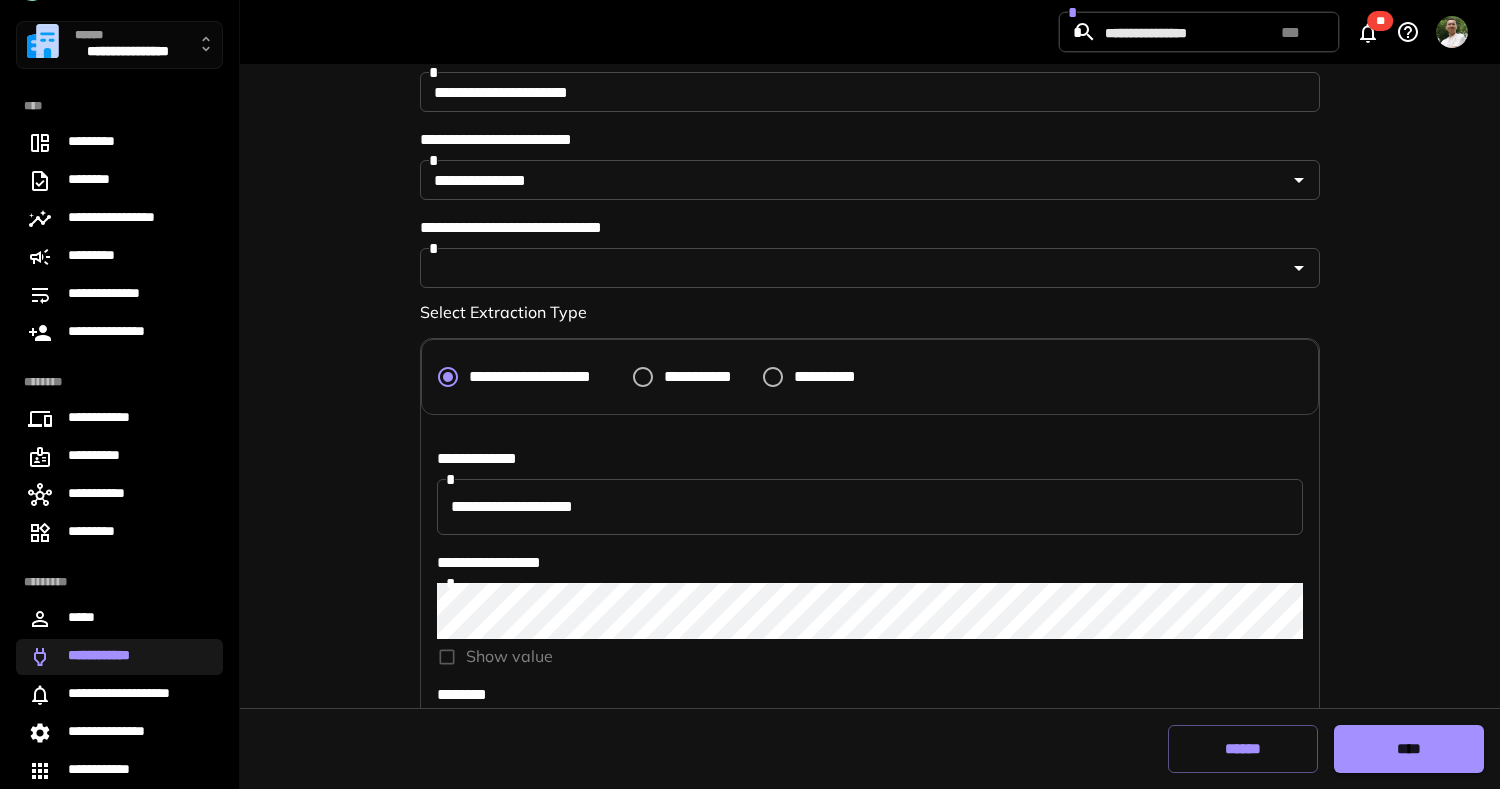 scroll, scrollTop: 168, scrollLeft: 0, axis: vertical 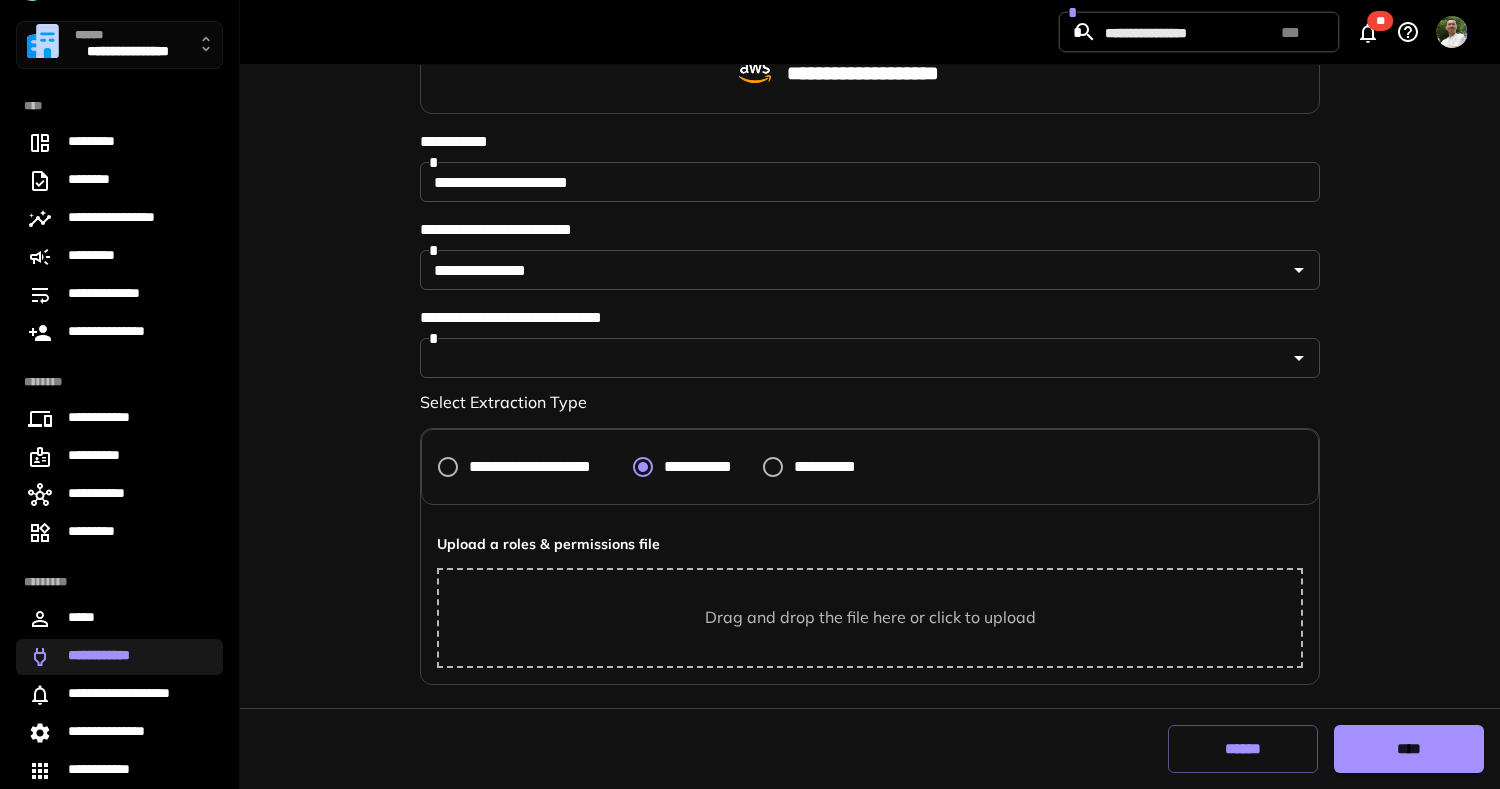 click on "**********" at bounding box center [836, 467] 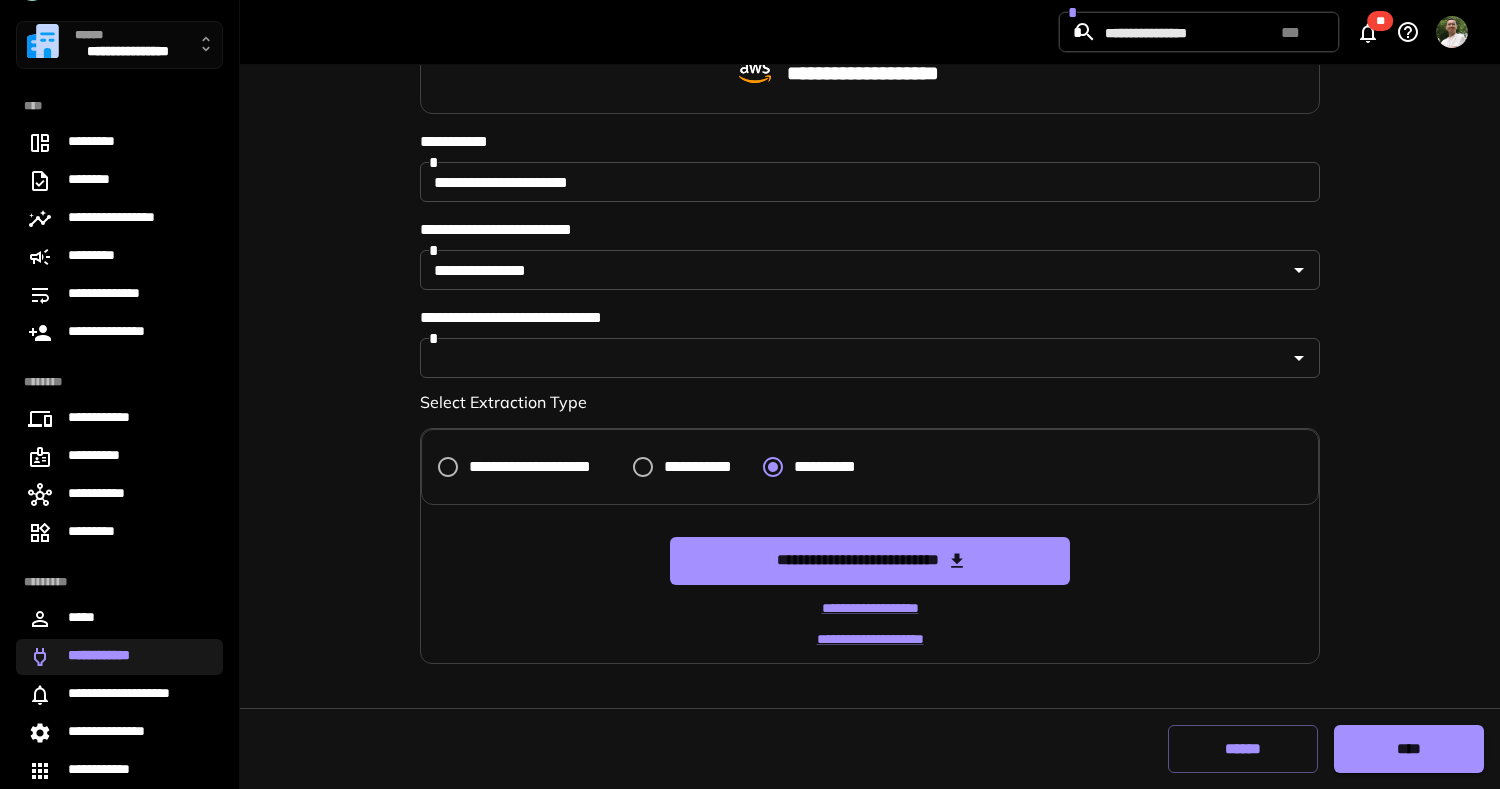 scroll, scrollTop: 147, scrollLeft: 0, axis: vertical 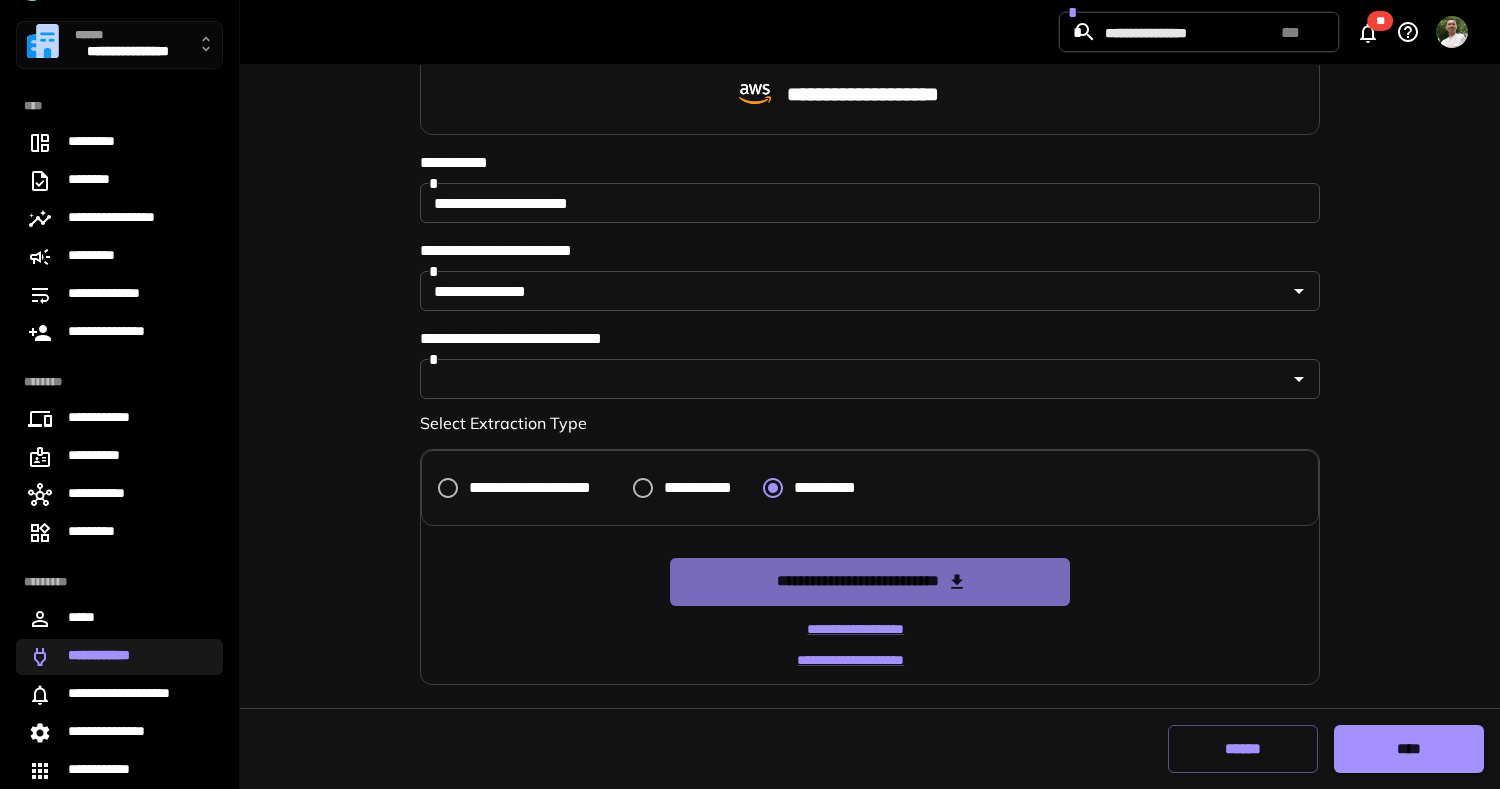 click on "**********" at bounding box center [870, 582] 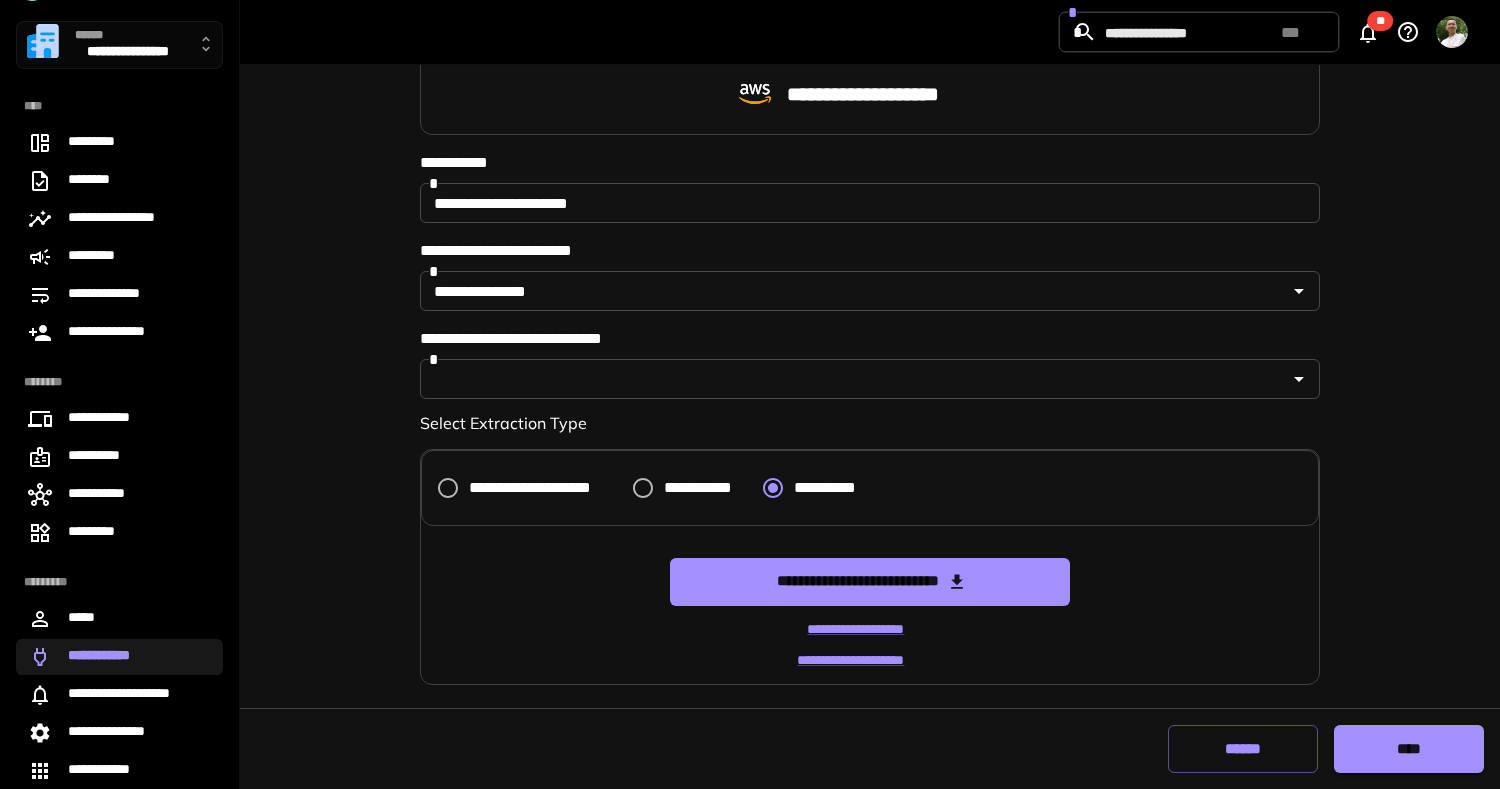 click on "**********" at bounding box center (106, 657) 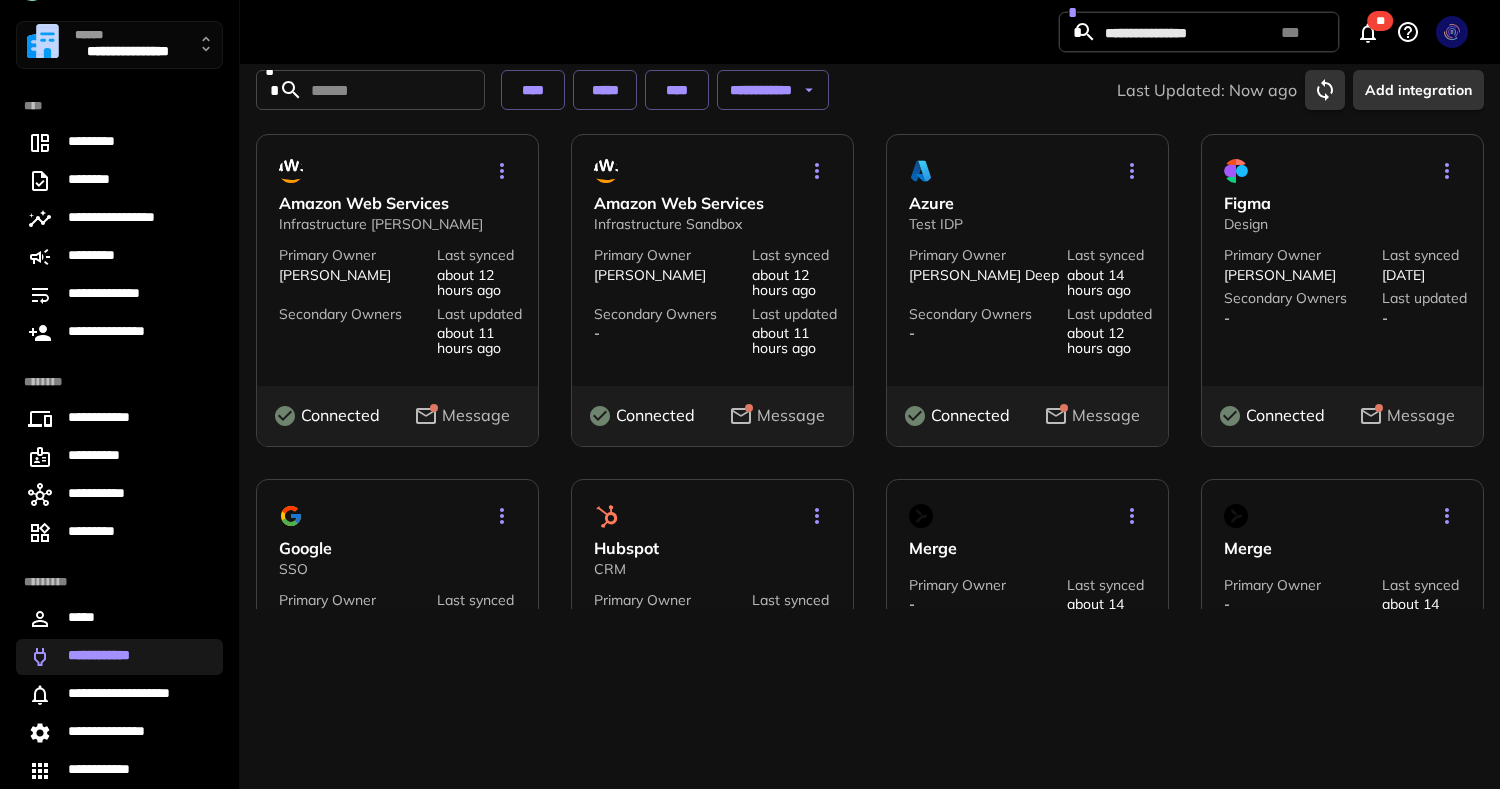 scroll, scrollTop: 0, scrollLeft: 0, axis: both 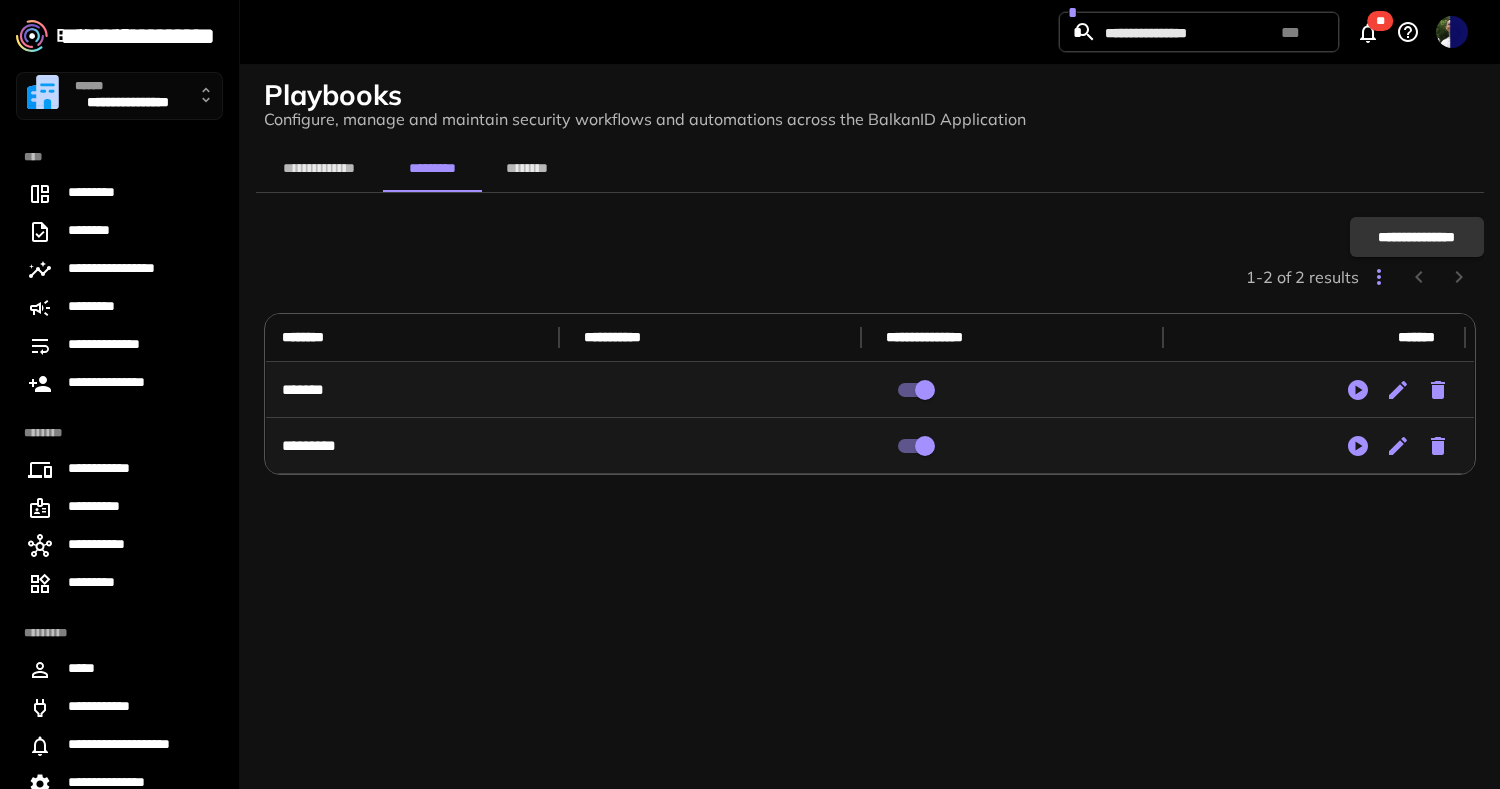 click on "**********" at bounding box center [1417, 237] 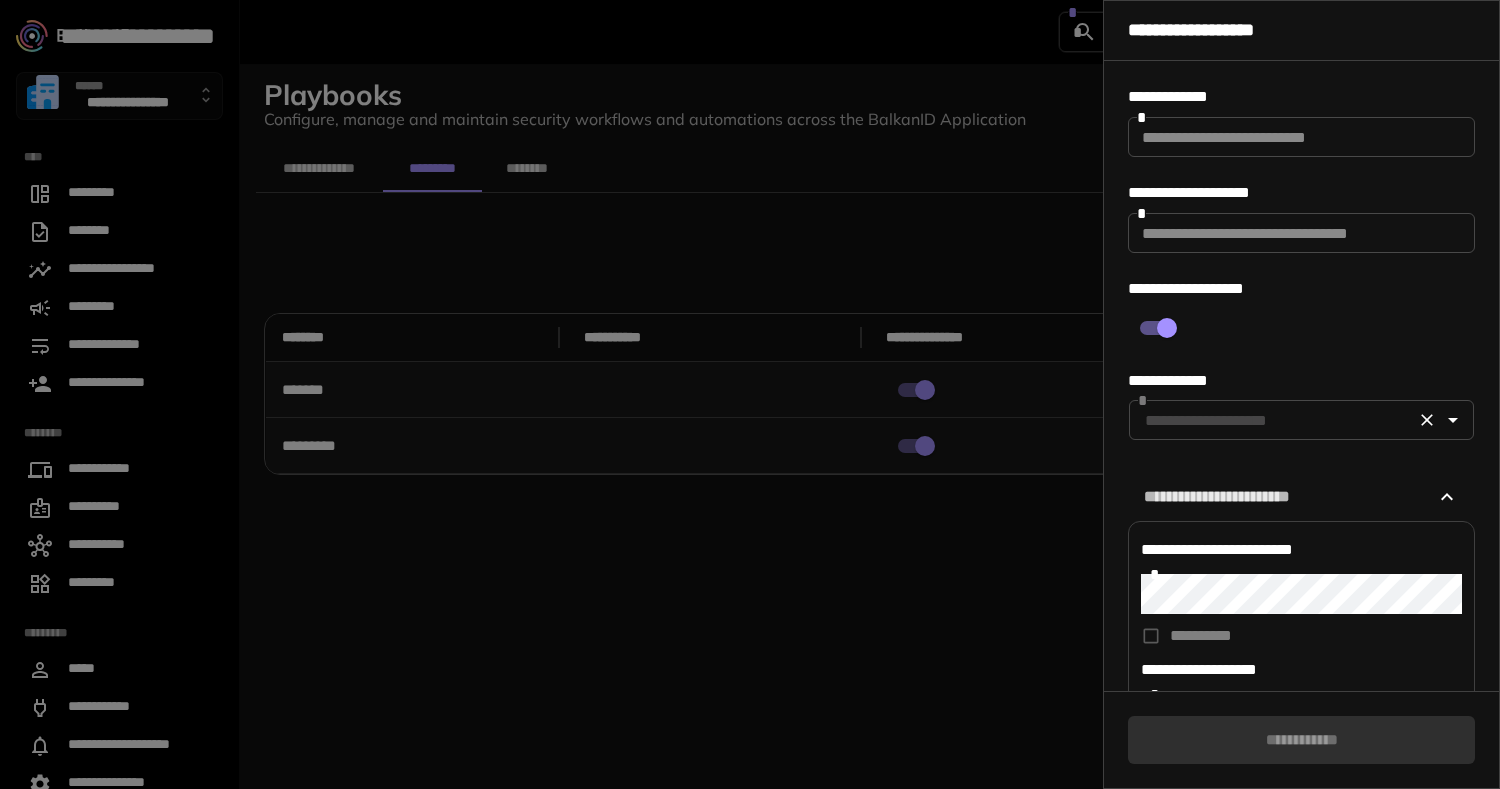 click at bounding box center (1273, 420) 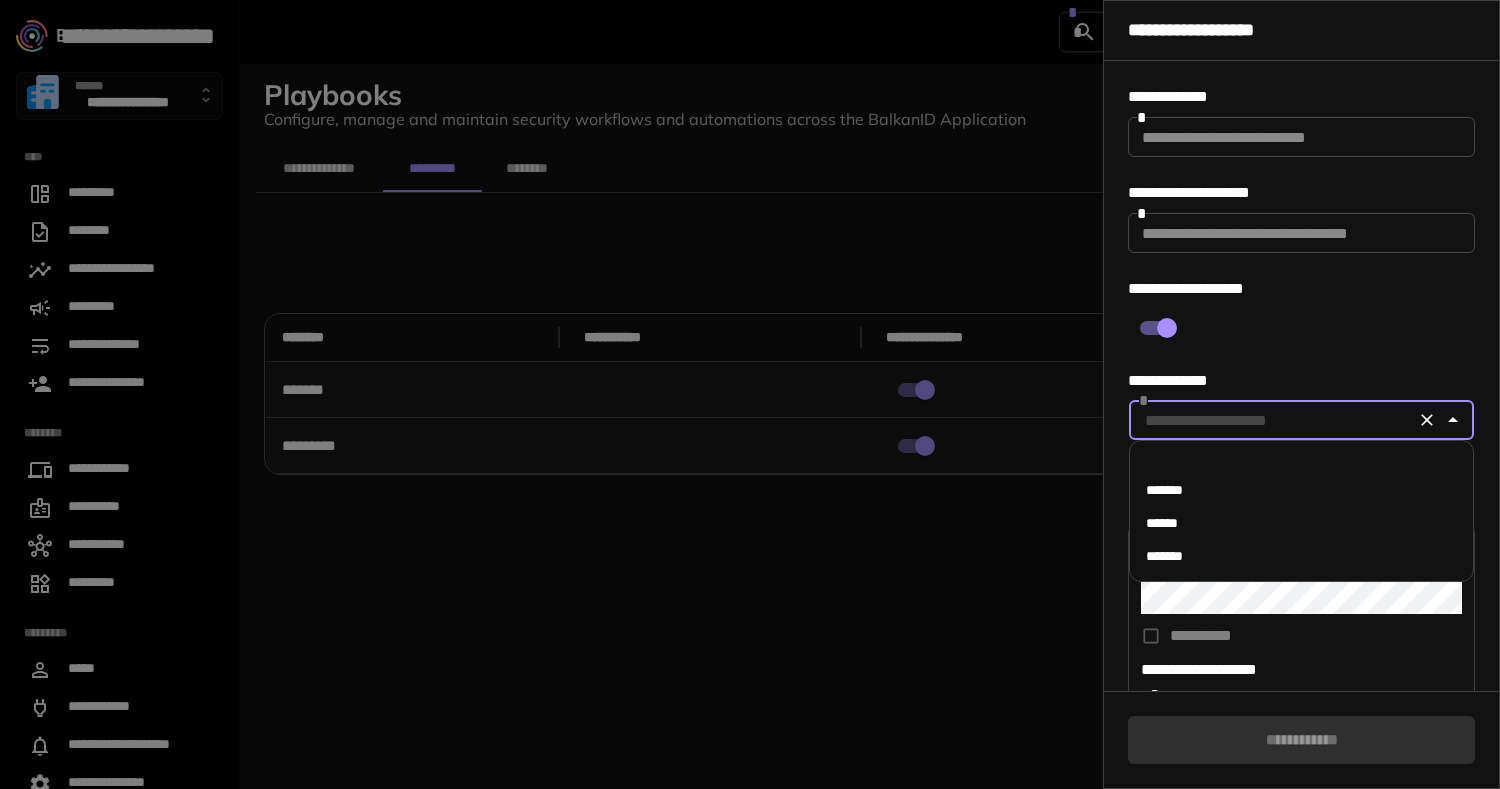 click on "*******" at bounding box center (1301, 556) 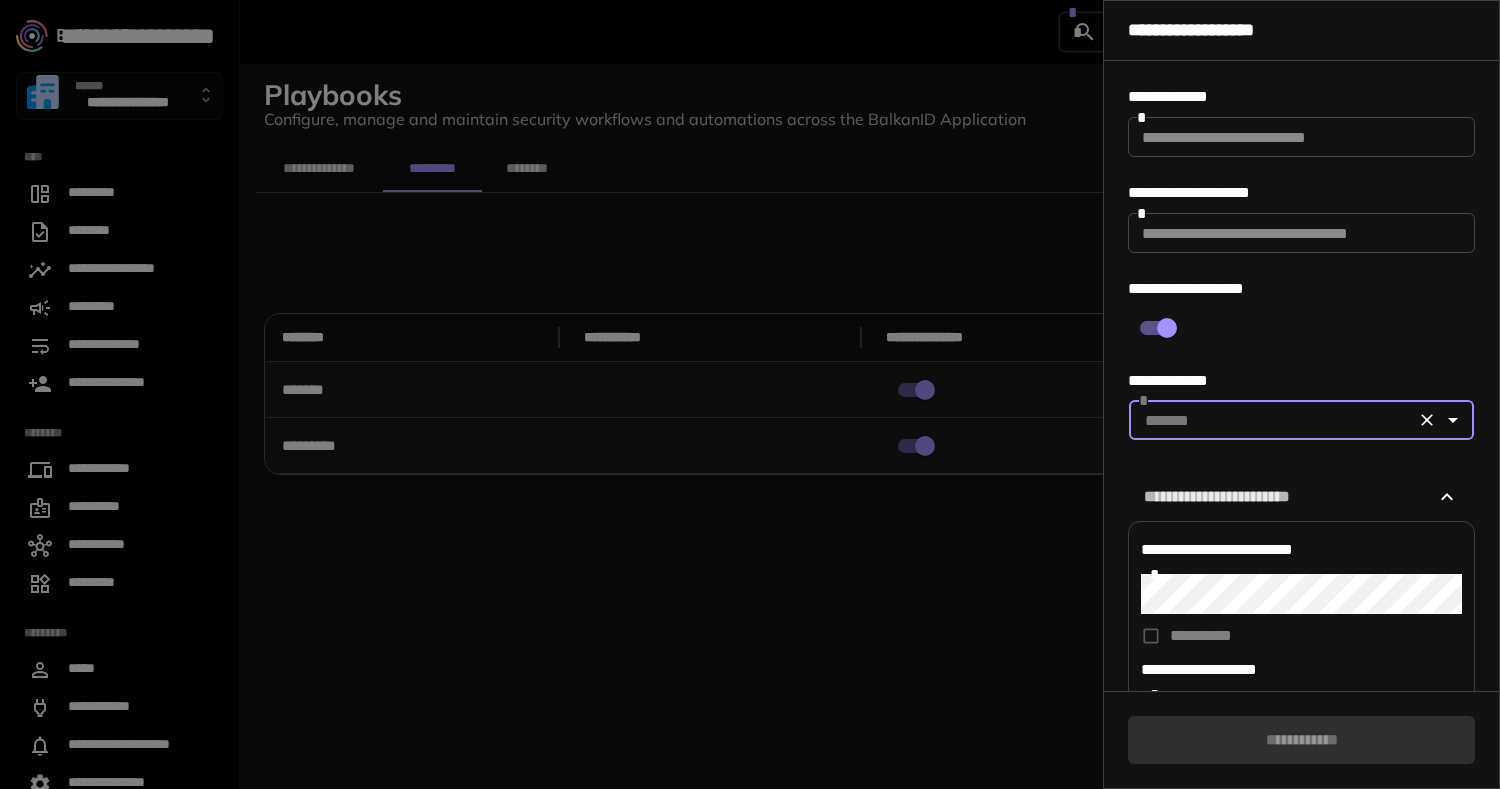 click at bounding box center (1301, 137) 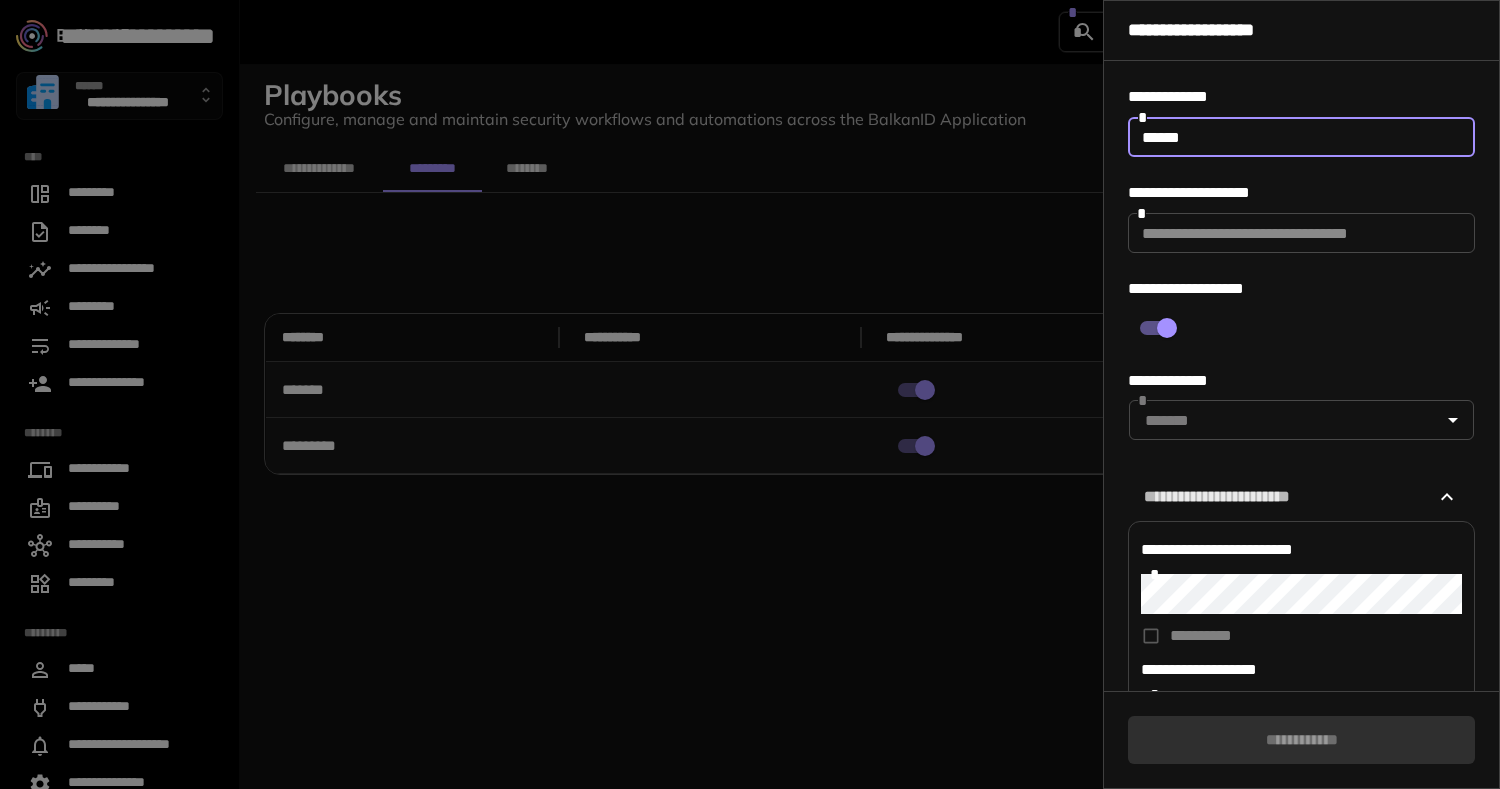 type on "******" 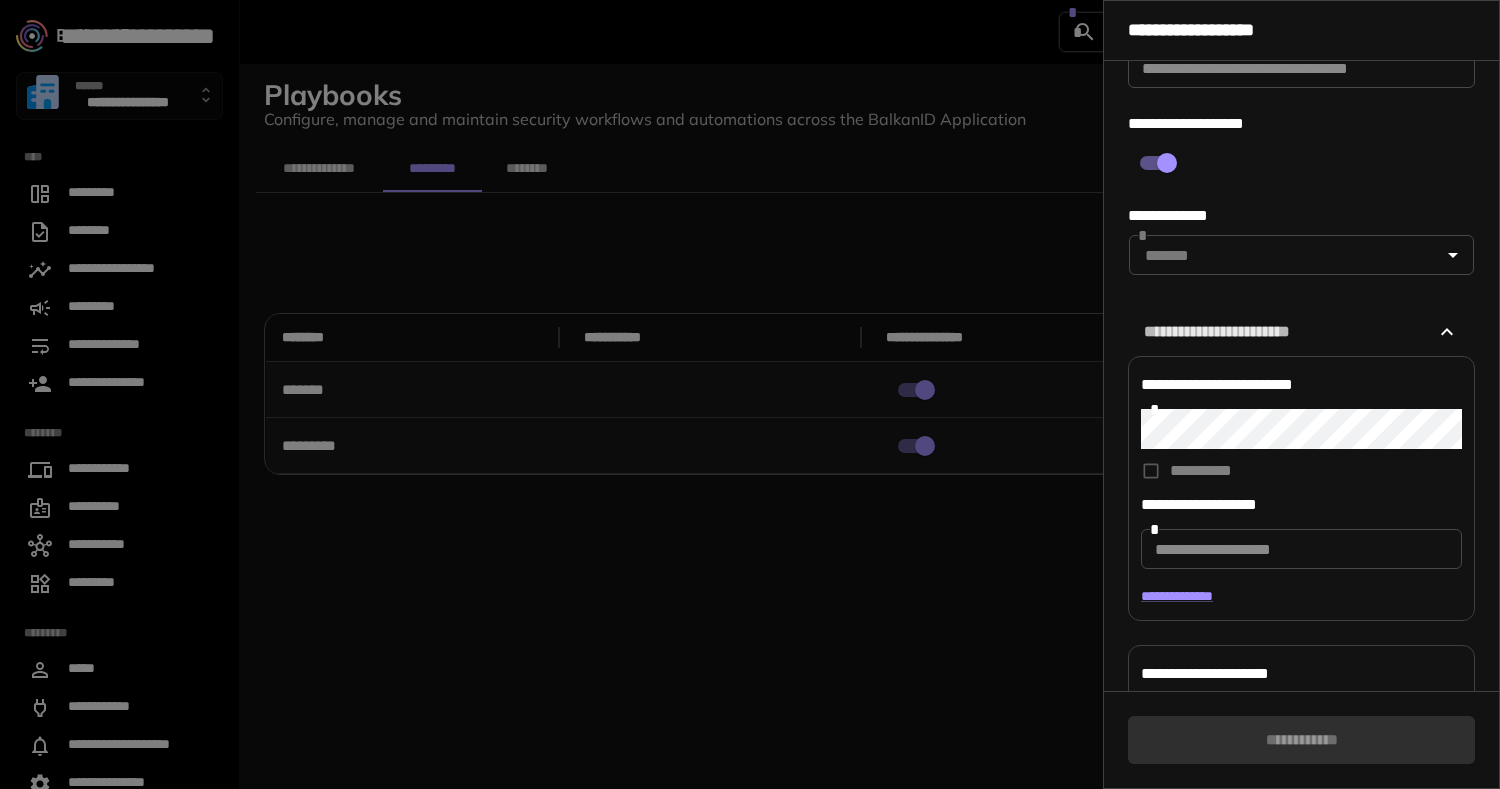scroll, scrollTop: 287, scrollLeft: 0, axis: vertical 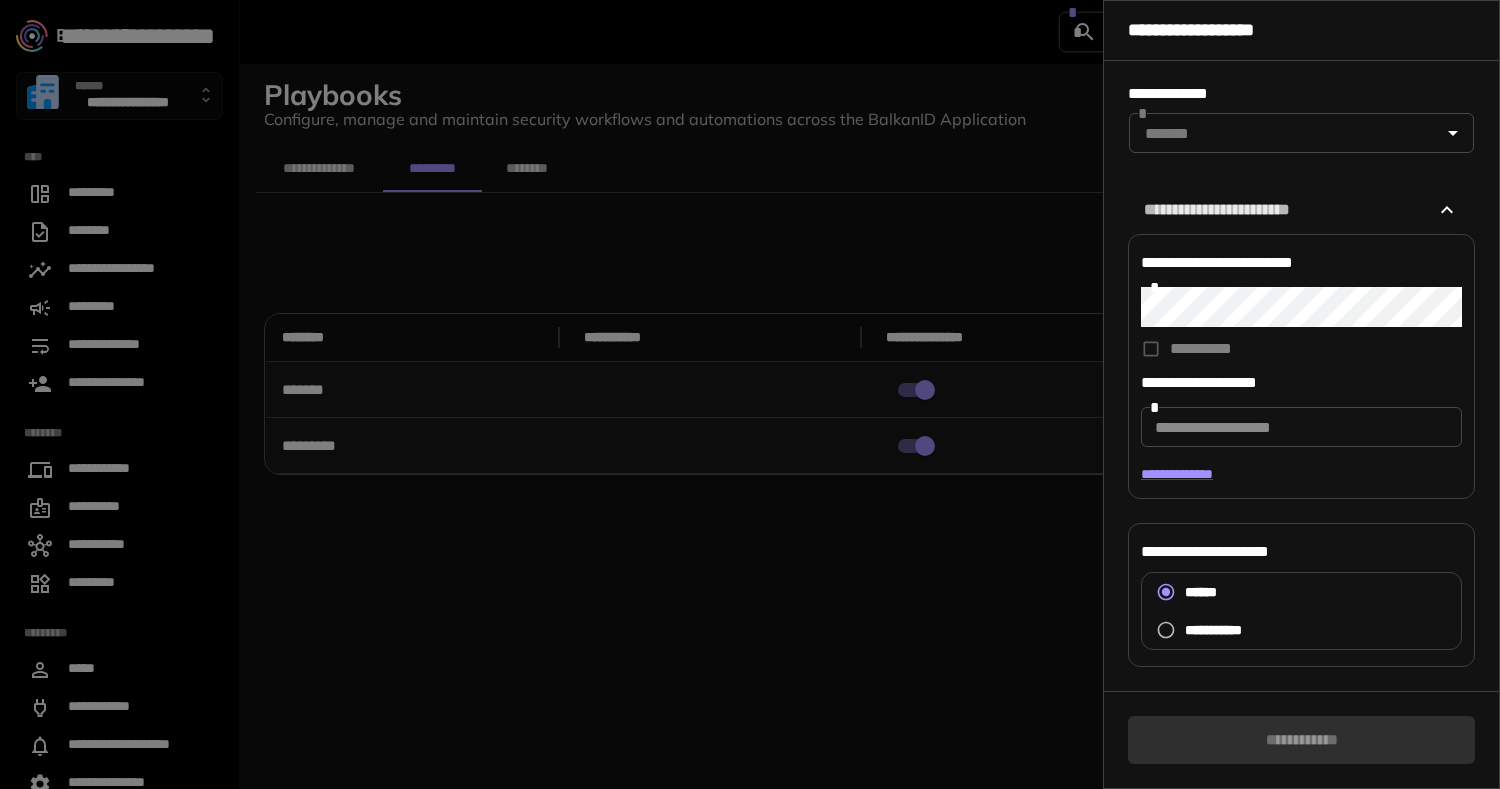 click at bounding box center (1301, 427) 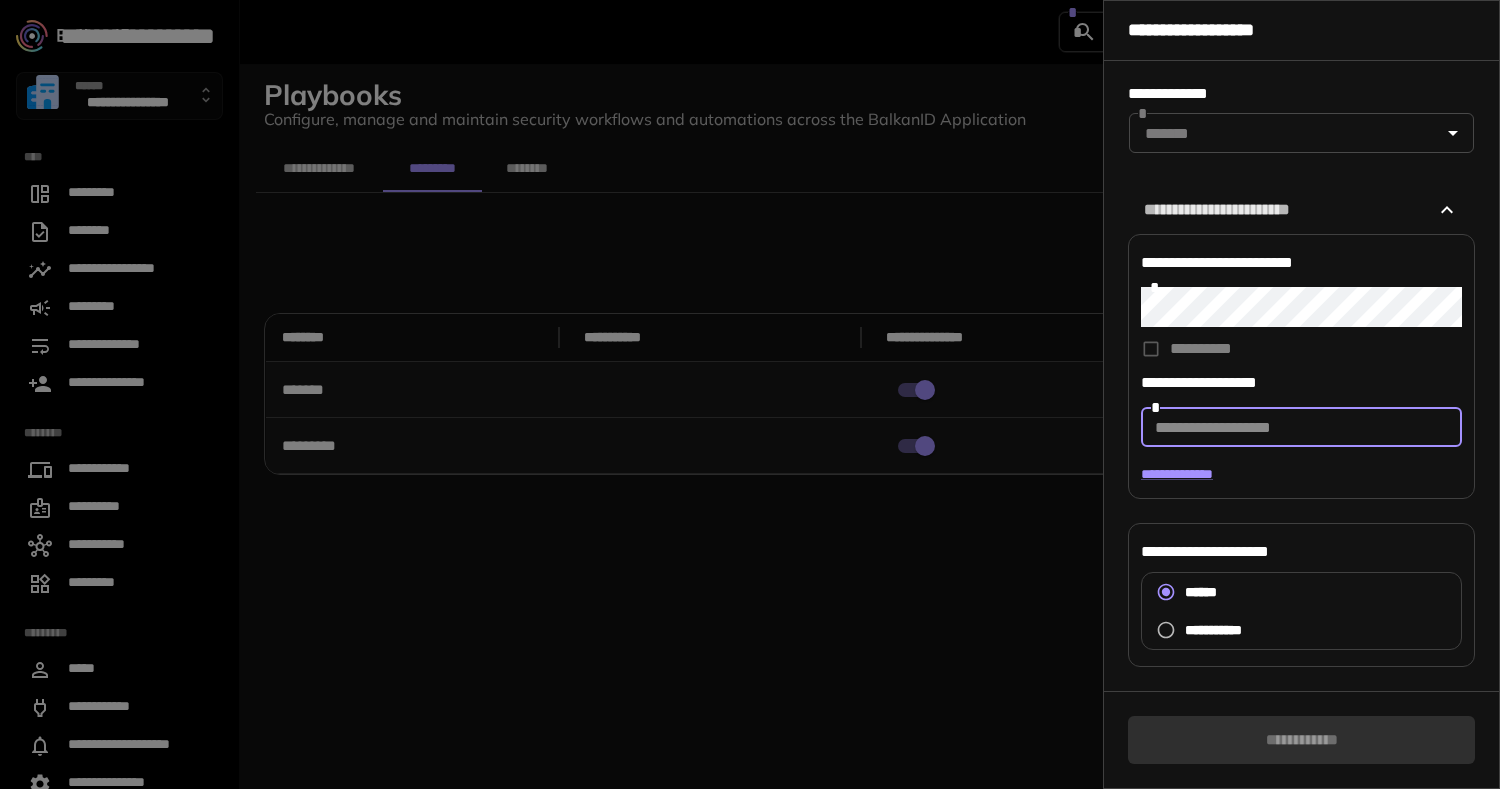 paste on "**********" 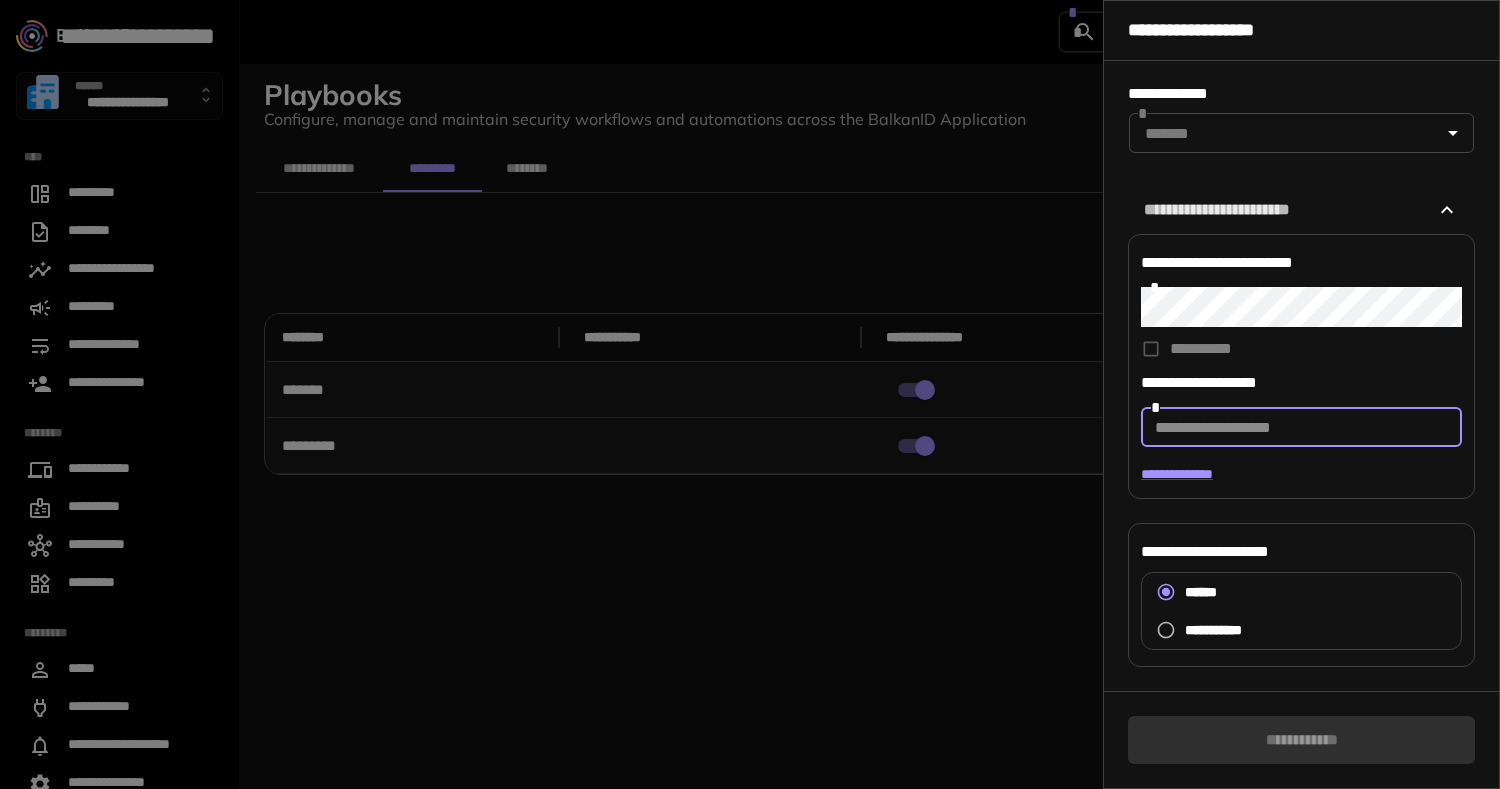 type on "**********" 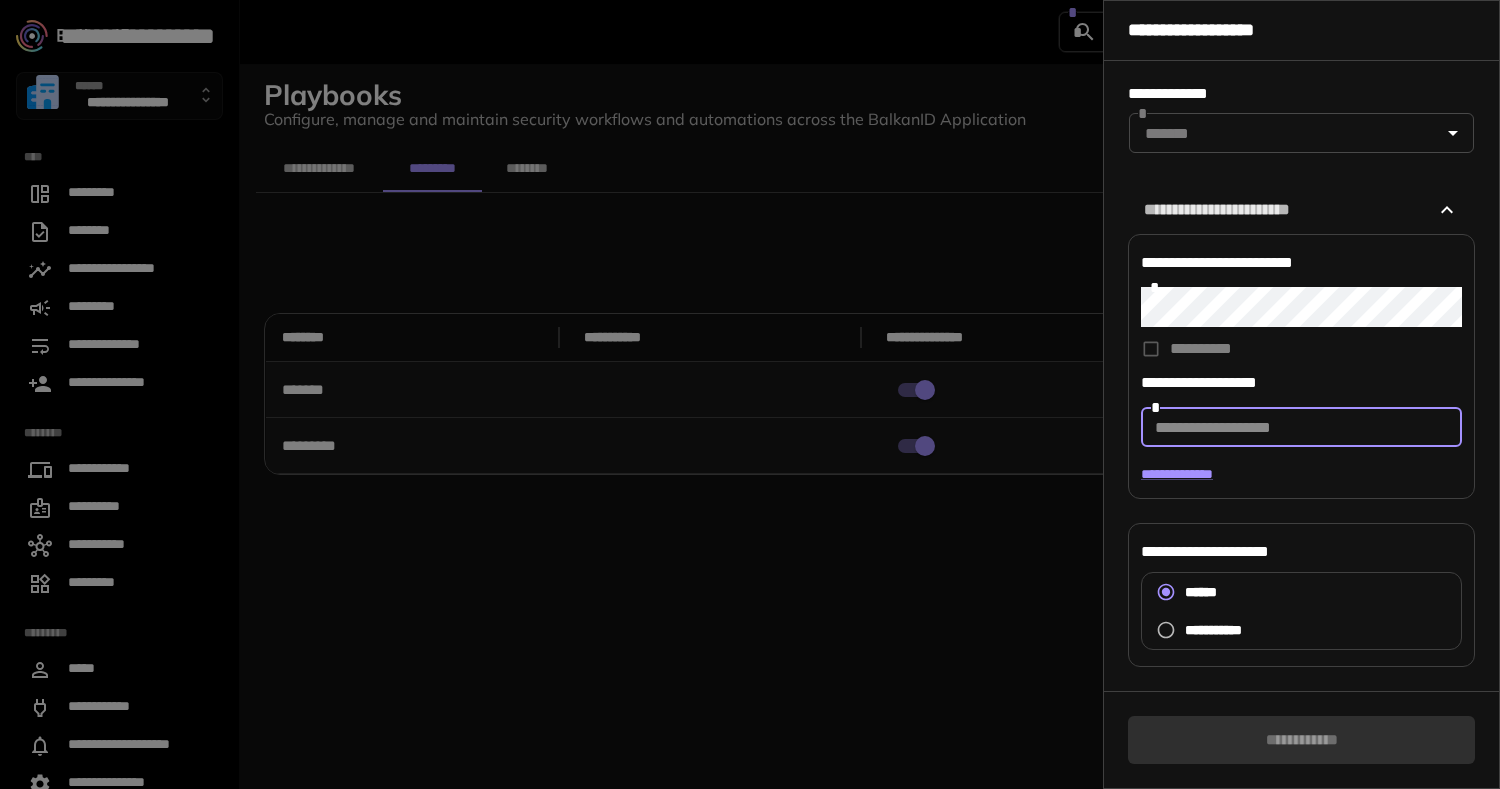 scroll, scrollTop: 0, scrollLeft: 0, axis: both 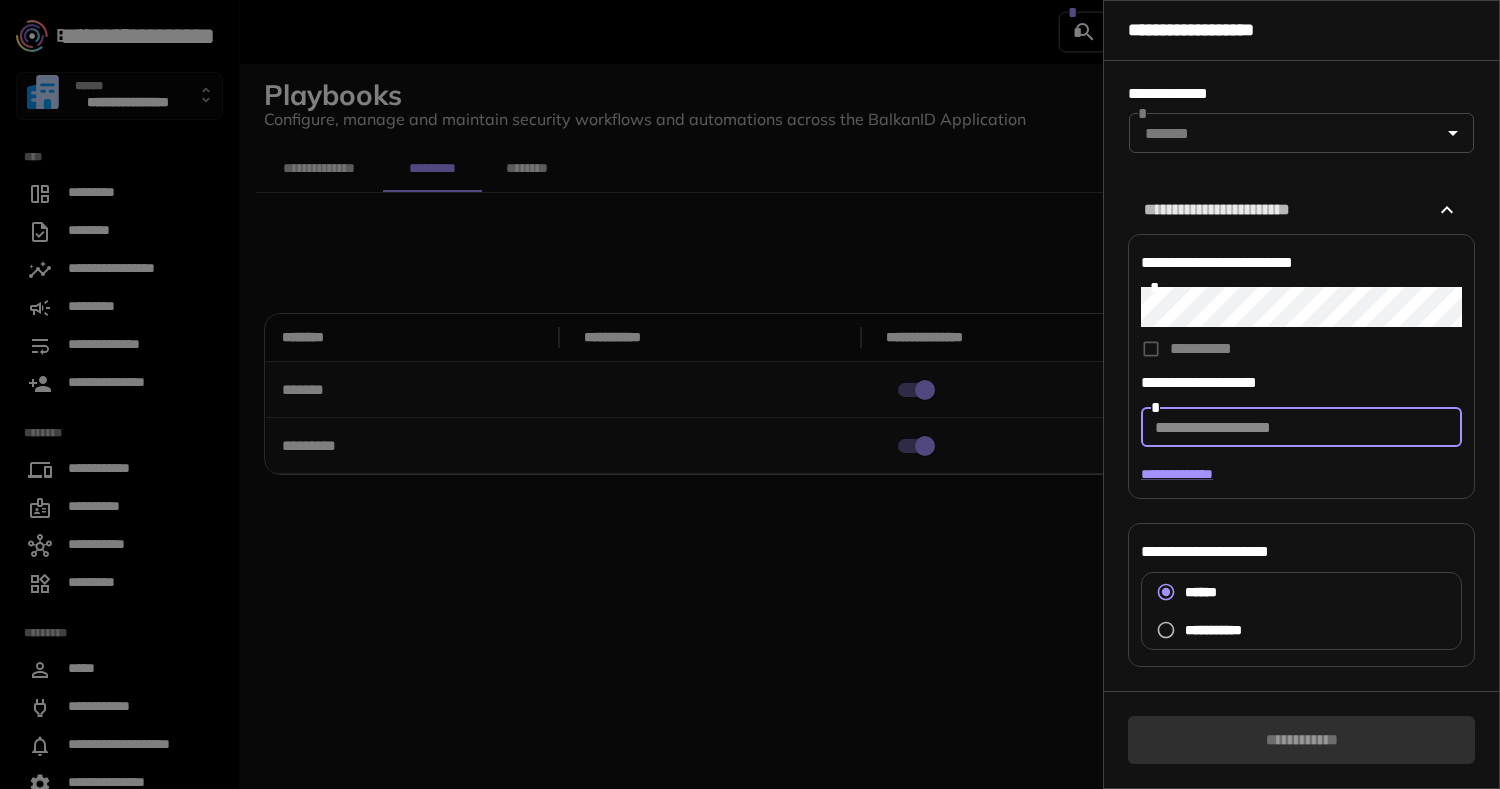 paste on "**********" 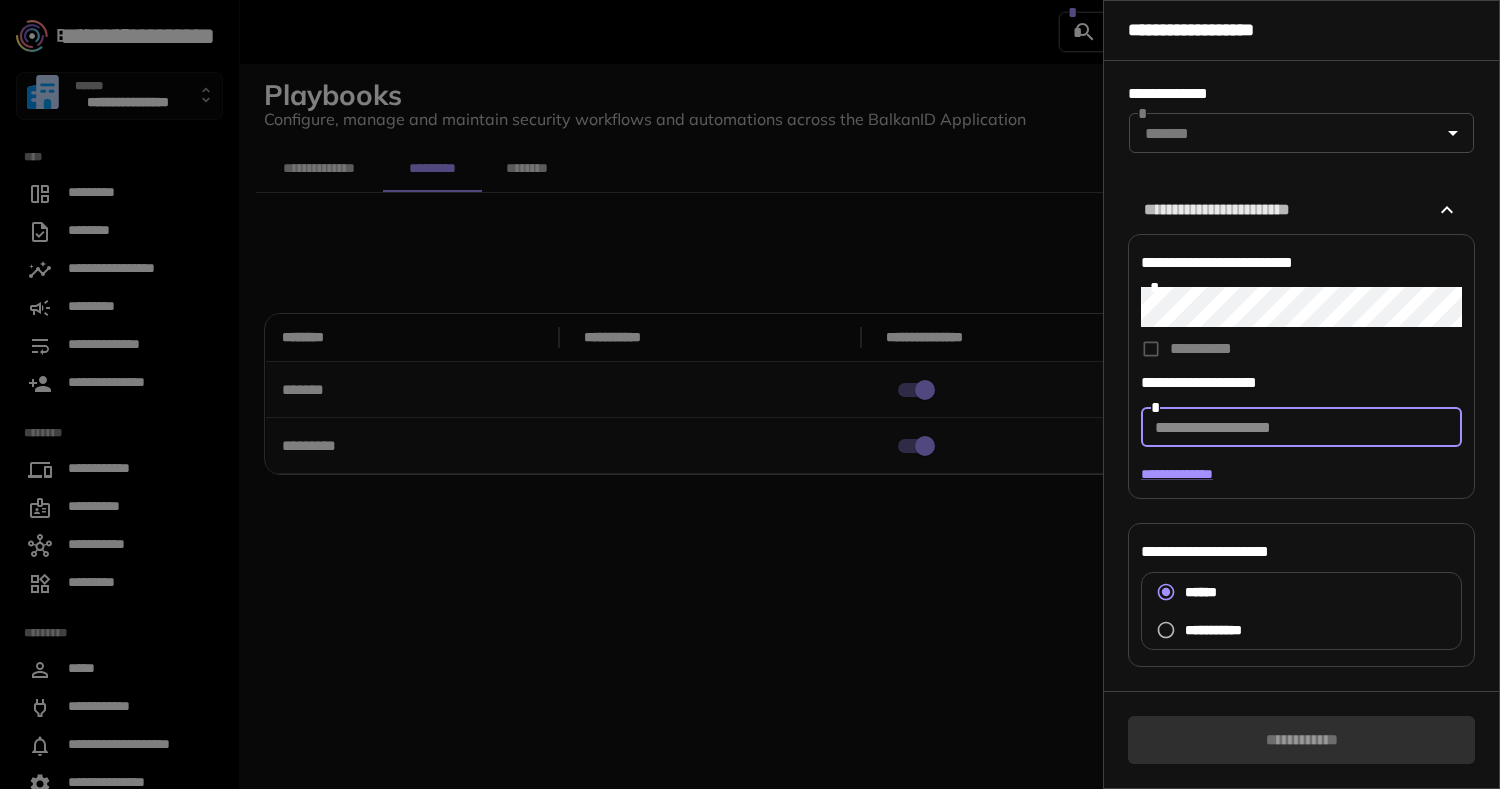 type on "**********" 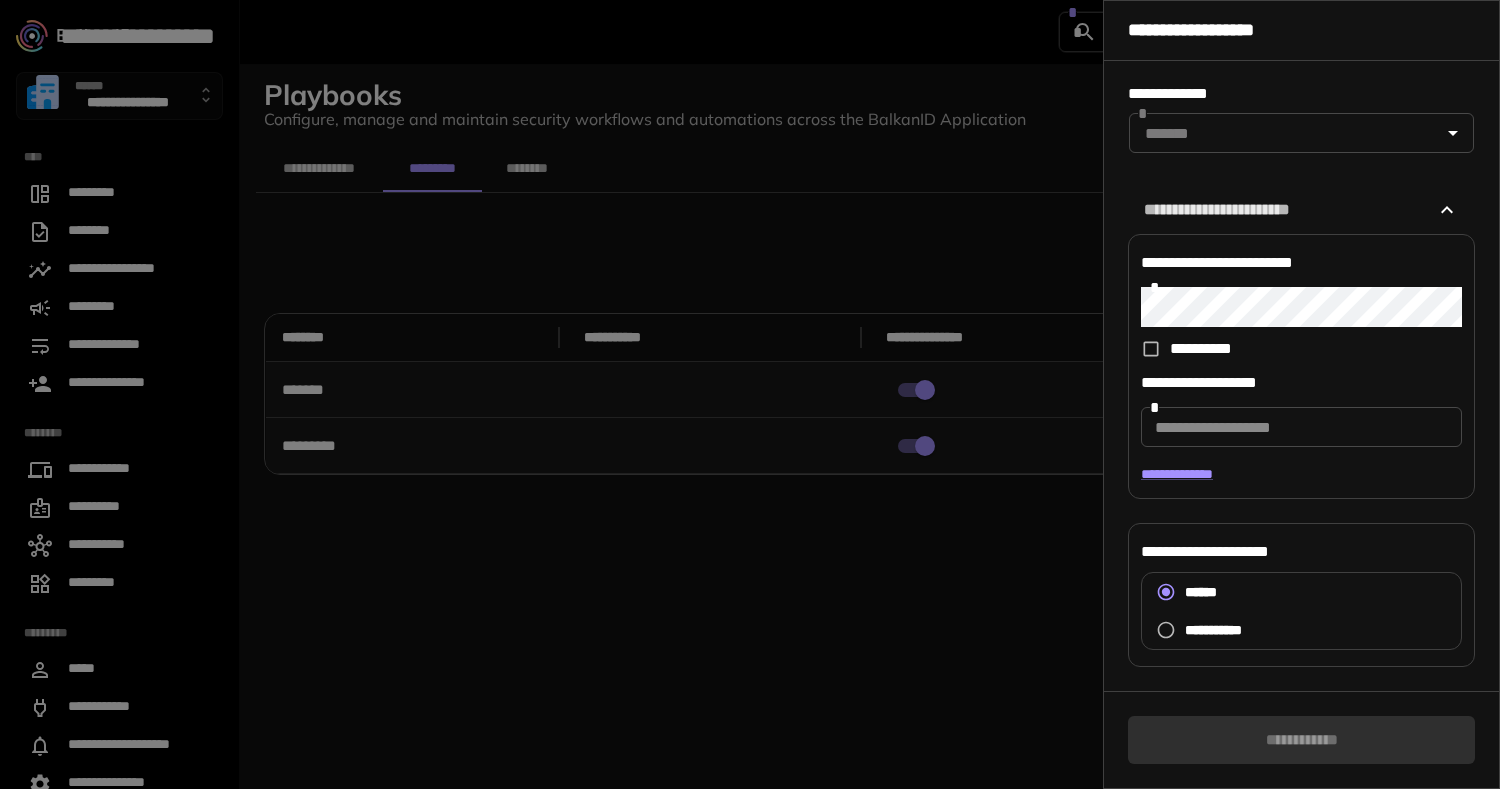 click on "**********" at bounding box center (1301, 383) 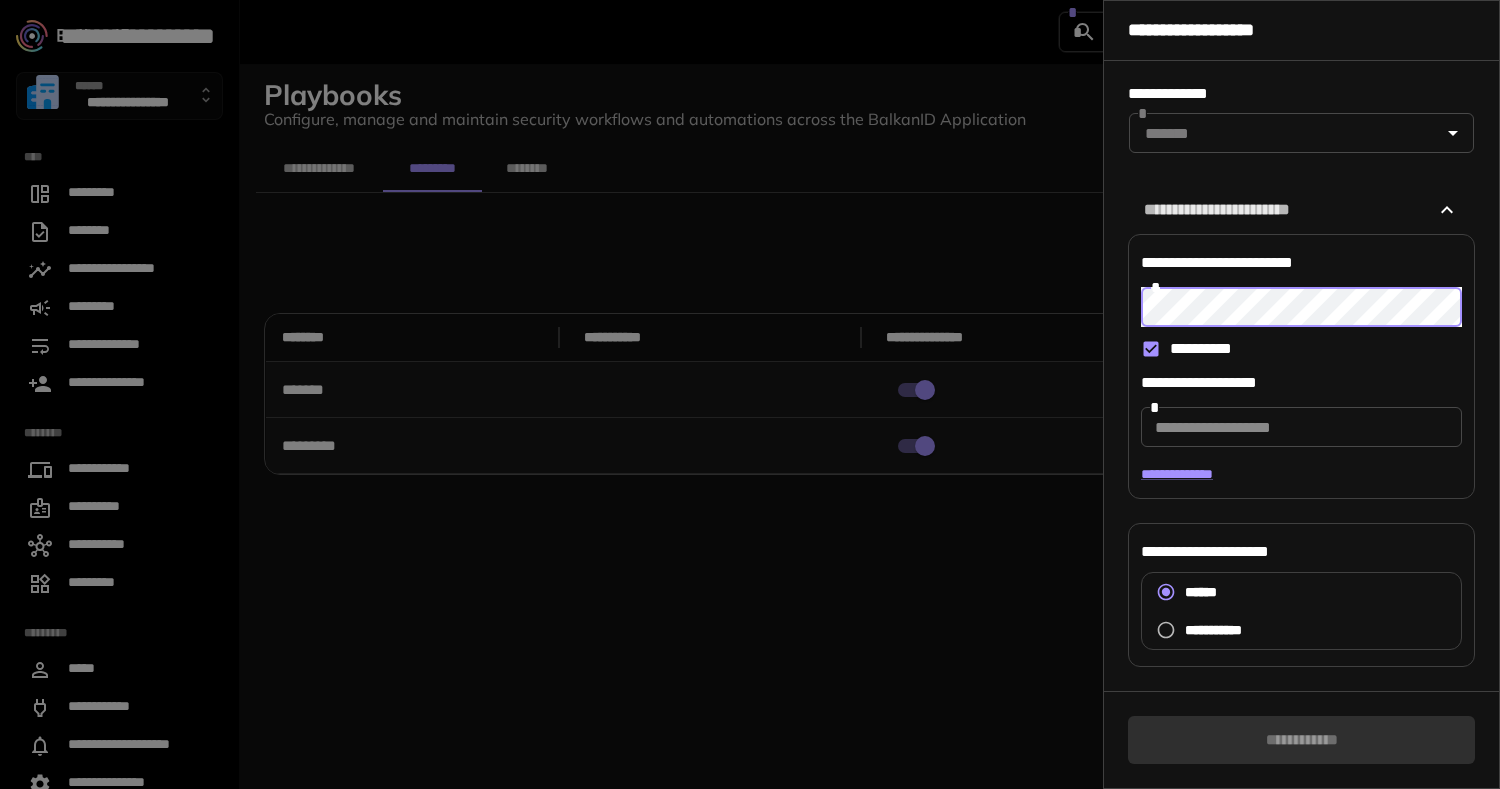 click at bounding box center (1301, 427) 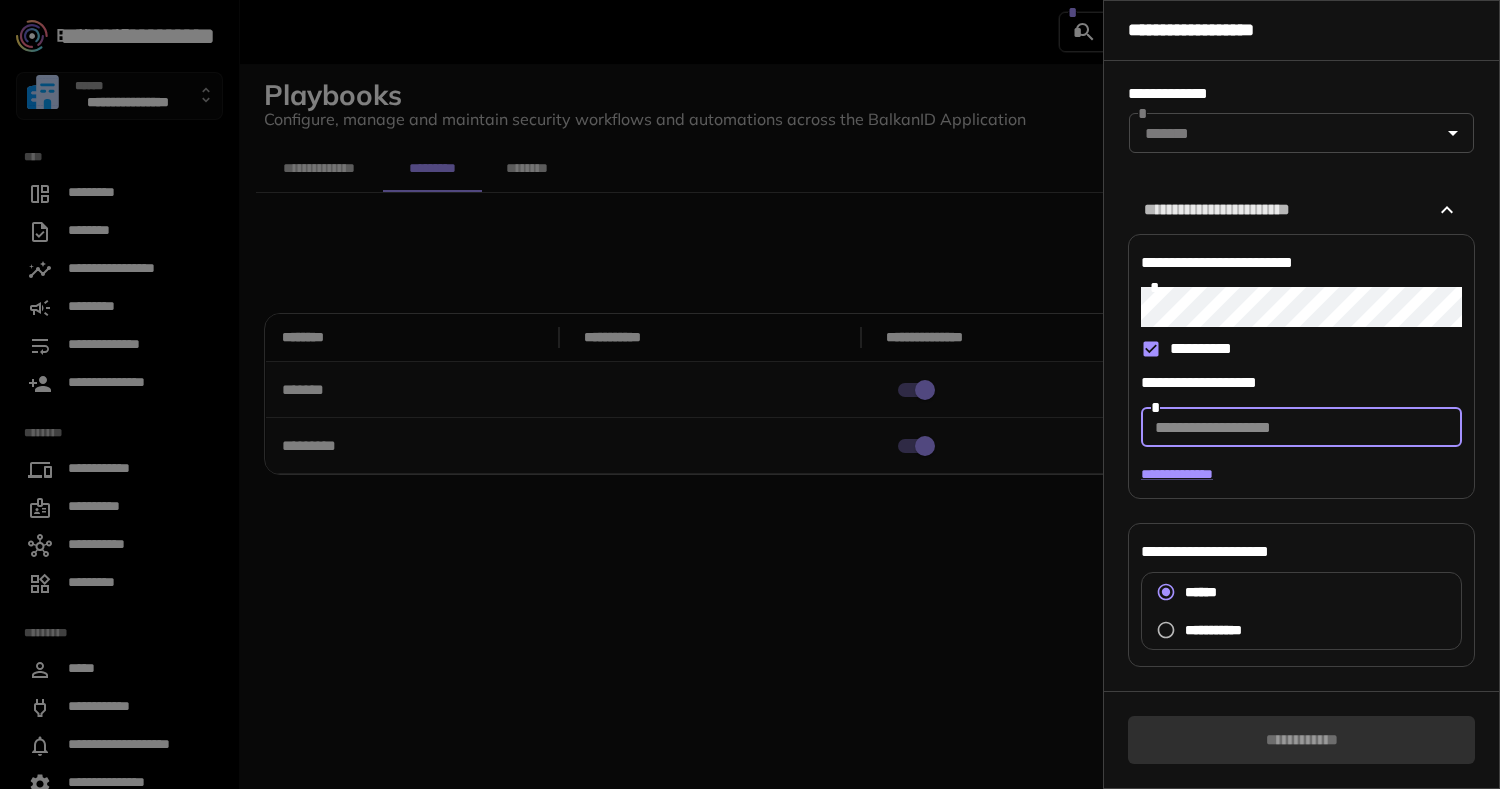 paste on "**********" 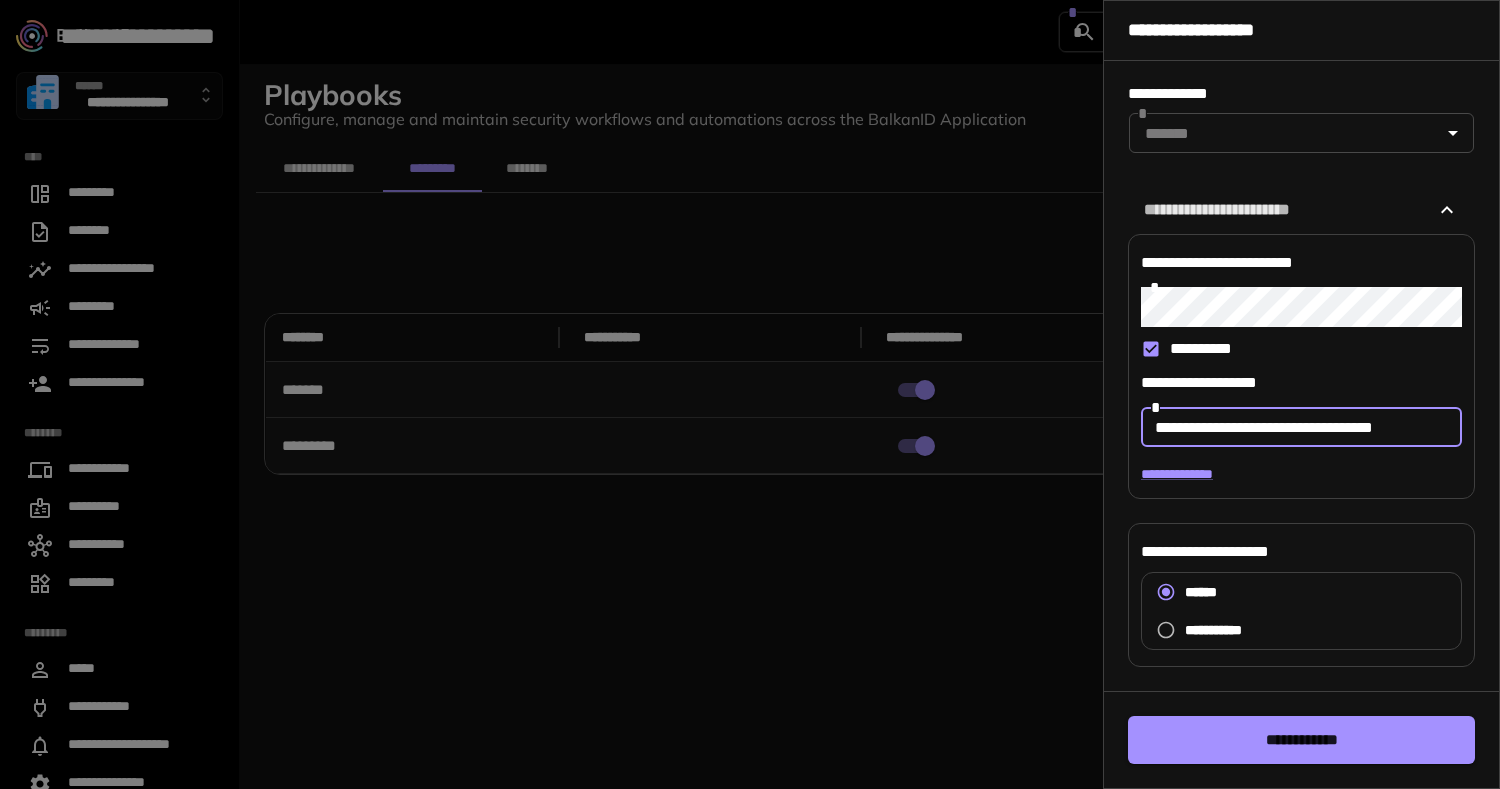 click on "**********" at bounding box center [1301, 427] 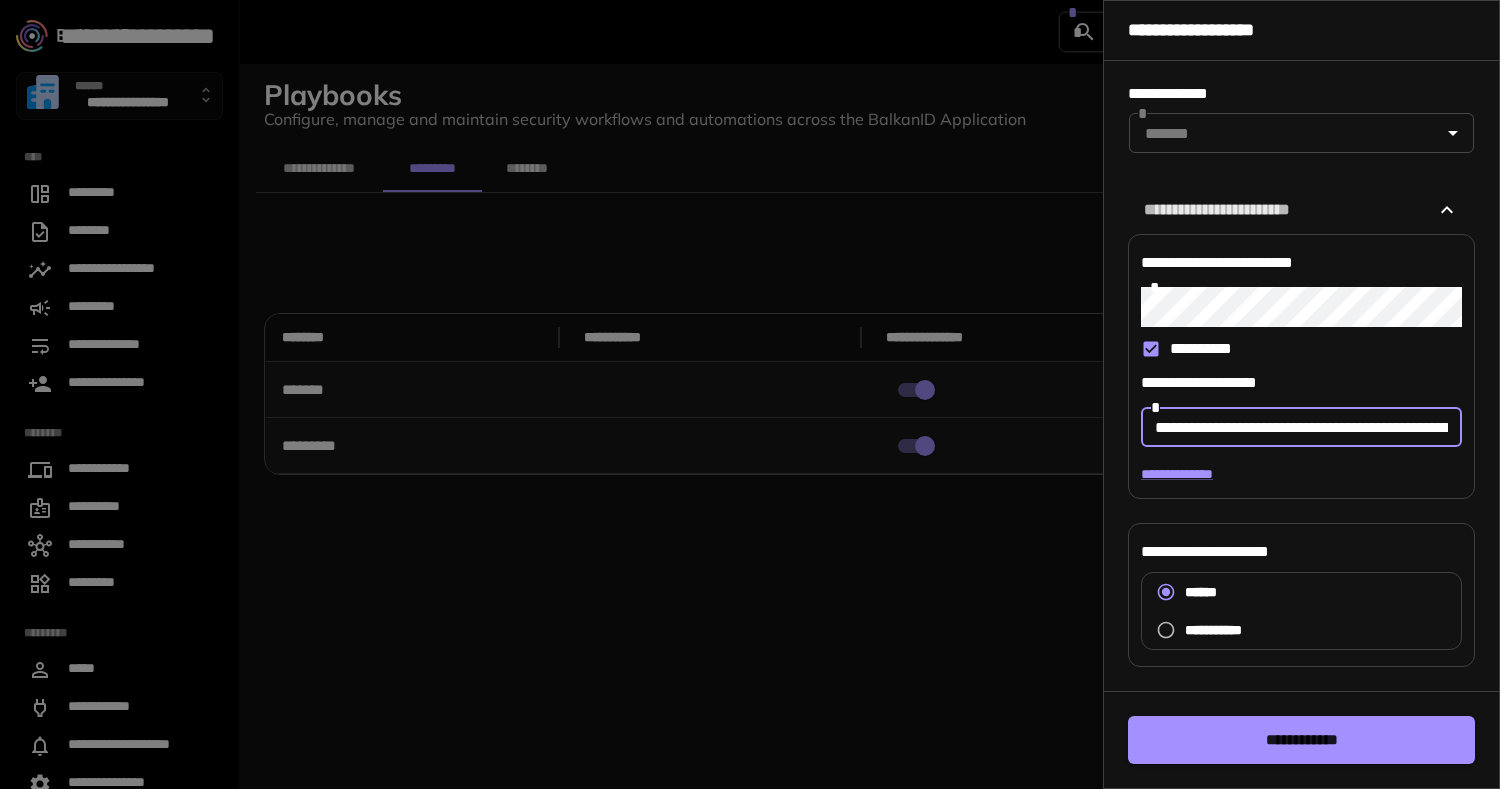 scroll, scrollTop: 0, scrollLeft: 85, axis: horizontal 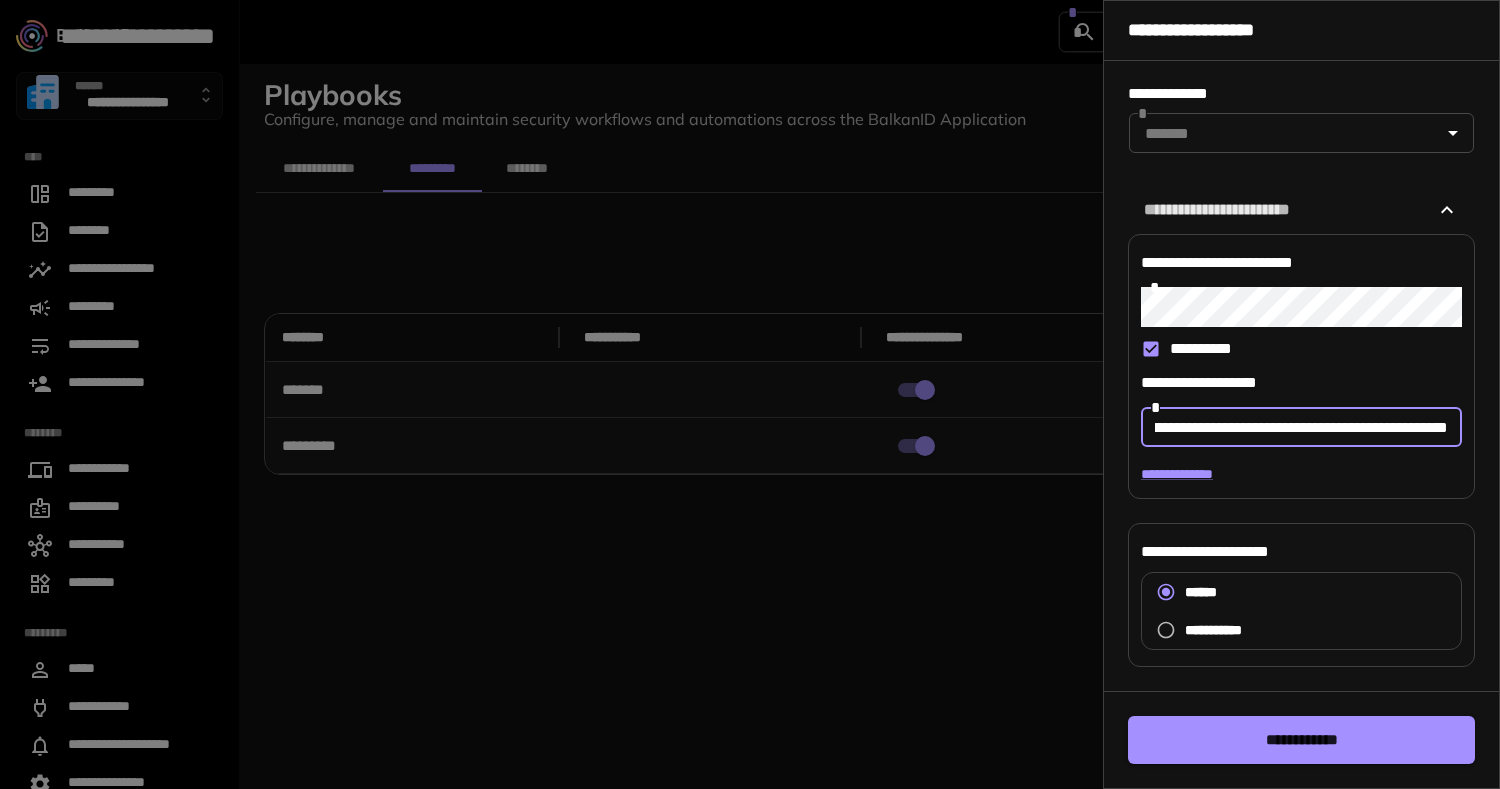 drag, startPoint x: 1373, startPoint y: 420, endPoint x: 1505, endPoint y: 413, distance: 132.18547 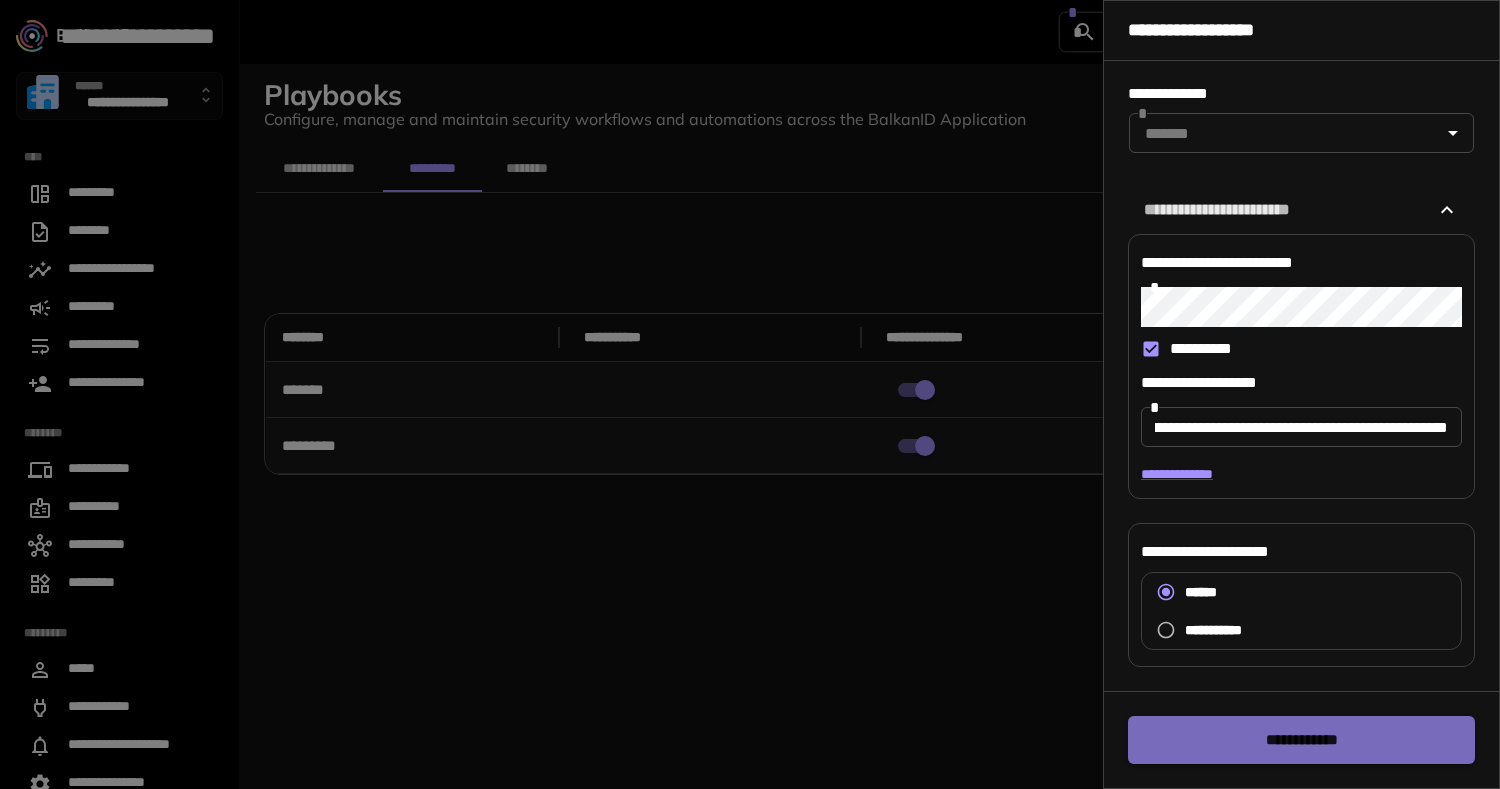 scroll, scrollTop: 0, scrollLeft: 0, axis: both 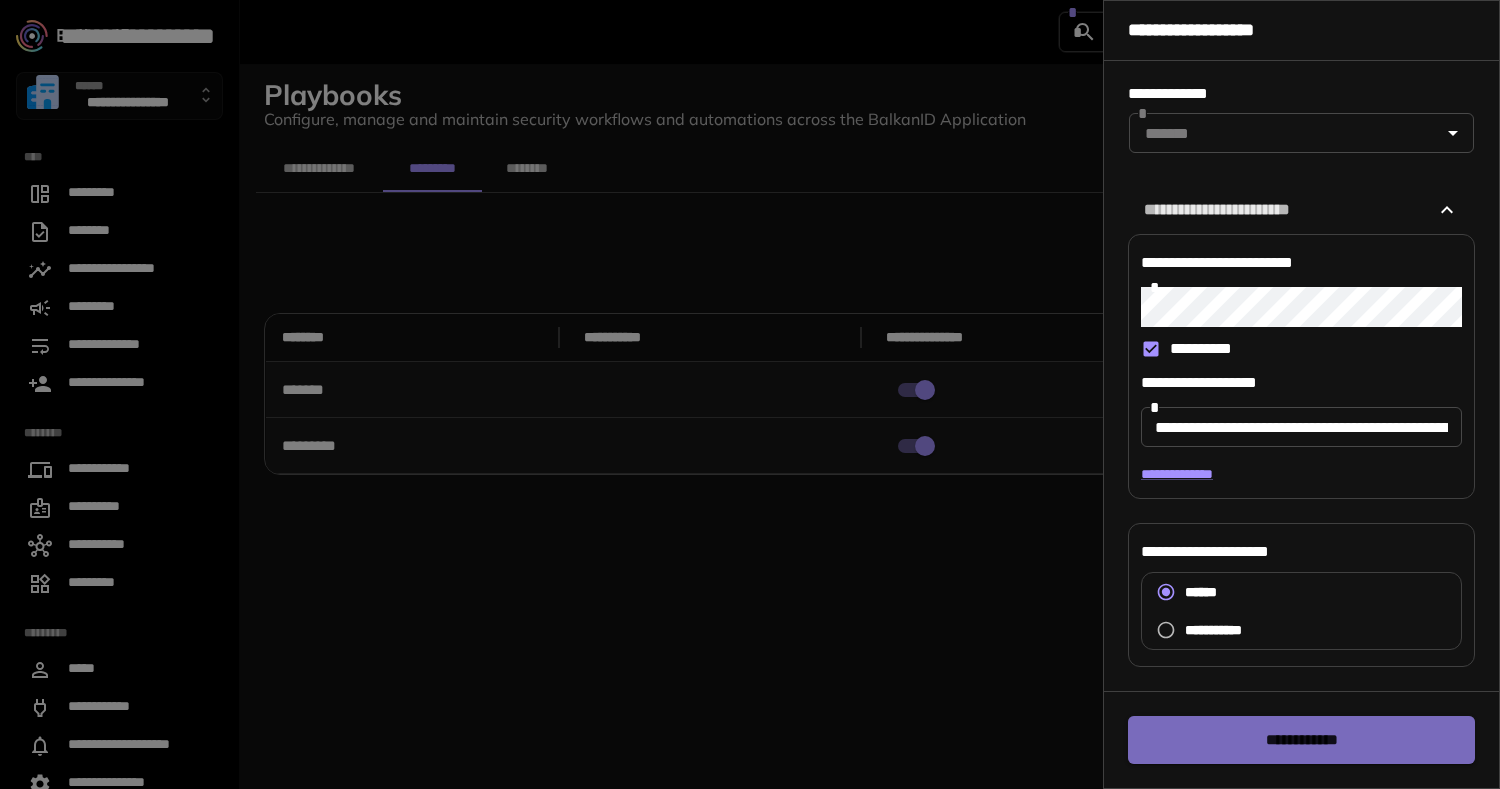 click on "**********" at bounding box center [1301, 740] 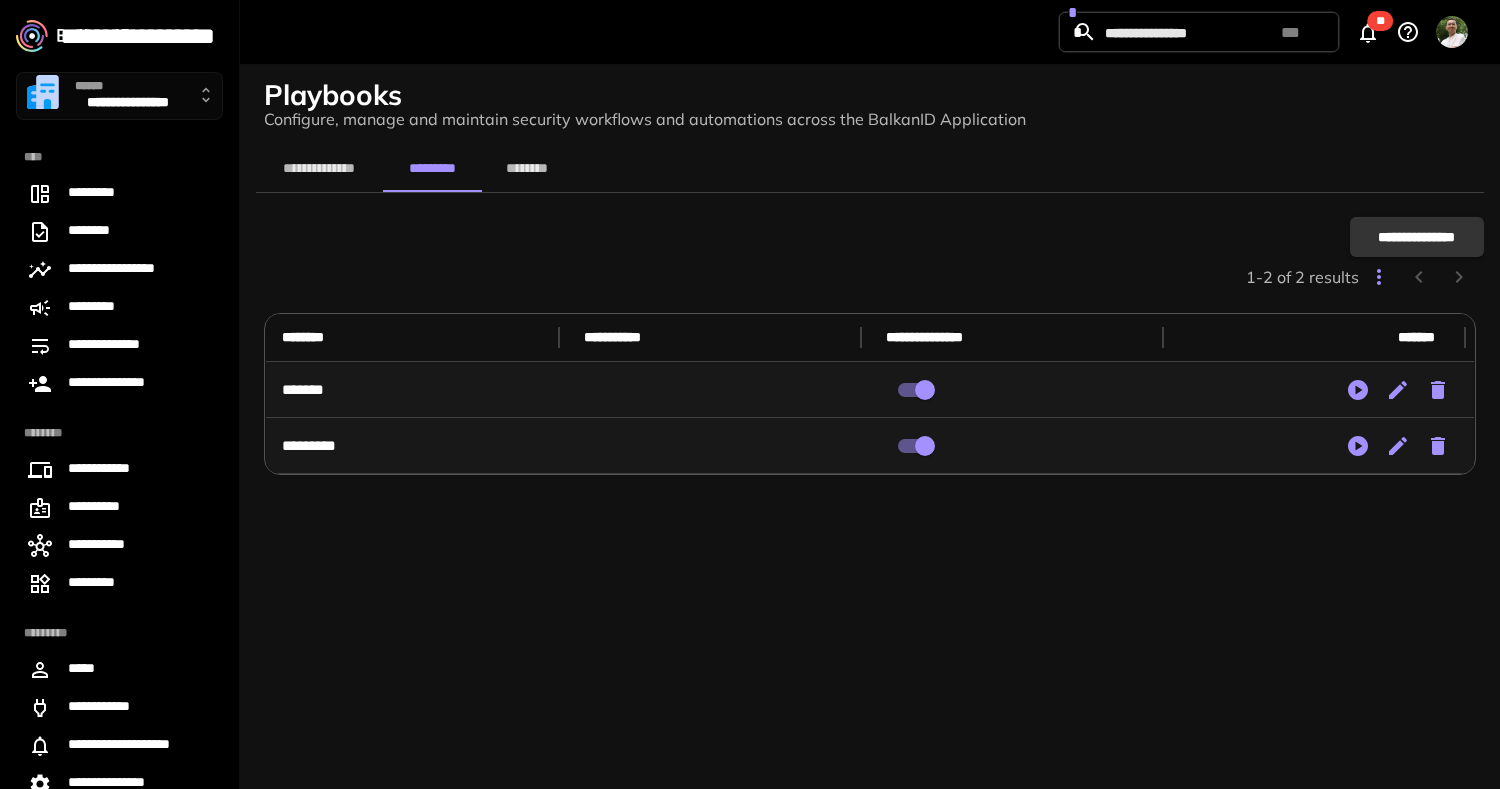 scroll, scrollTop: 0, scrollLeft: 0, axis: both 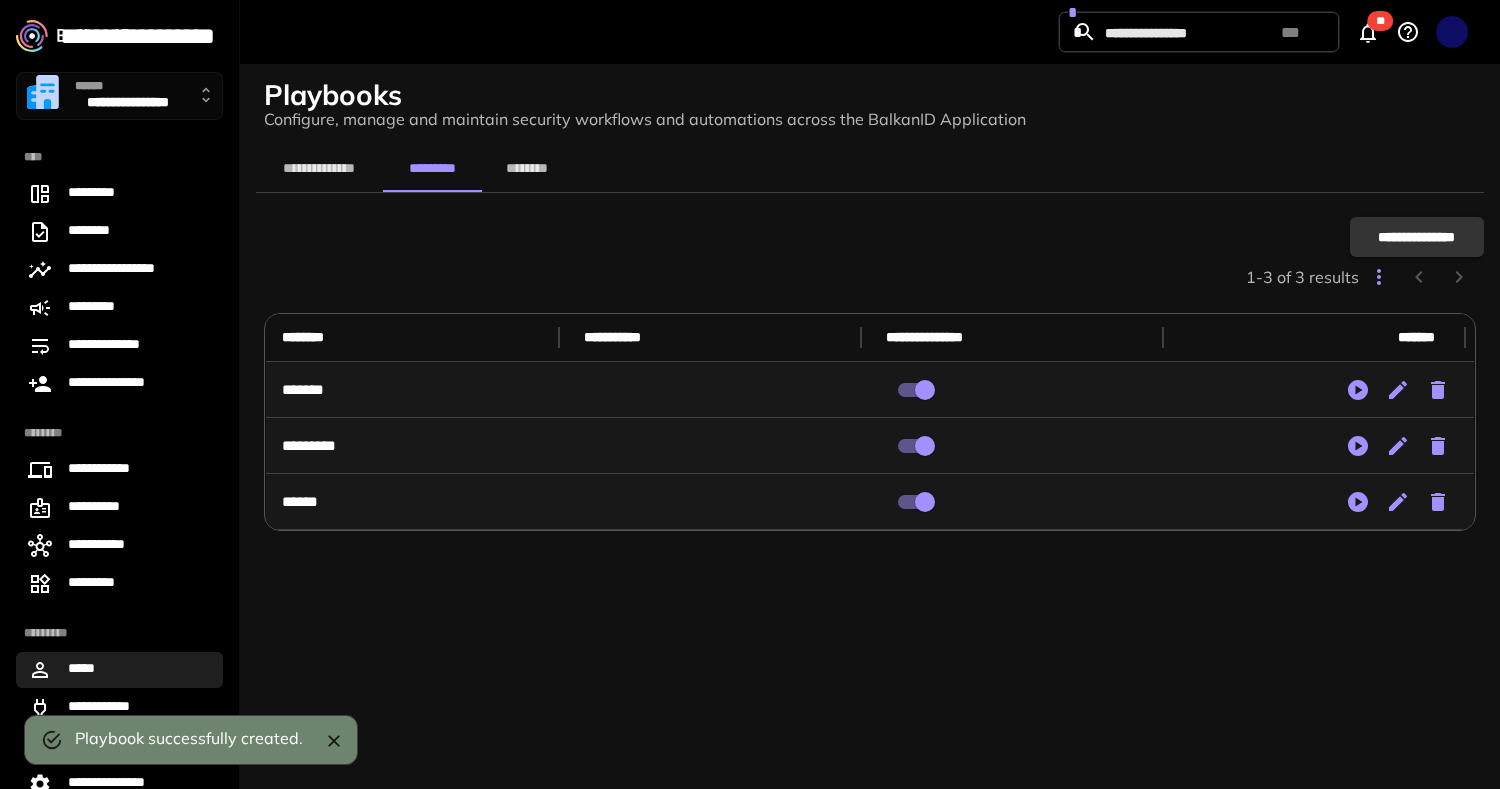 click on "*****" at bounding box center (119, 670) 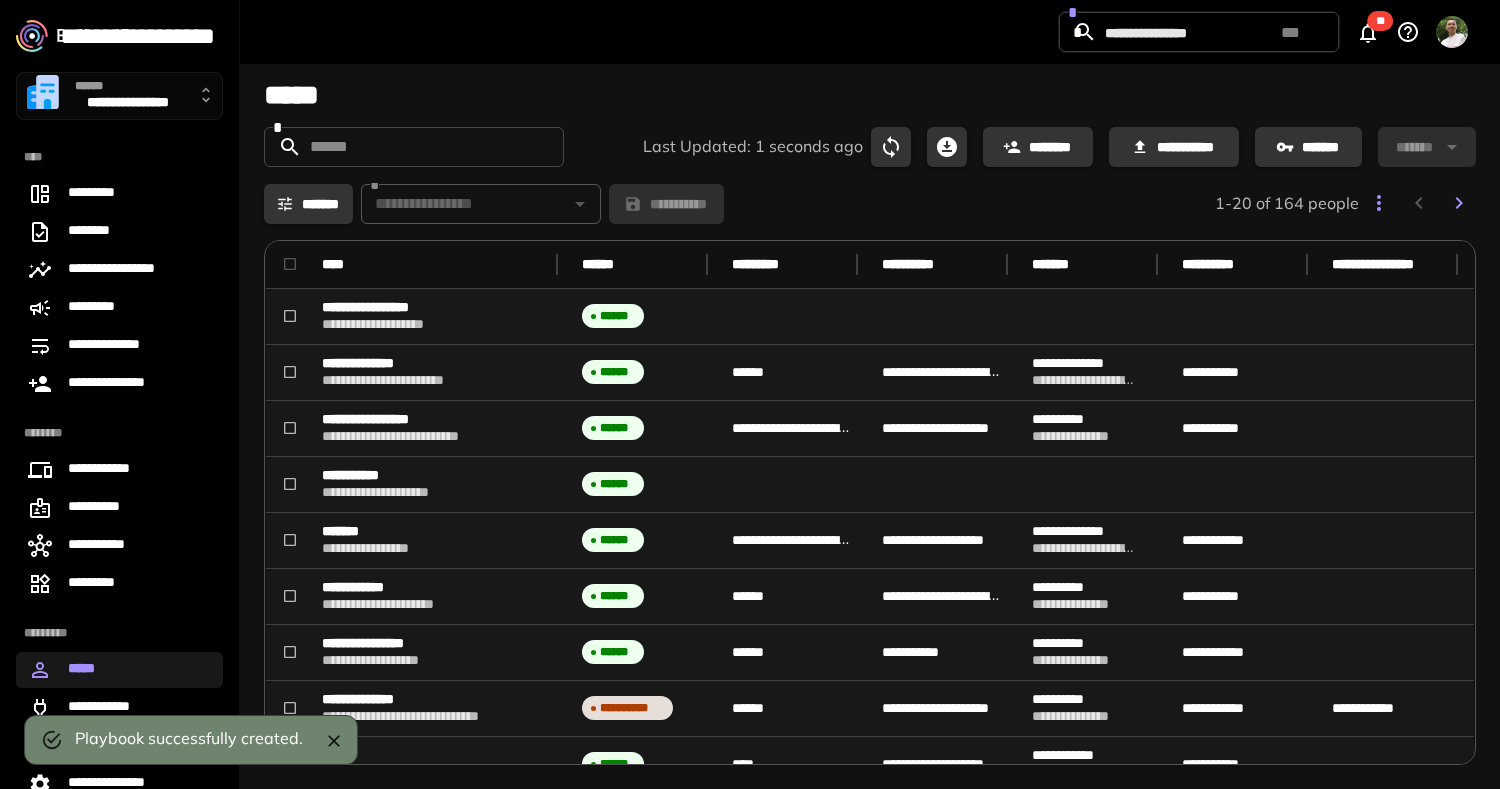 click on "********" at bounding box center (1038, 147) 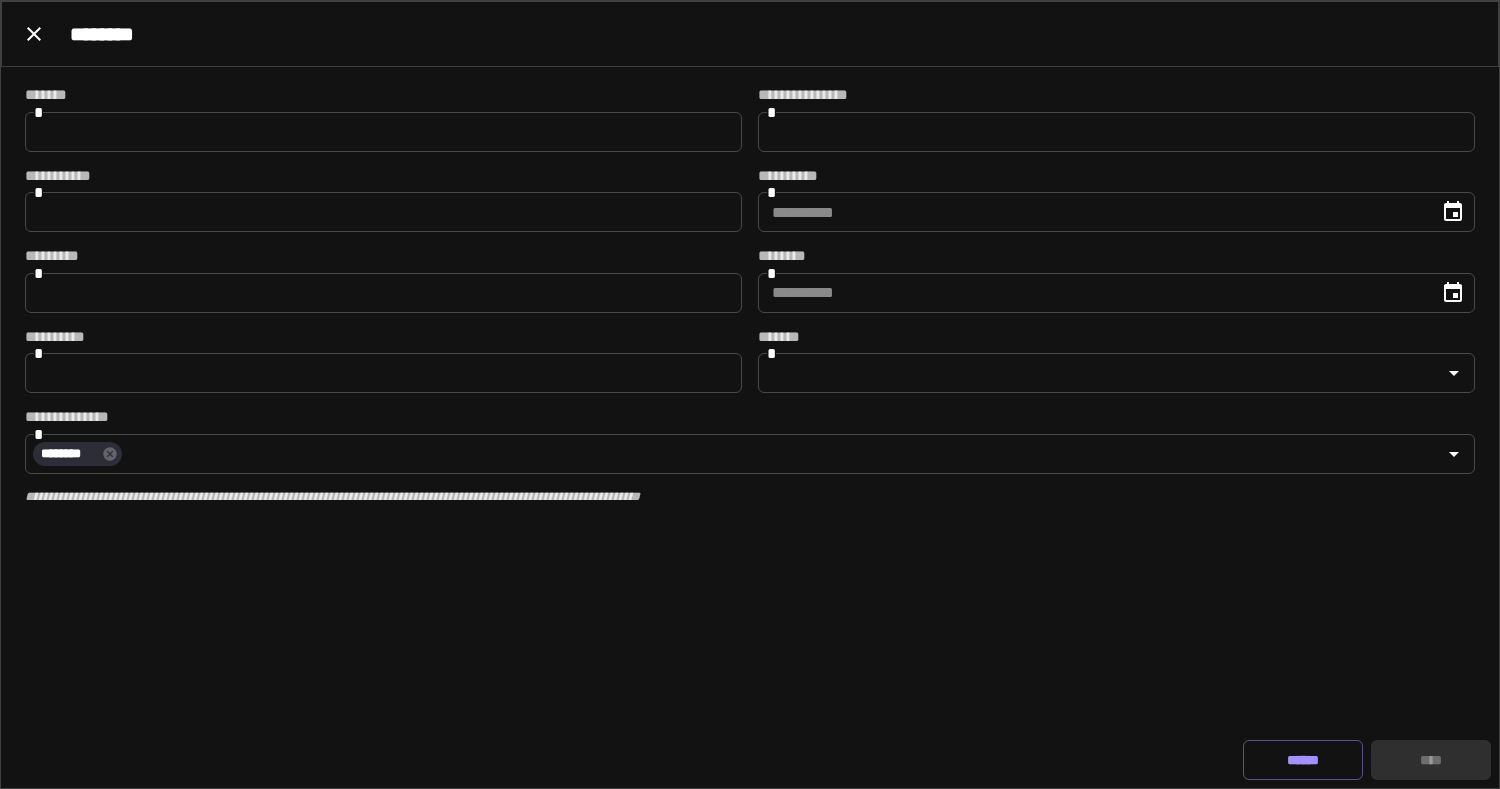 click on "**********" at bounding box center (383, 240) 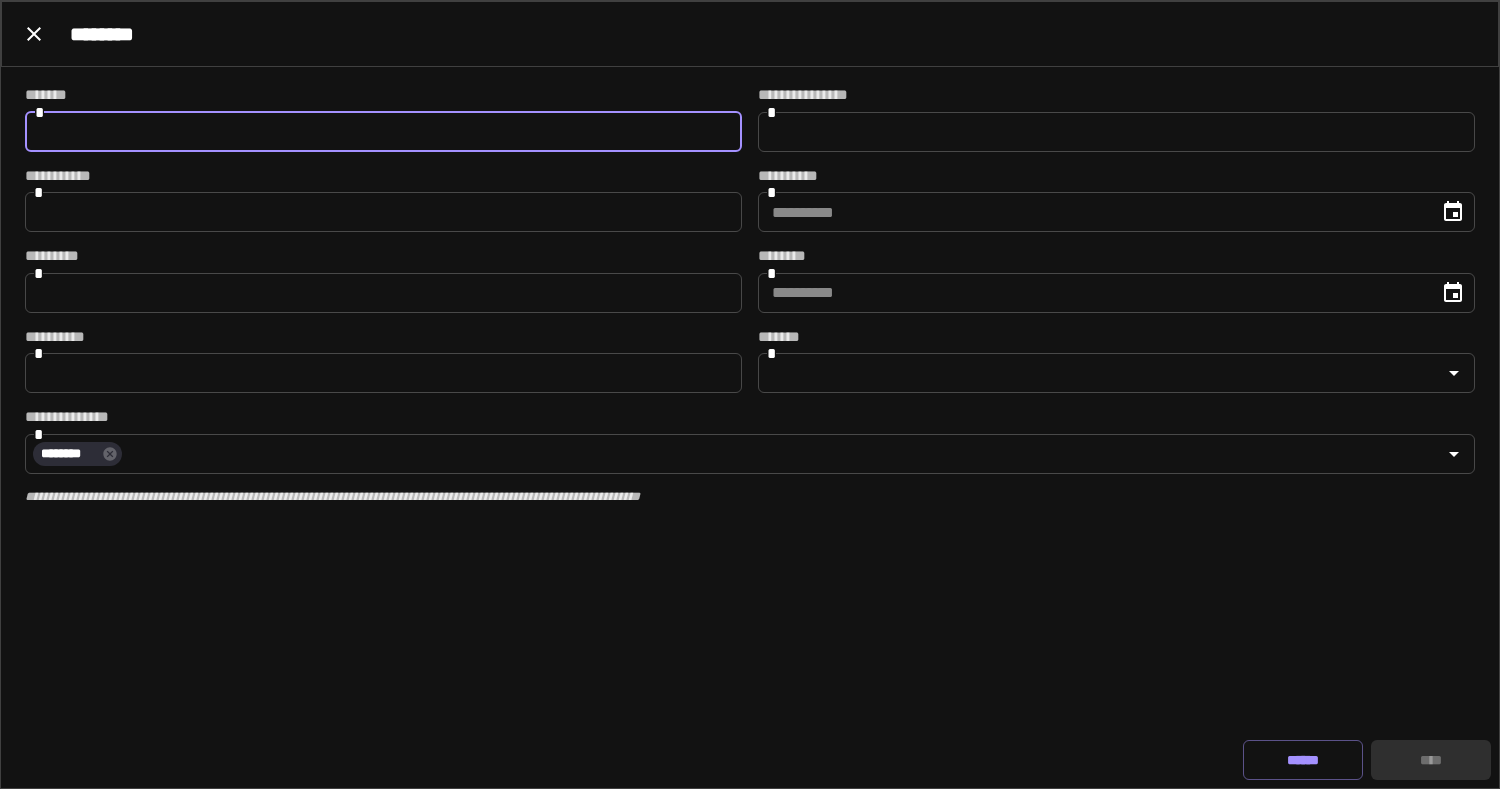 click at bounding box center [383, 132] 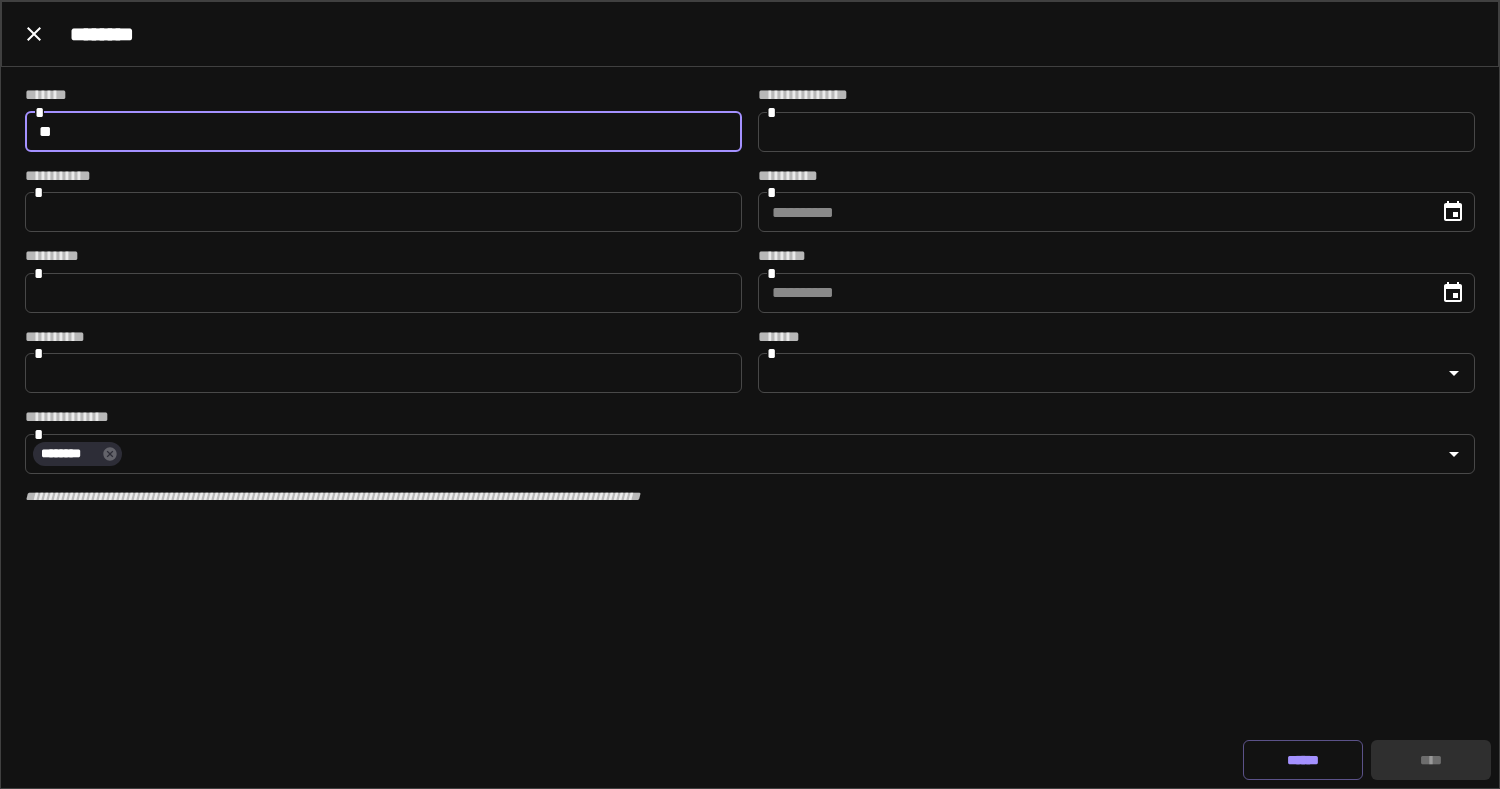 type on "*" 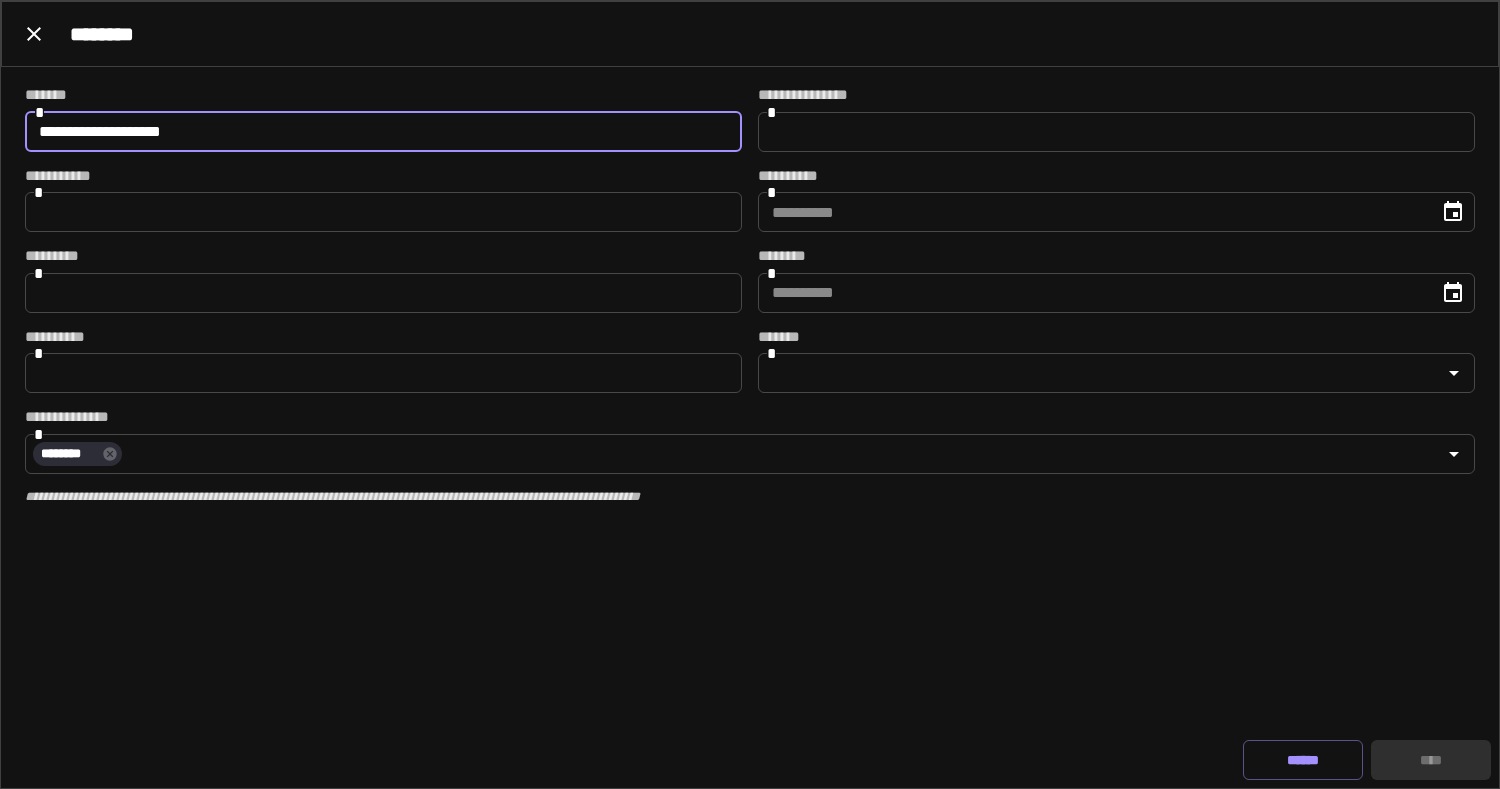 type on "**********" 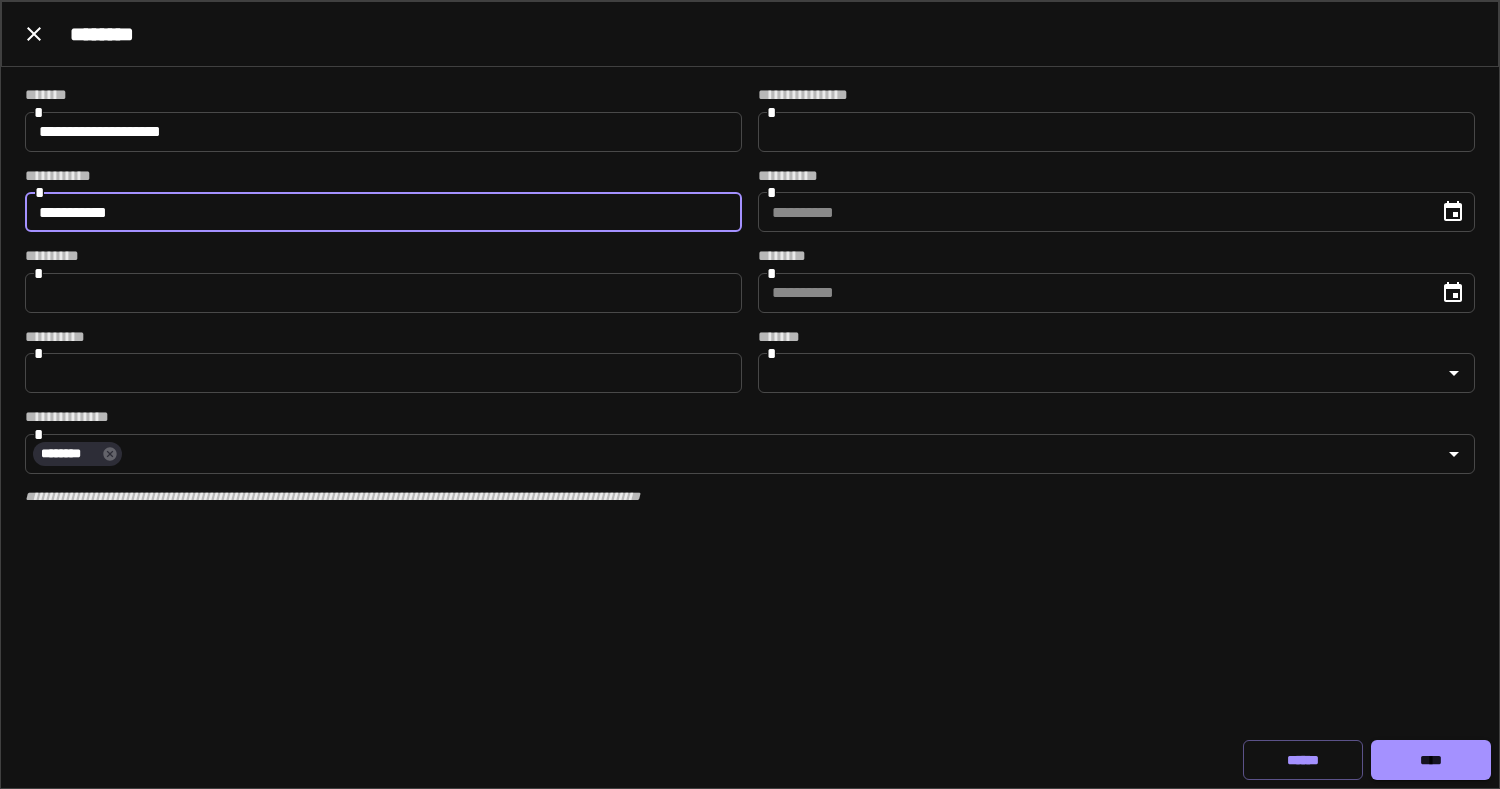 type on "**********" 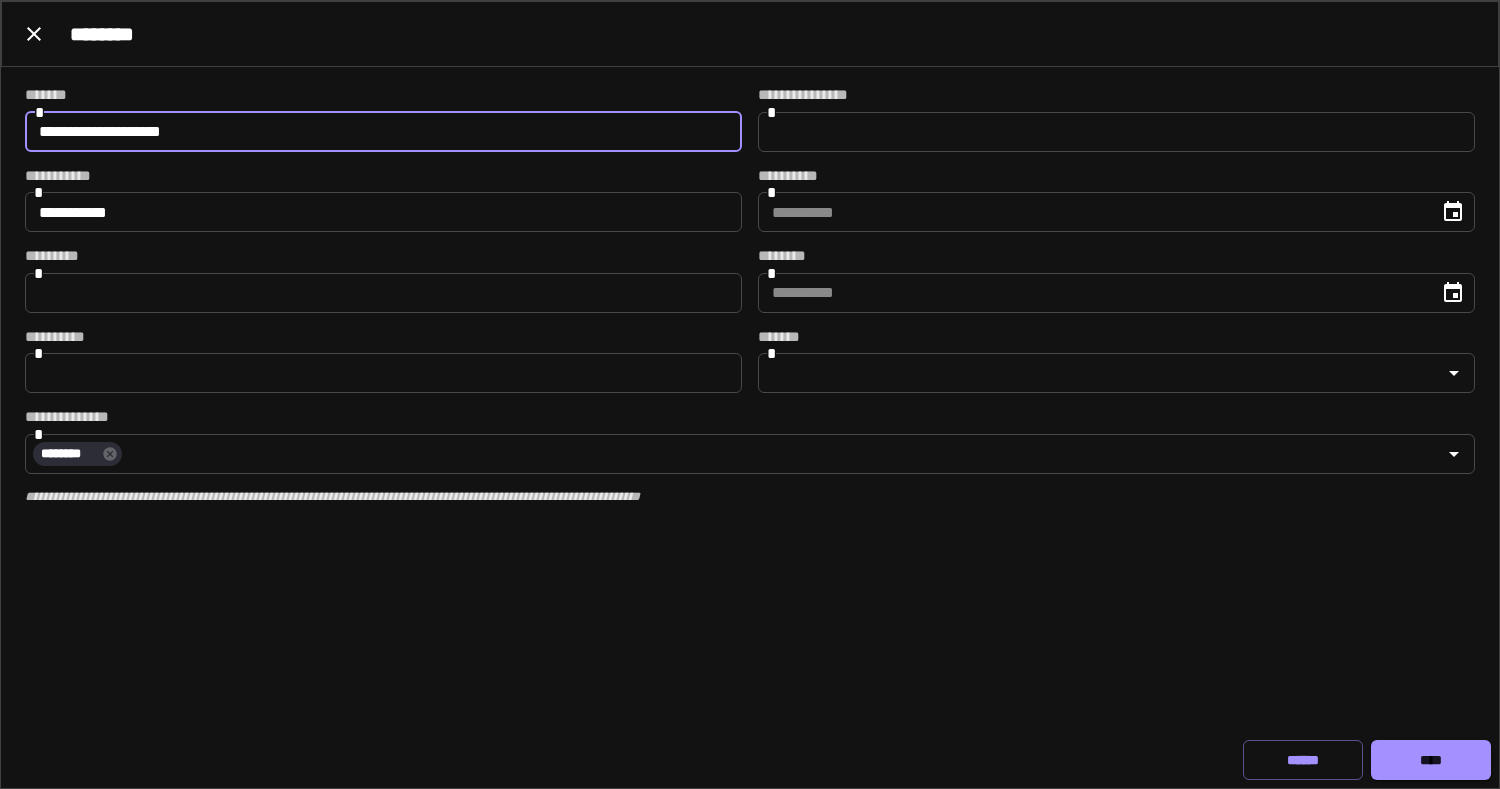 drag, startPoint x: 137, startPoint y: 131, endPoint x: 376, endPoint y: 133, distance: 239.00836 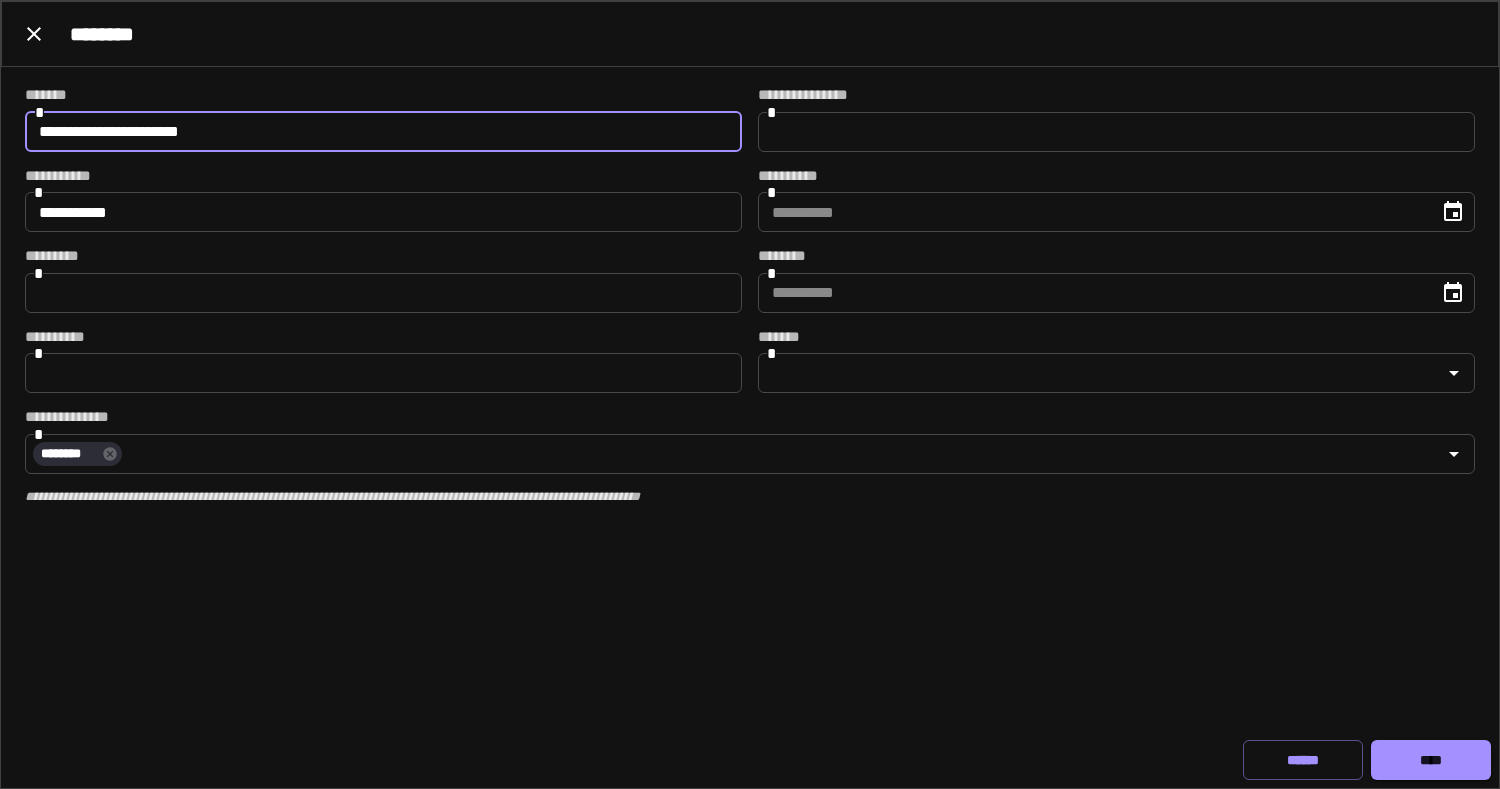 type on "**********" 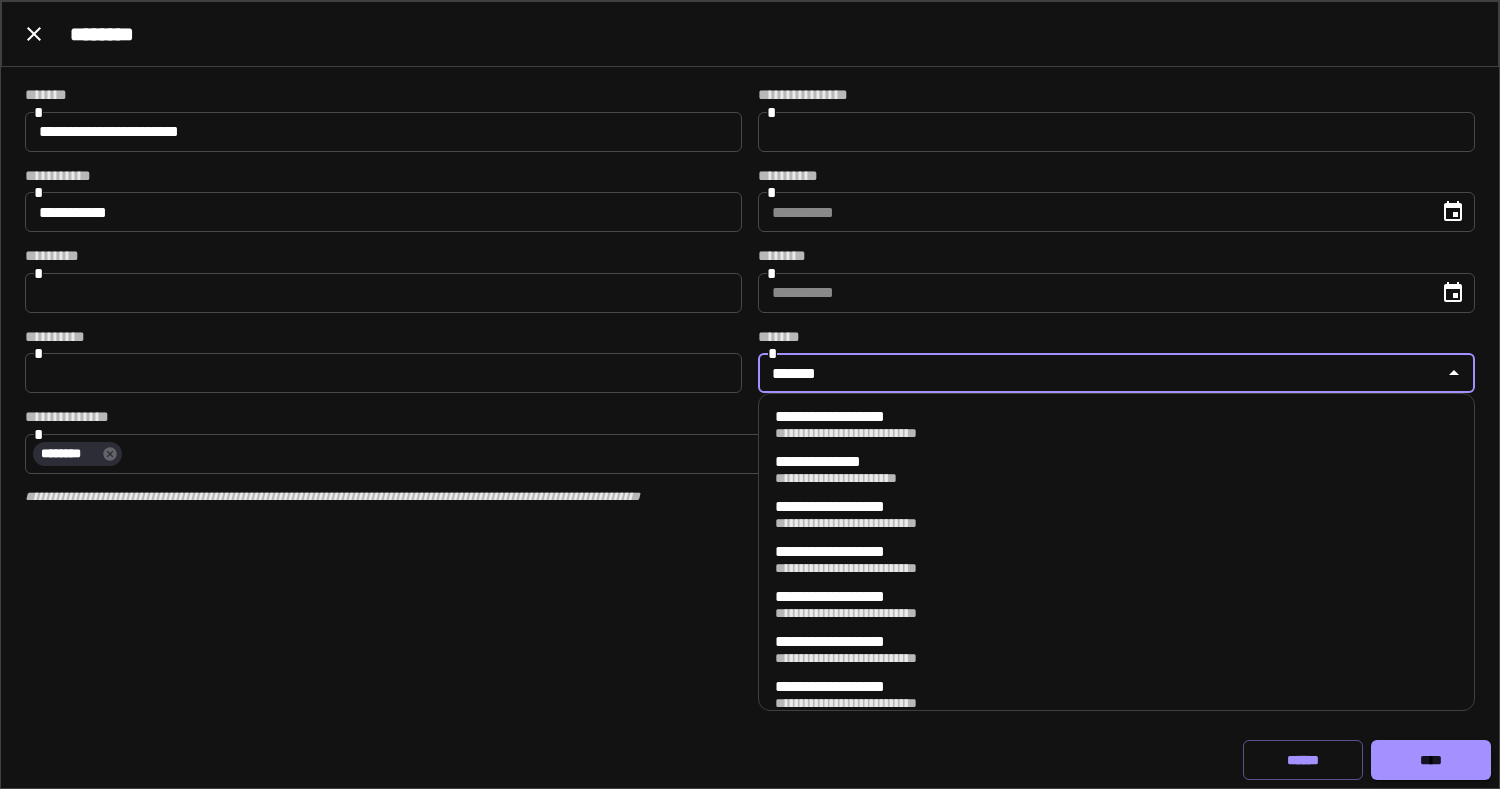 click on "**********" at bounding box center [859, 478] 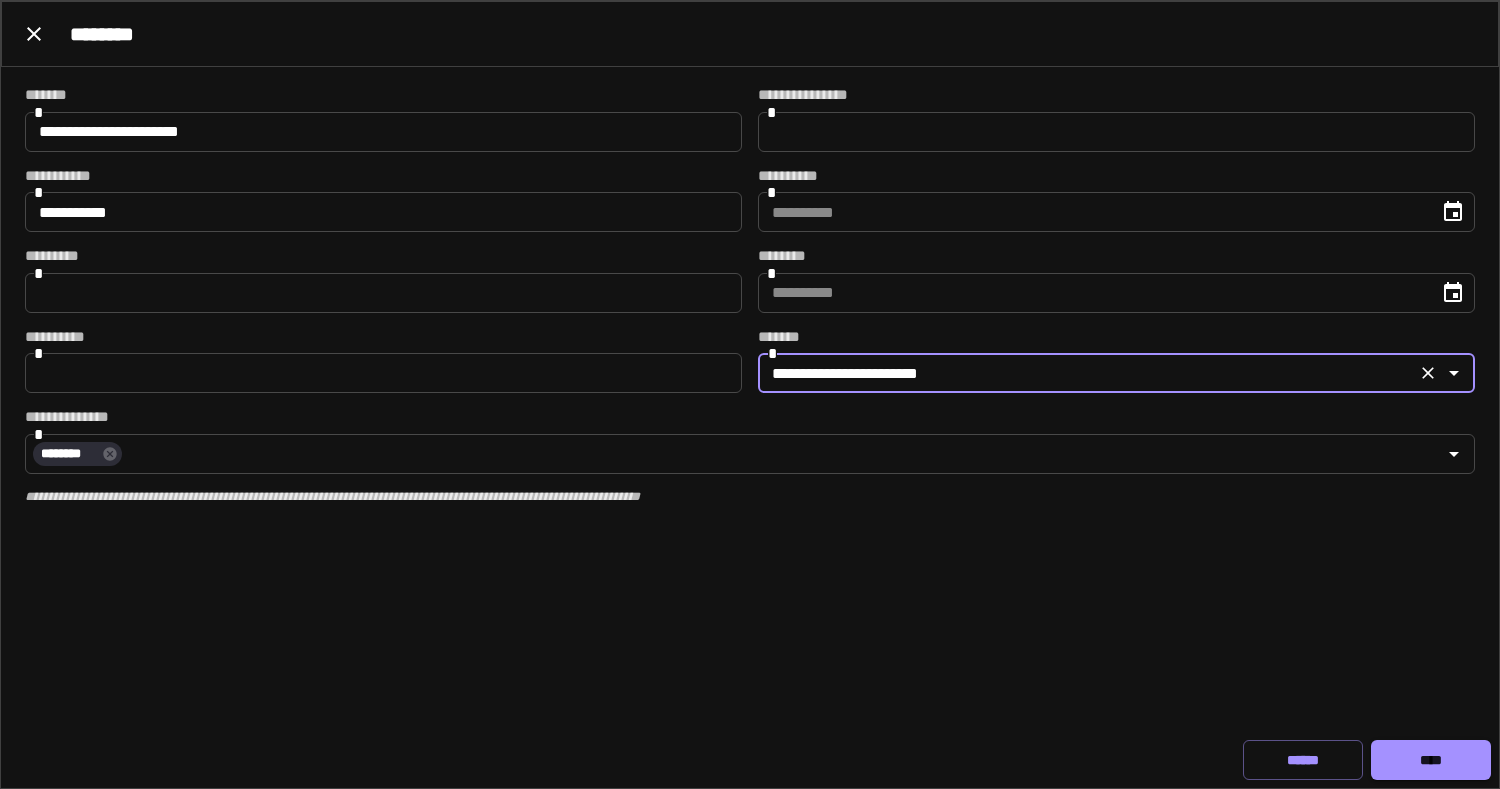 type on "**********" 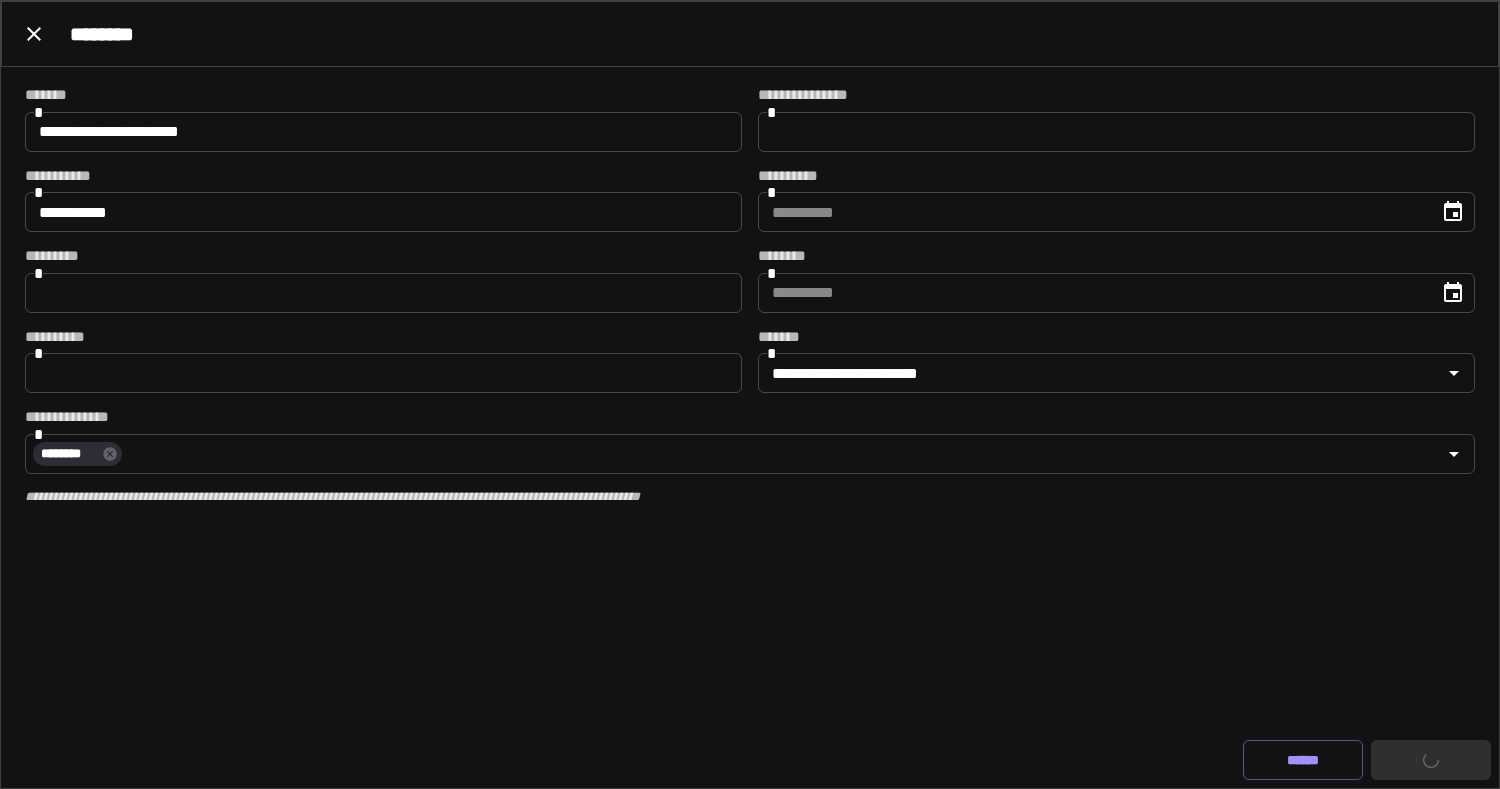 type 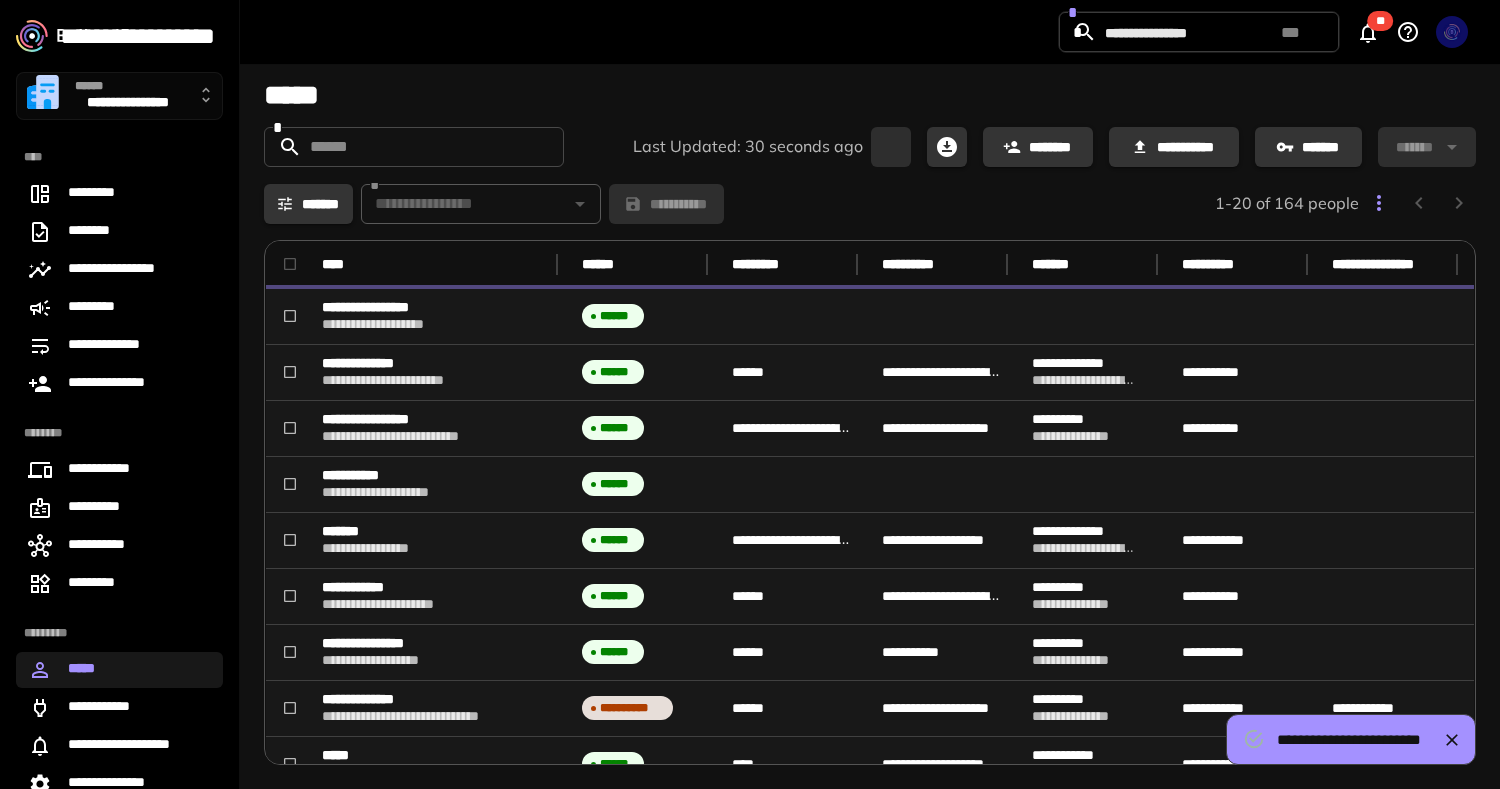 type 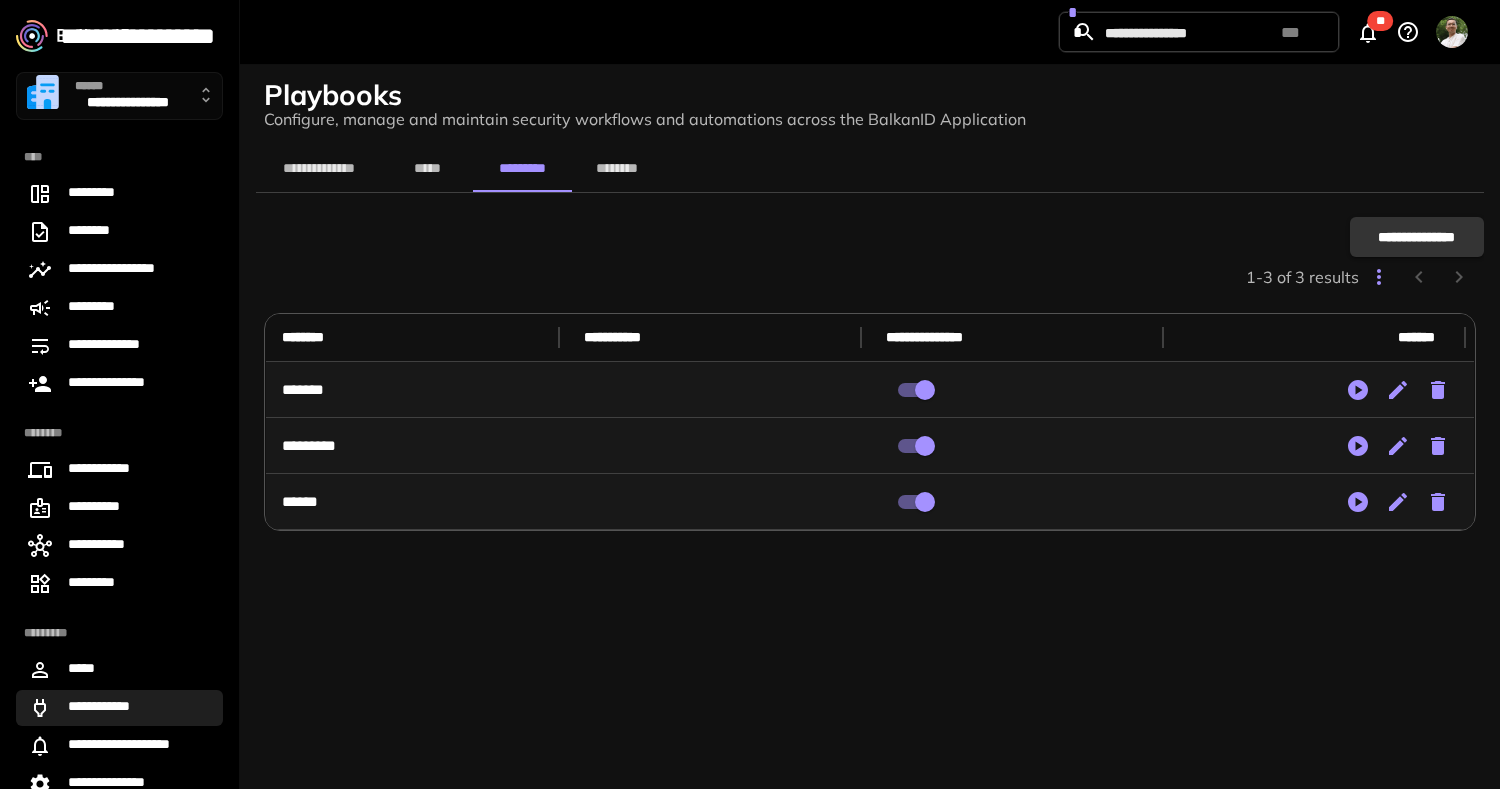 click on "**********" at bounding box center [119, 708] 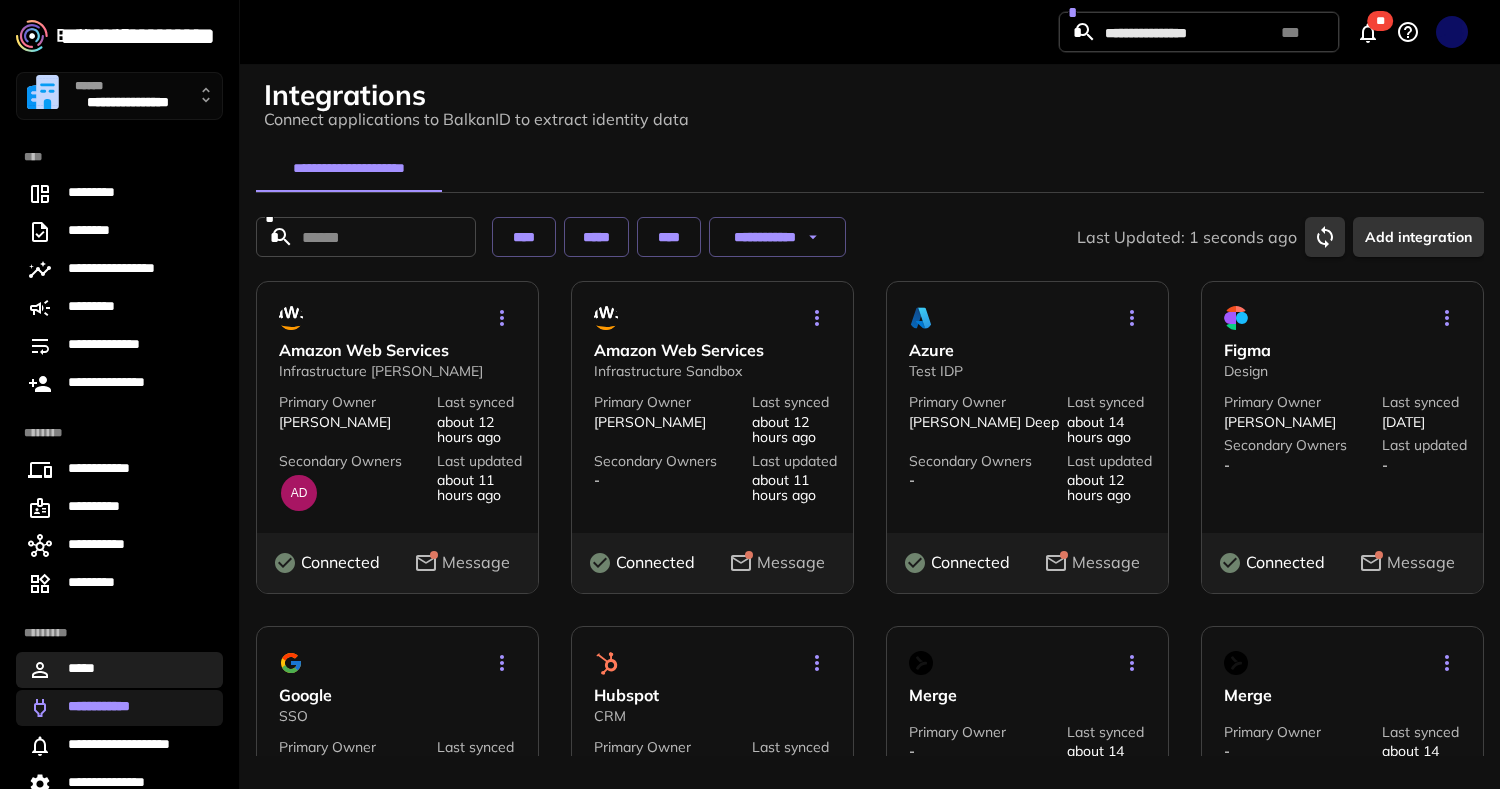 click on "*****" at bounding box center (119, 670) 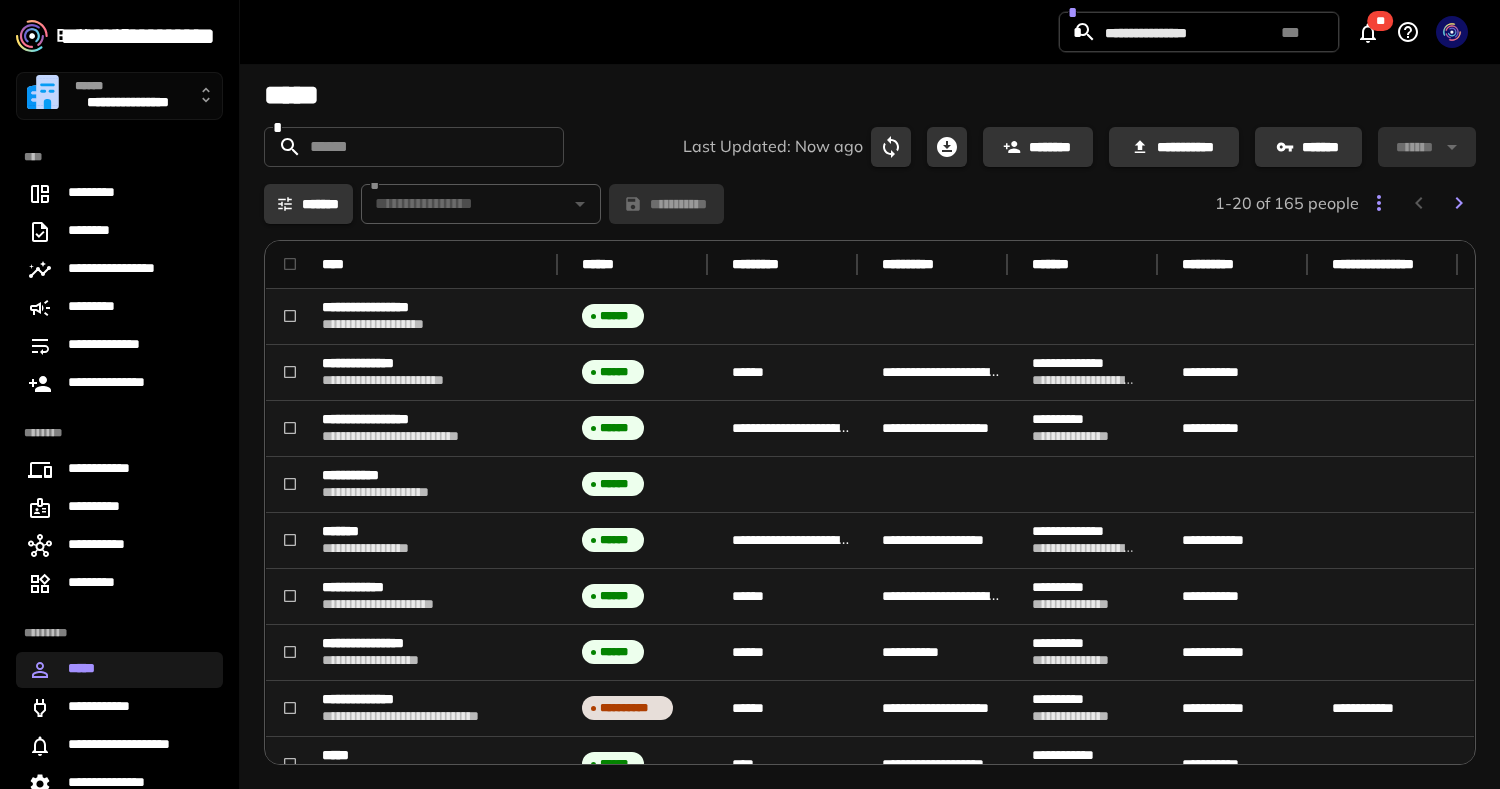 click on "*" at bounding box center [414, 147] 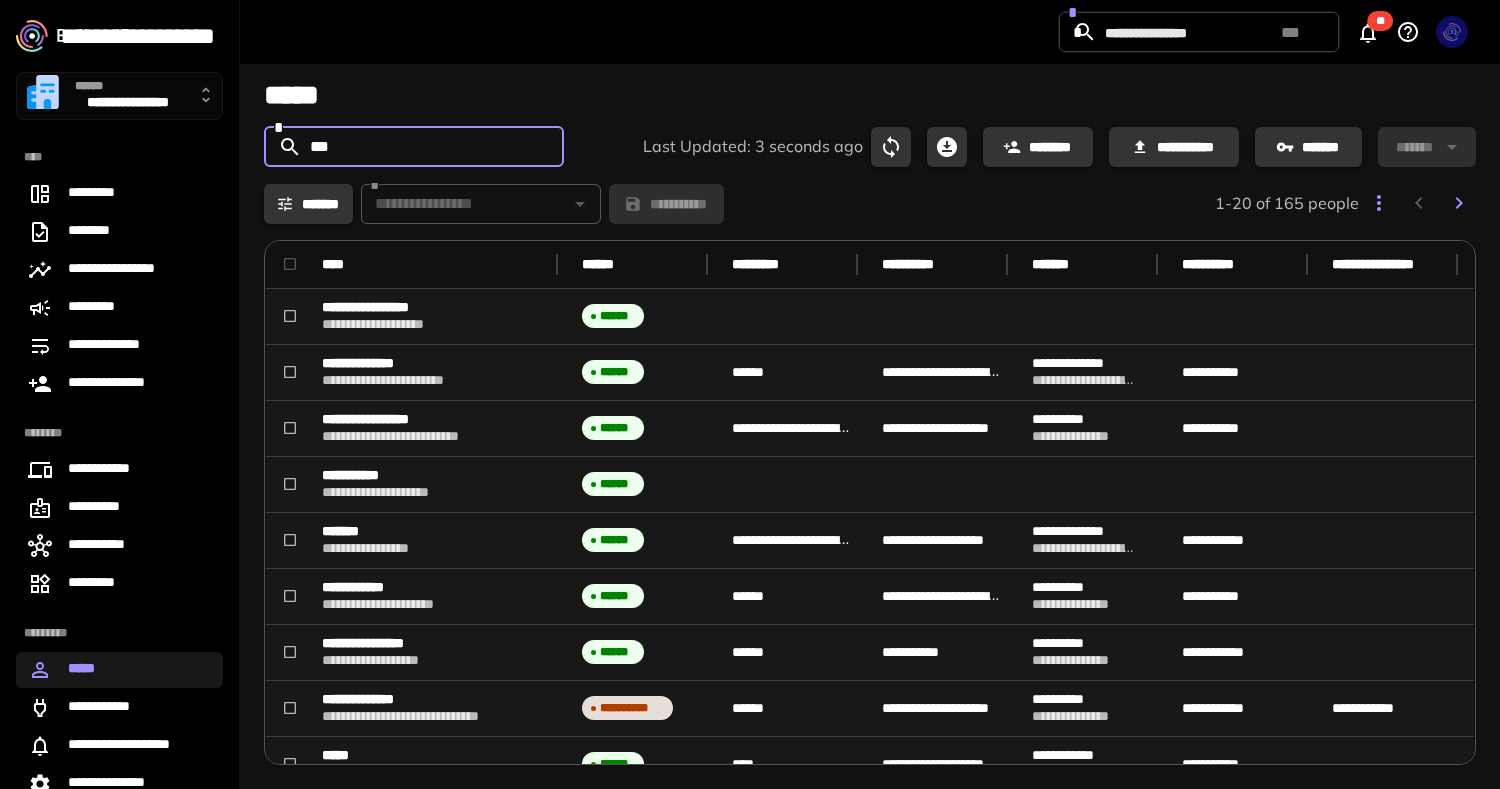 type on "***" 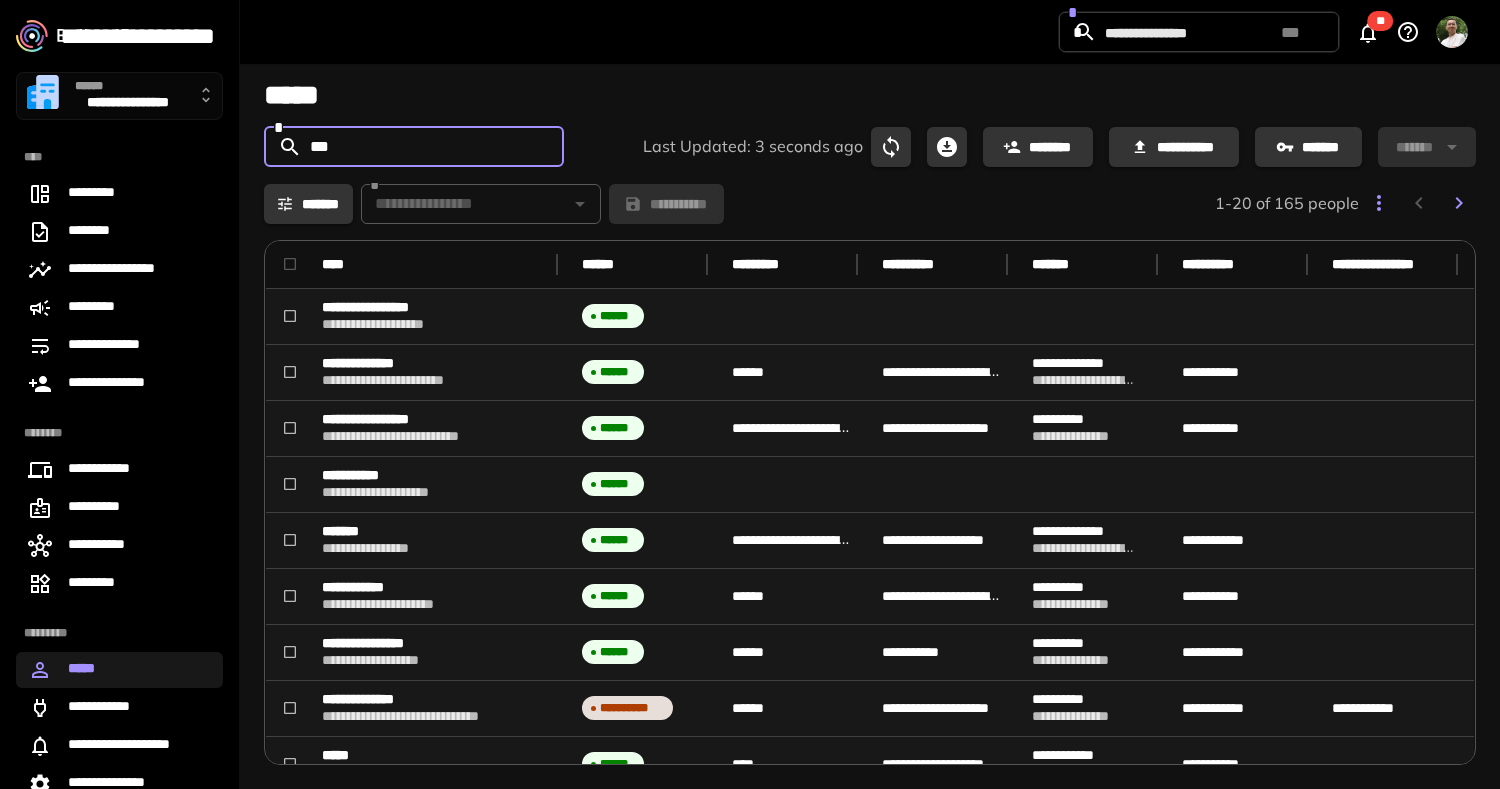 type 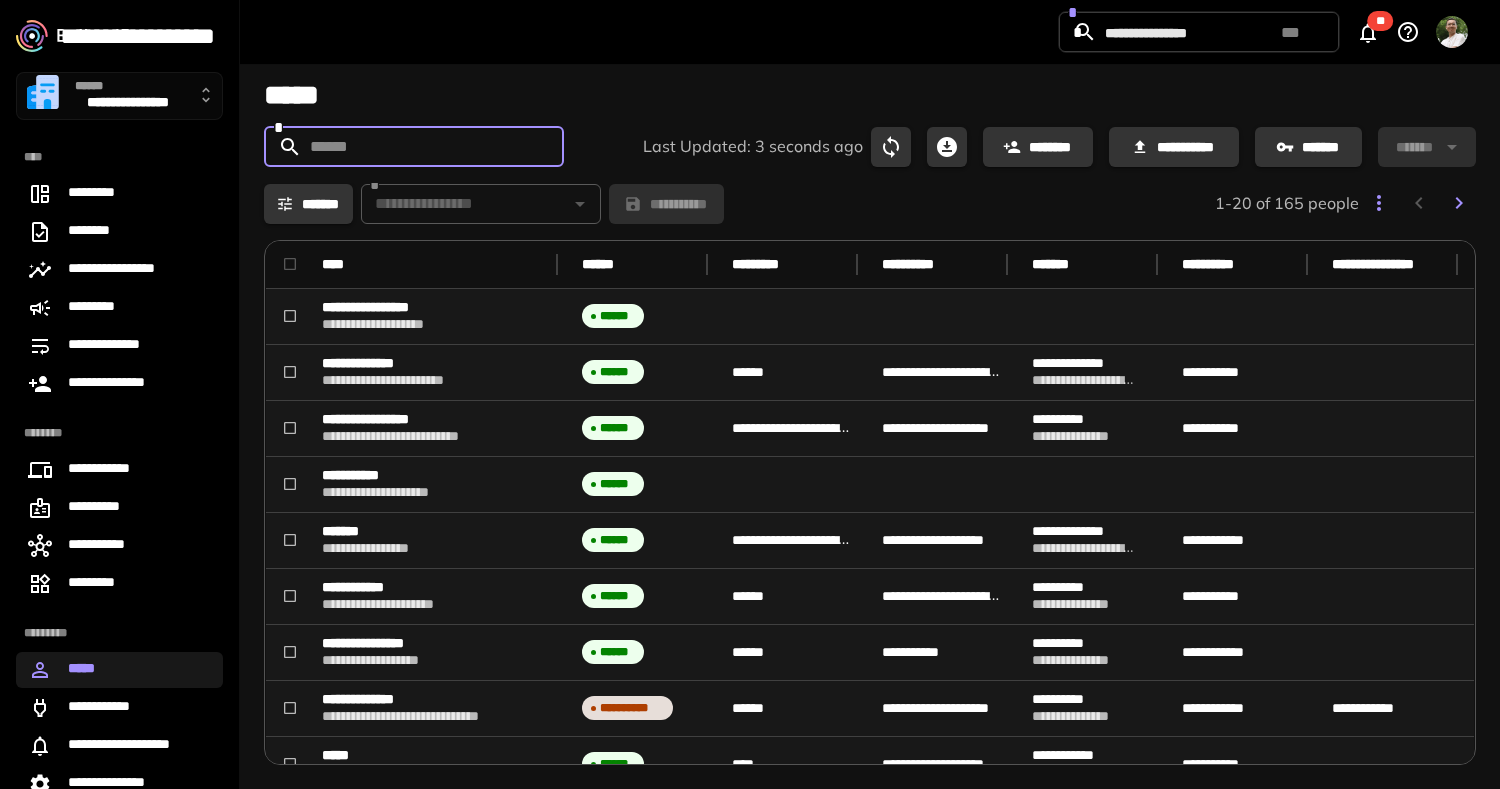 click on "*******" at bounding box center [308, 204] 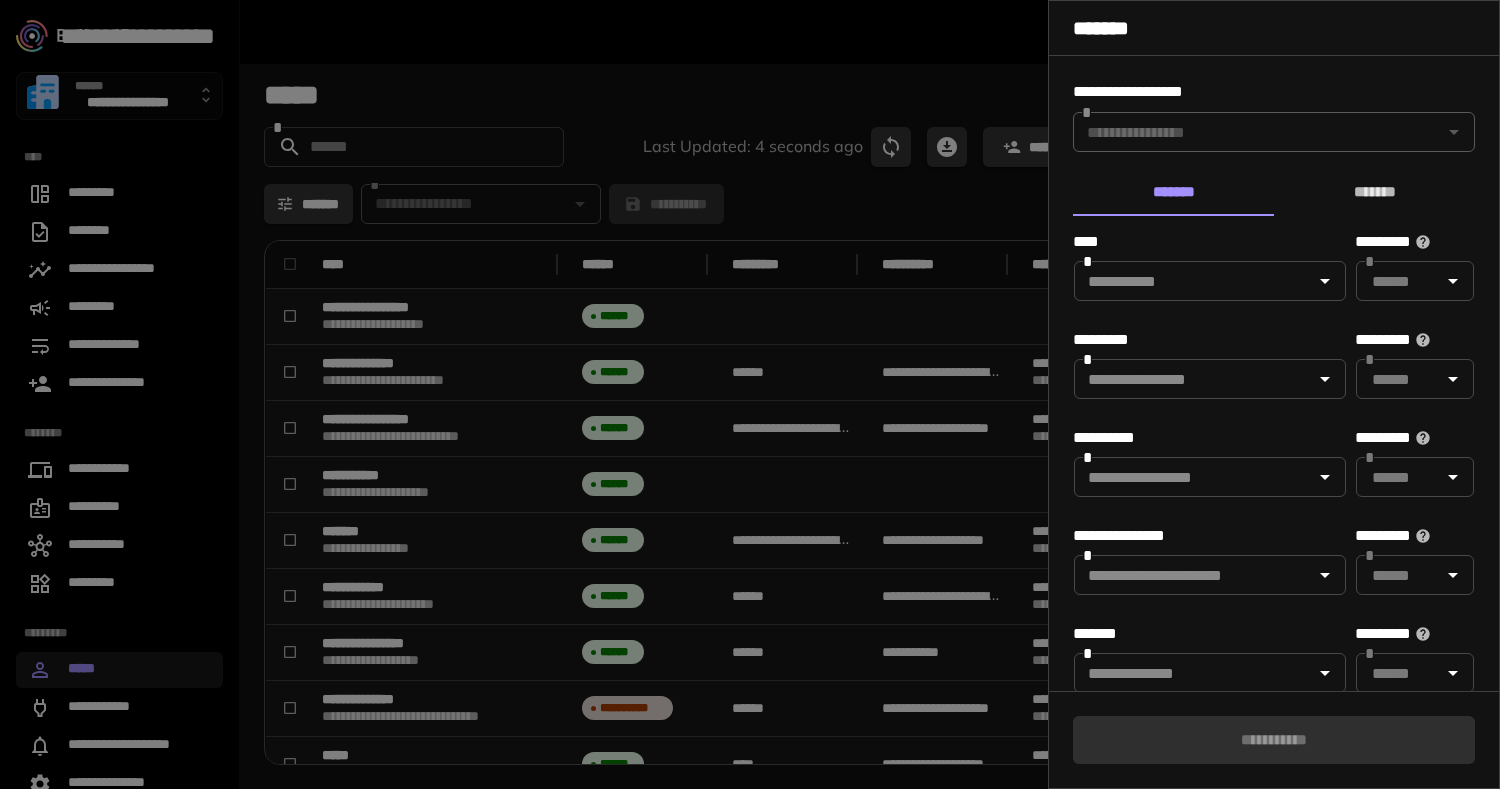 click at bounding box center (1193, 281) 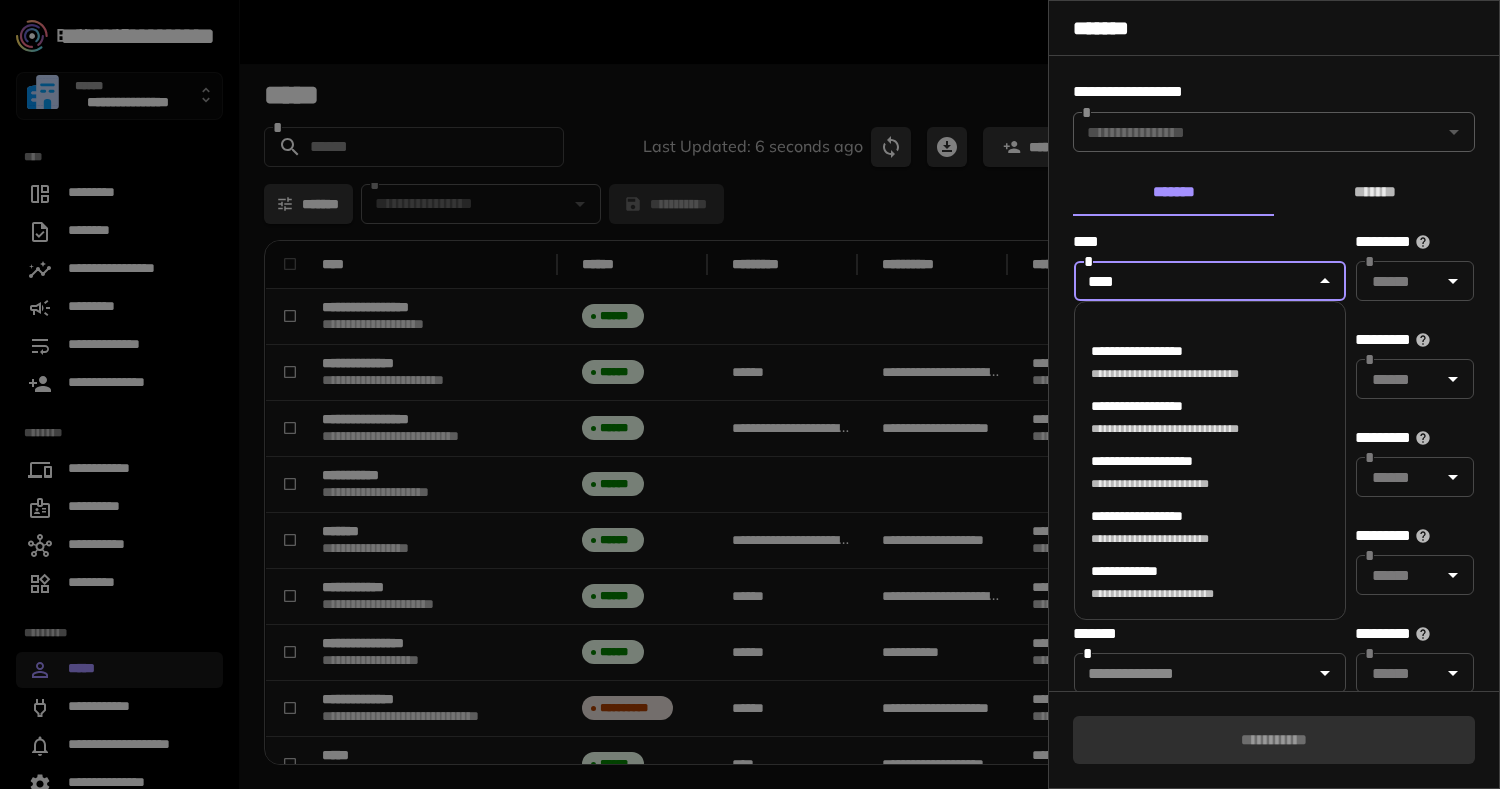 type on "*****" 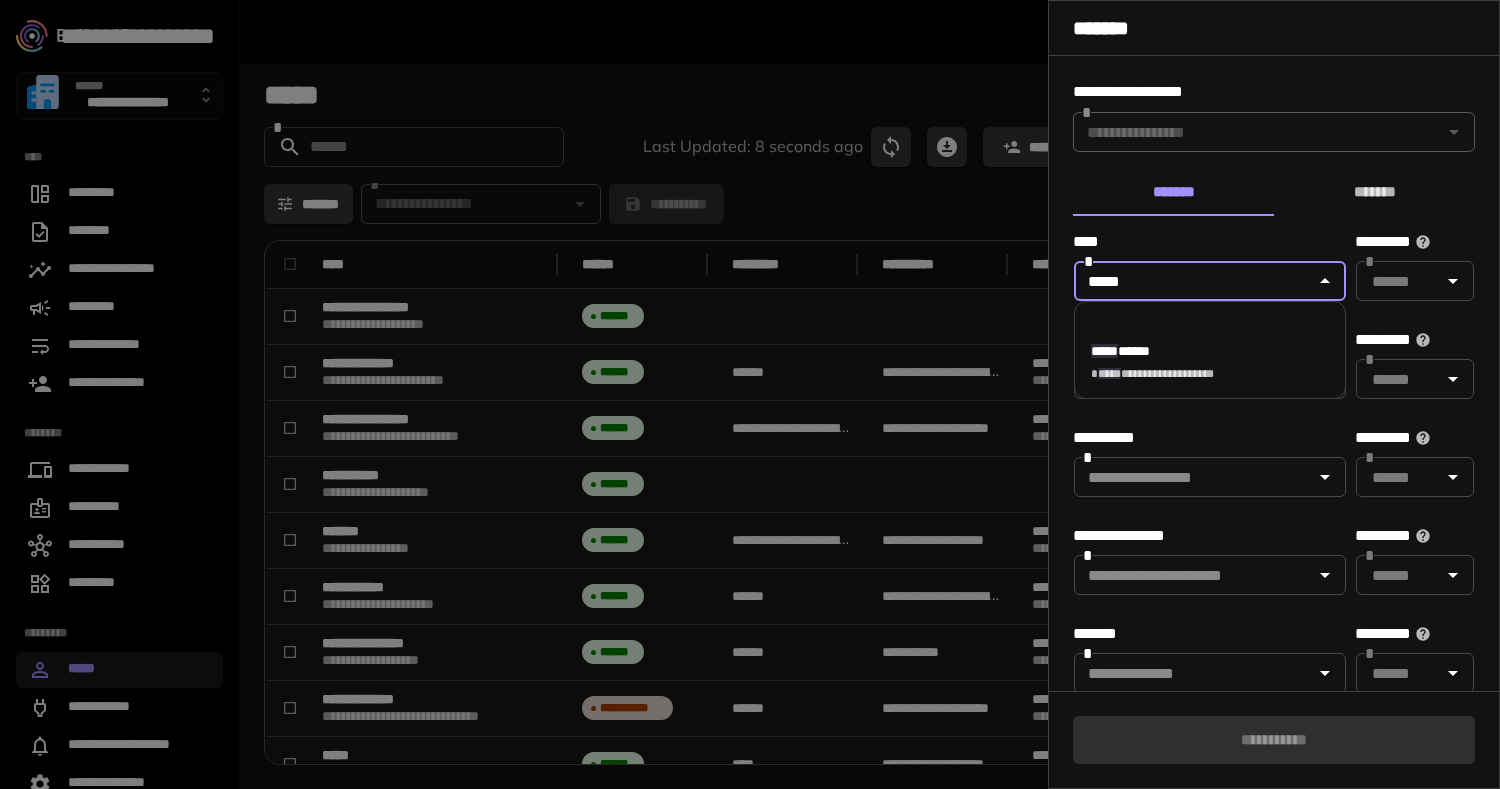 click on "**********" at bounding box center (1152, 362) 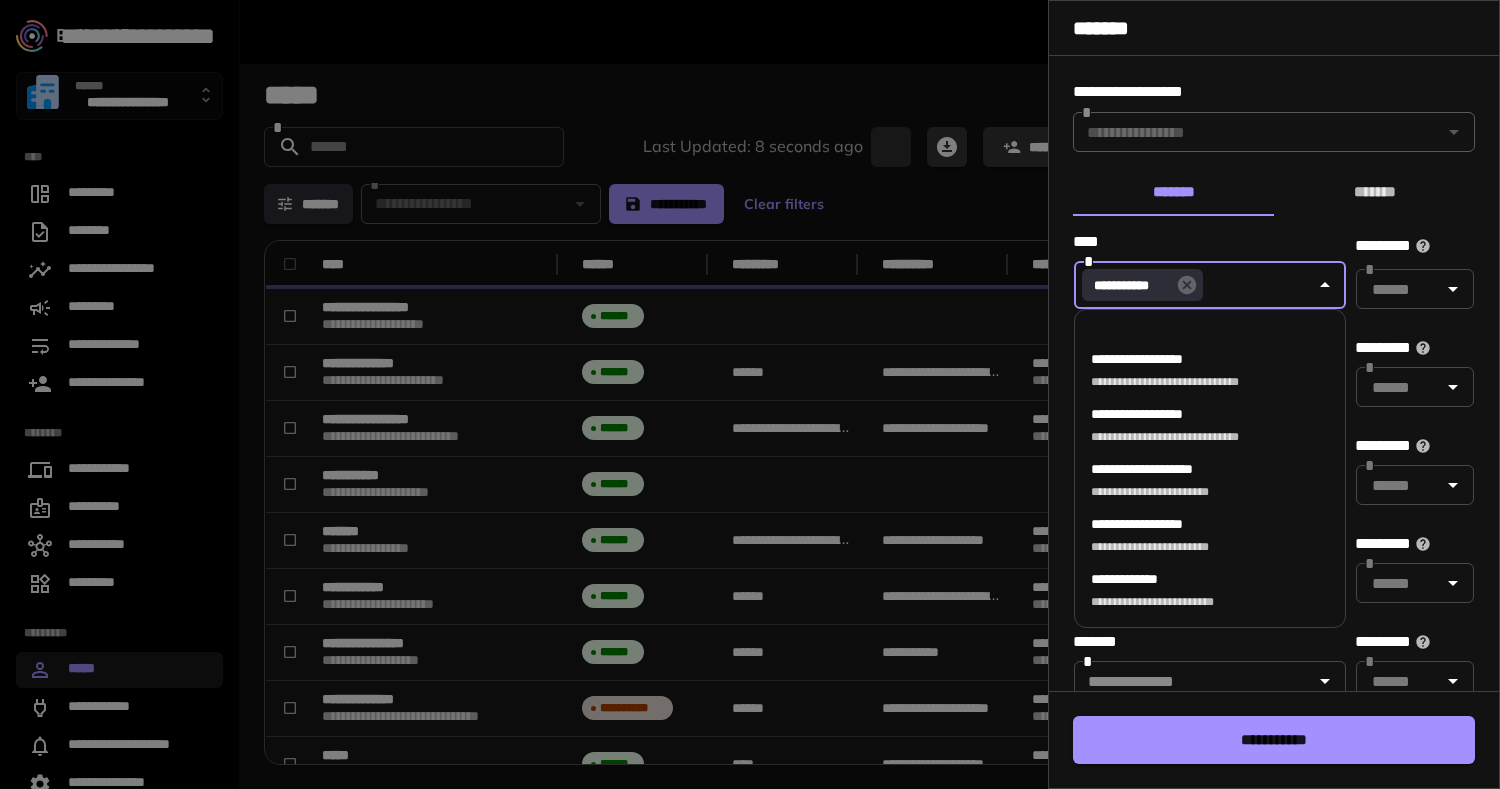 click at bounding box center [750, 394] 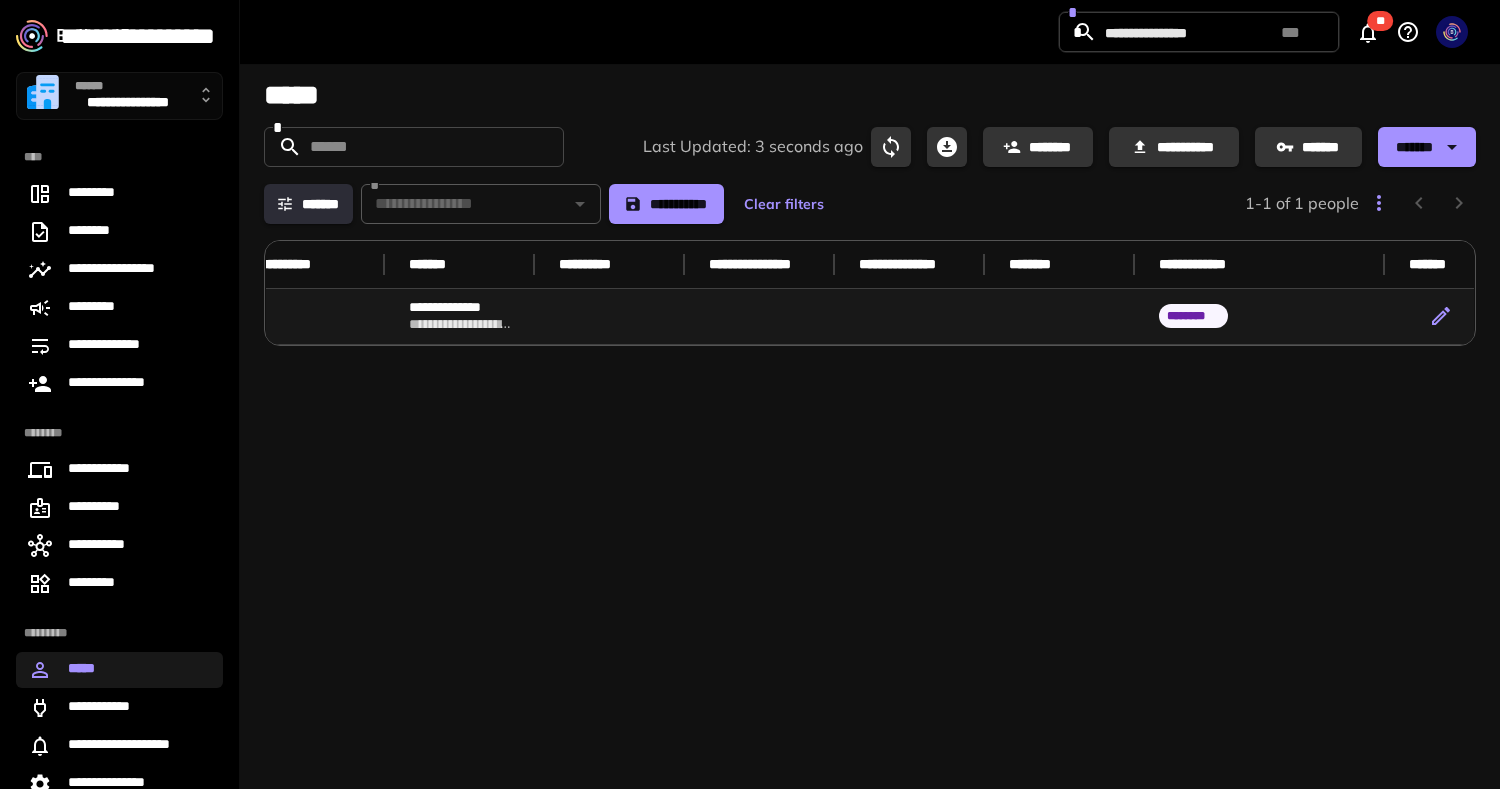 scroll, scrollTop: 0, scrollLeft: 642, axis: horizontal 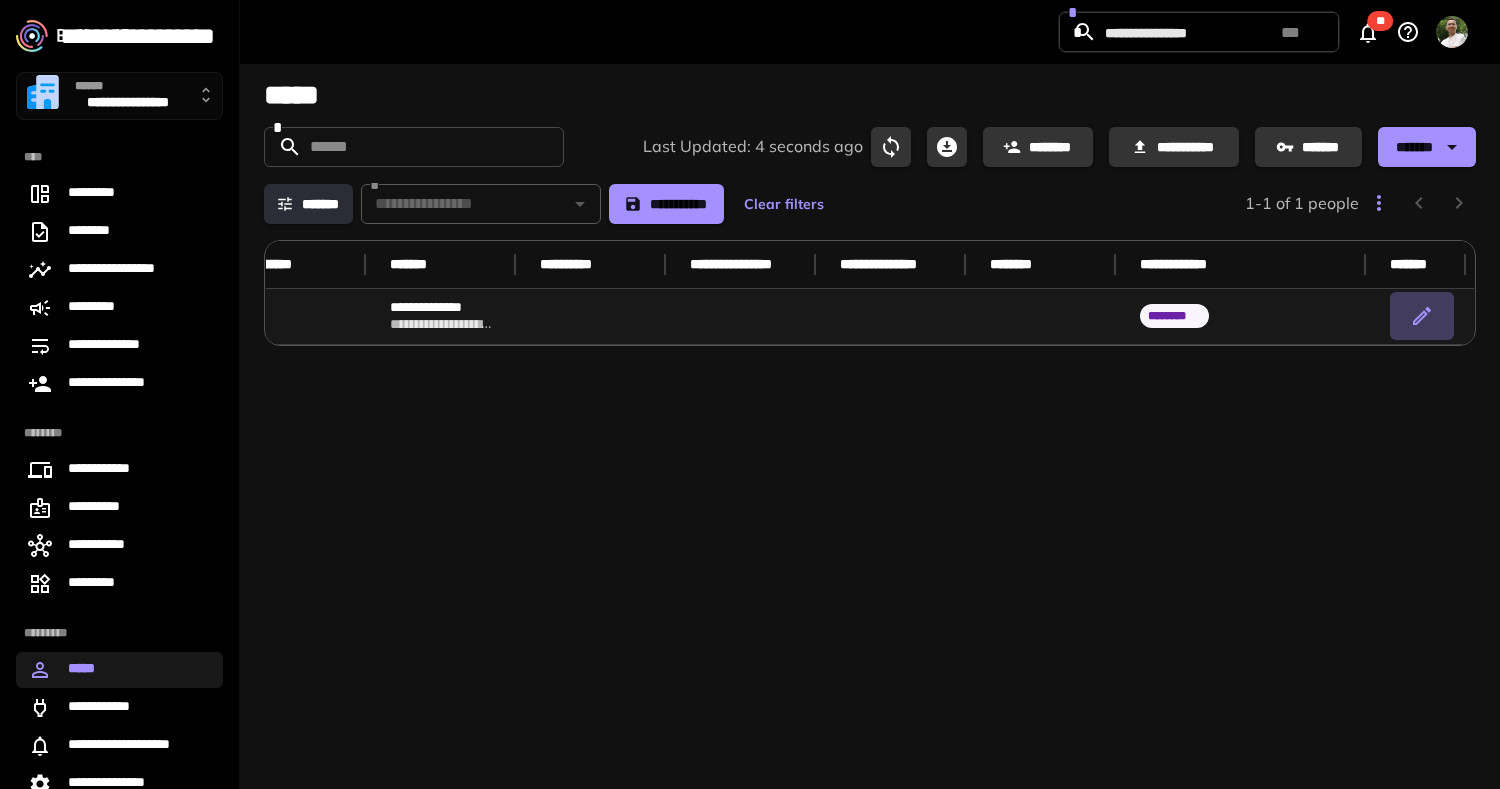 click 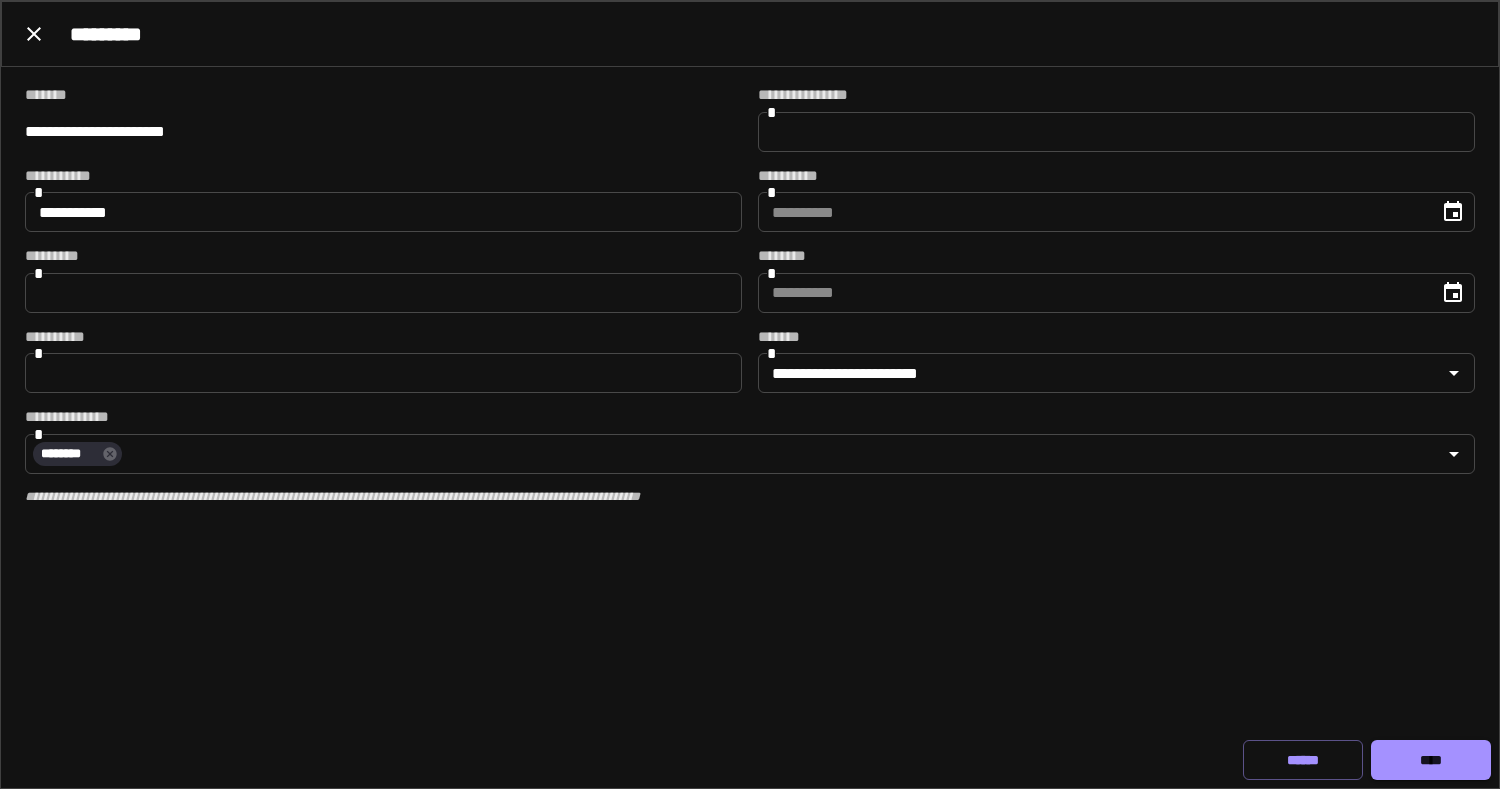 type on "**********" 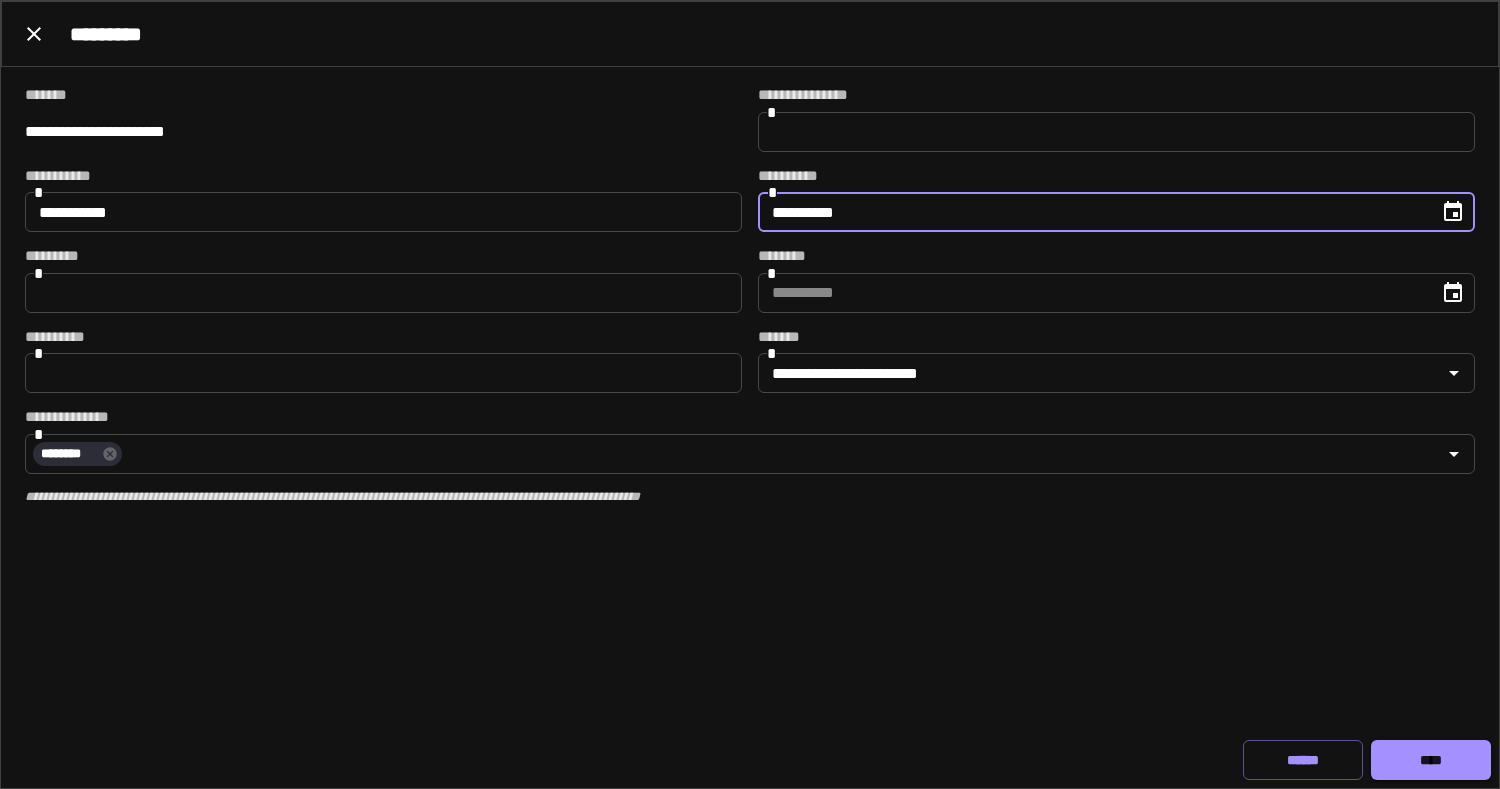 click on "**********" at bounding box center (1091, 212) 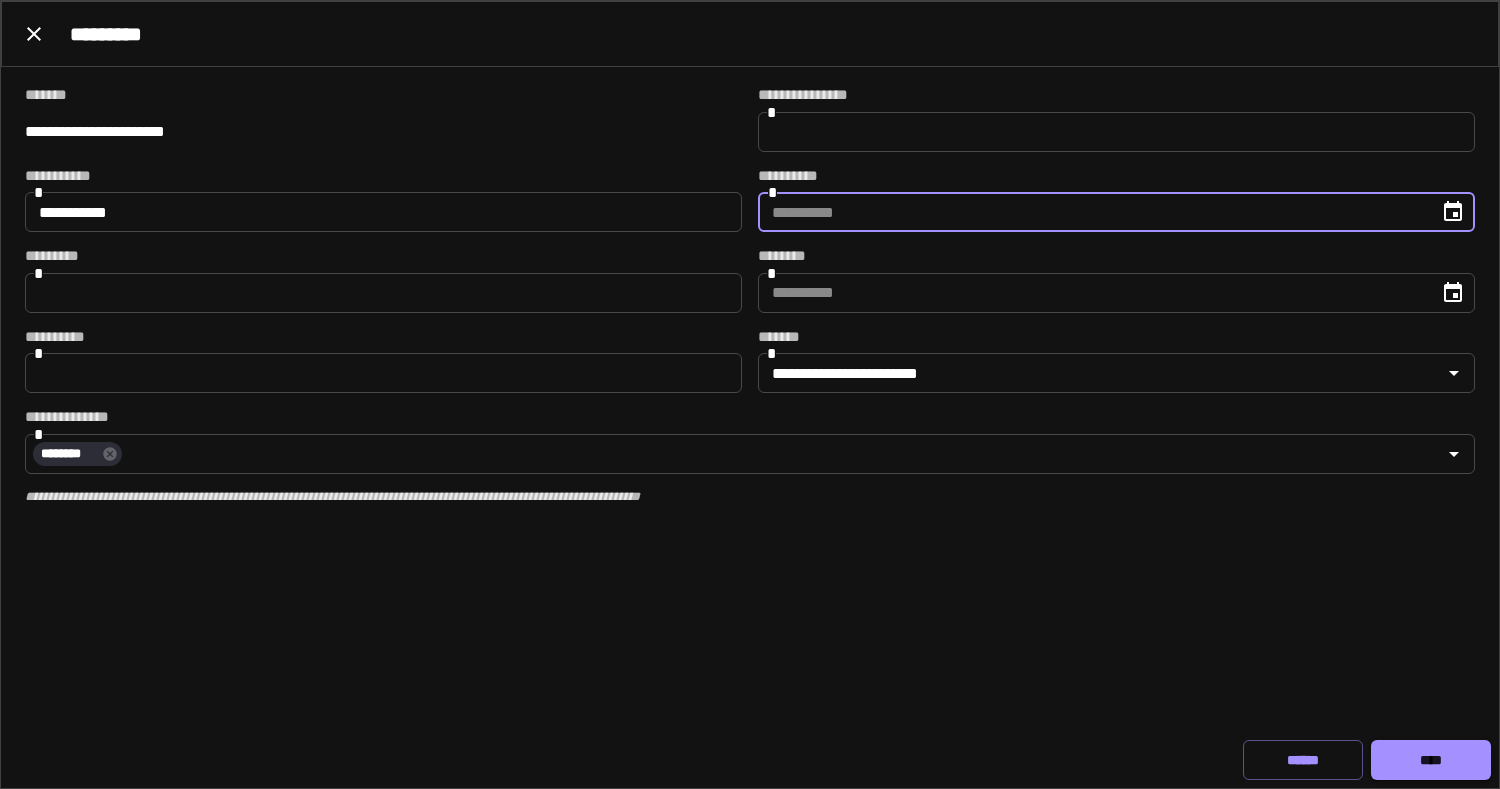 click at bounding box center (1453, 212) 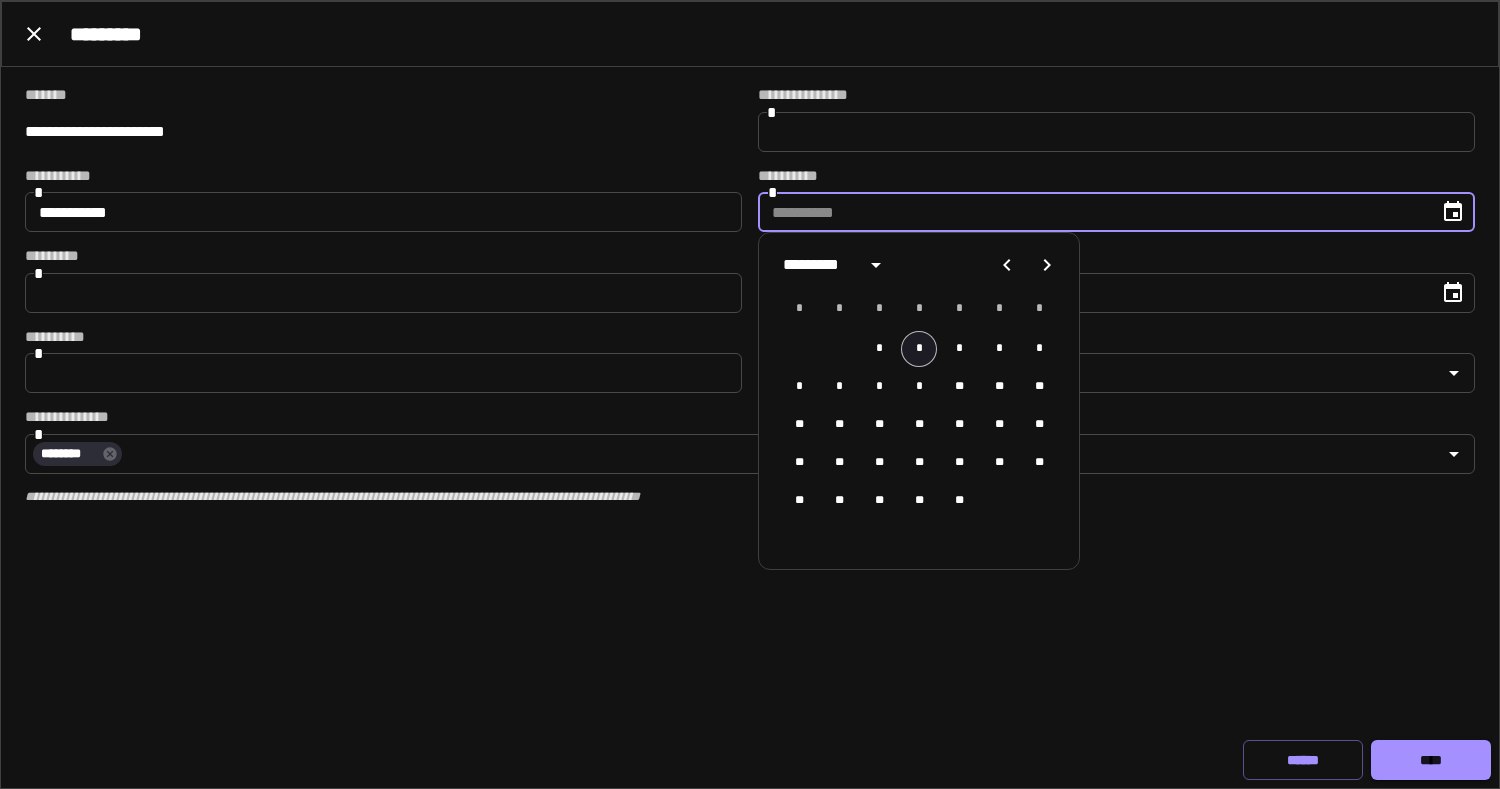 click on "*" at bounding box center (919, 349) 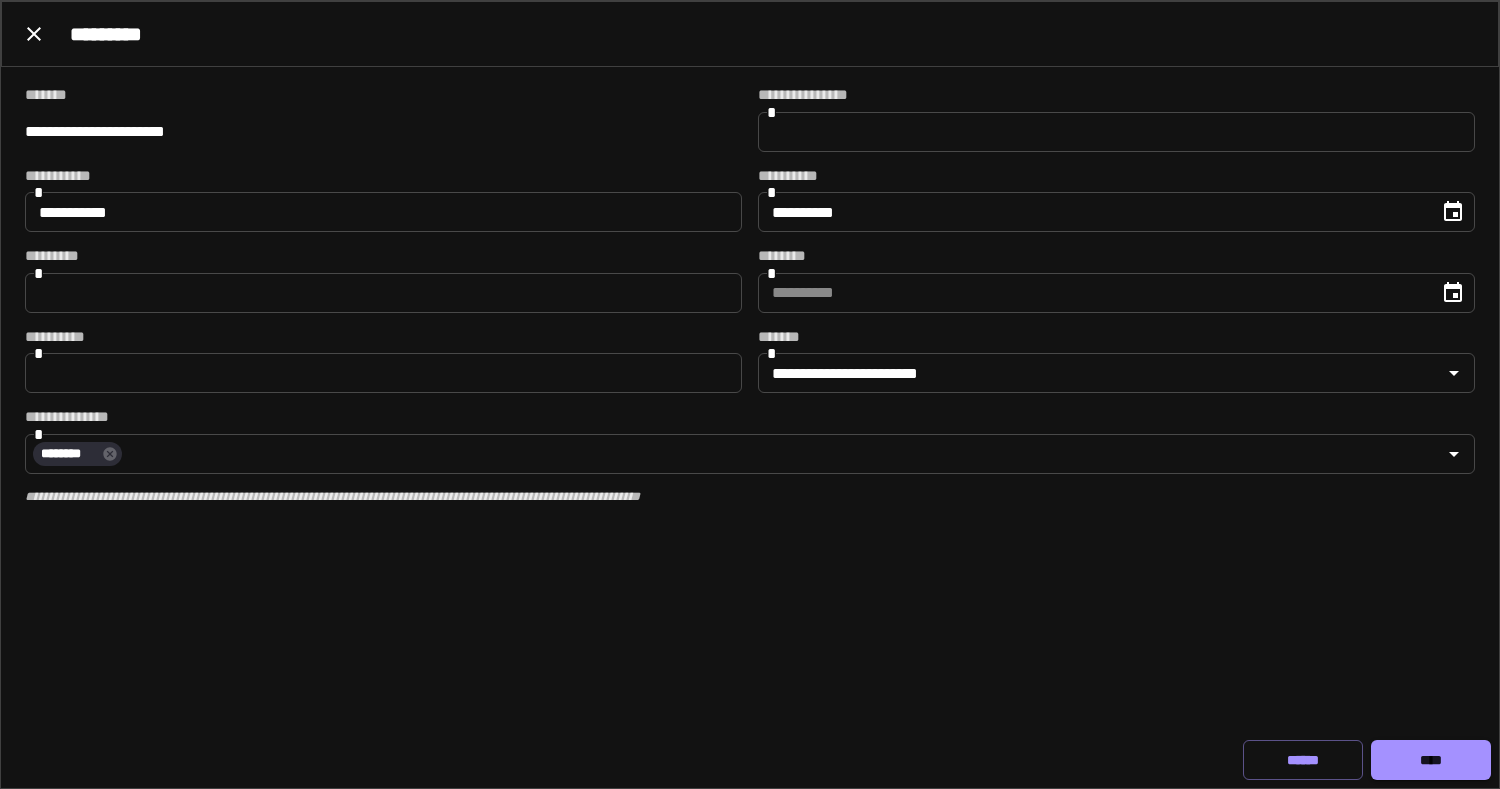 click on "****" at bounding box center (1431, 760) 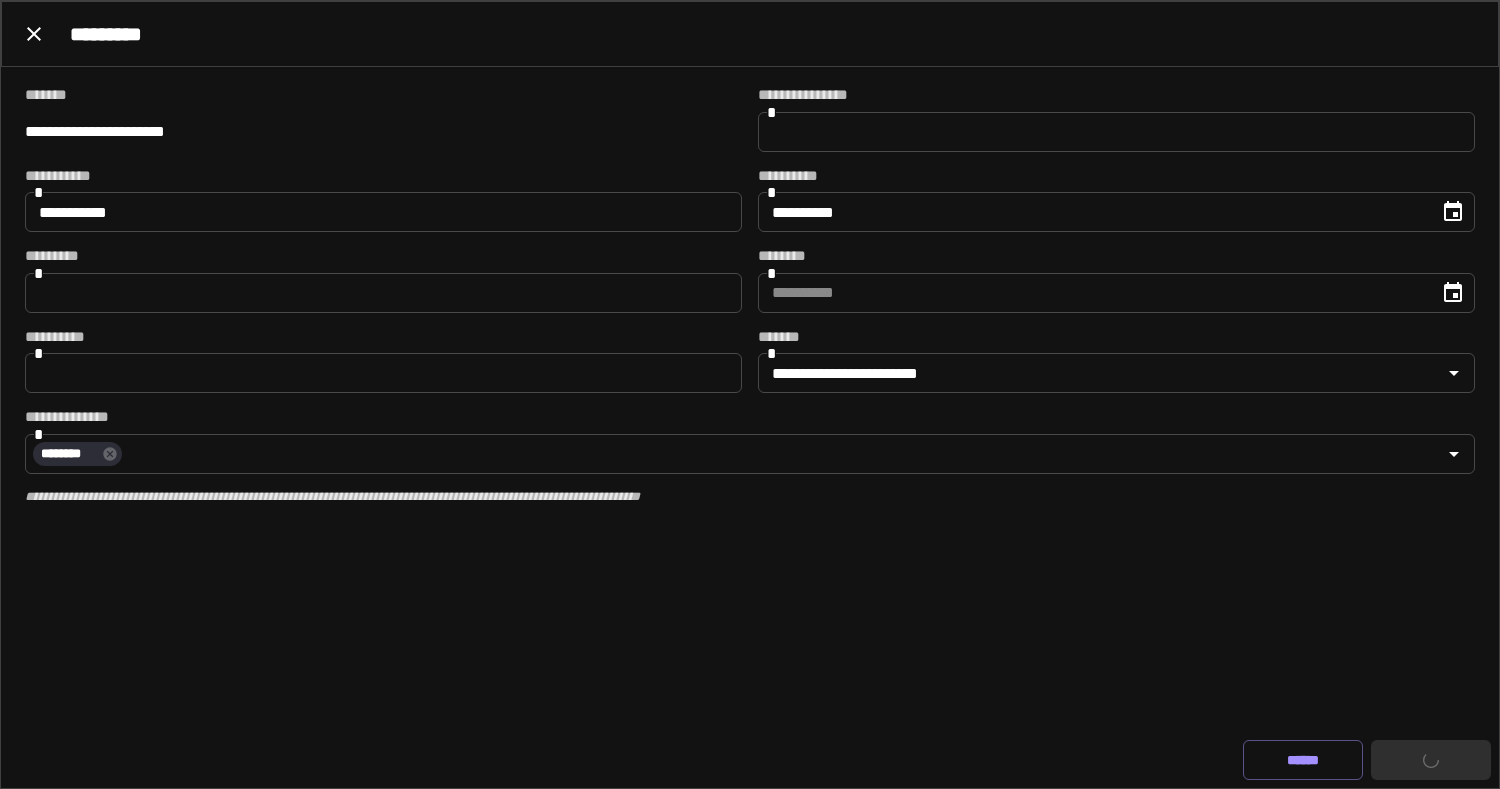 type 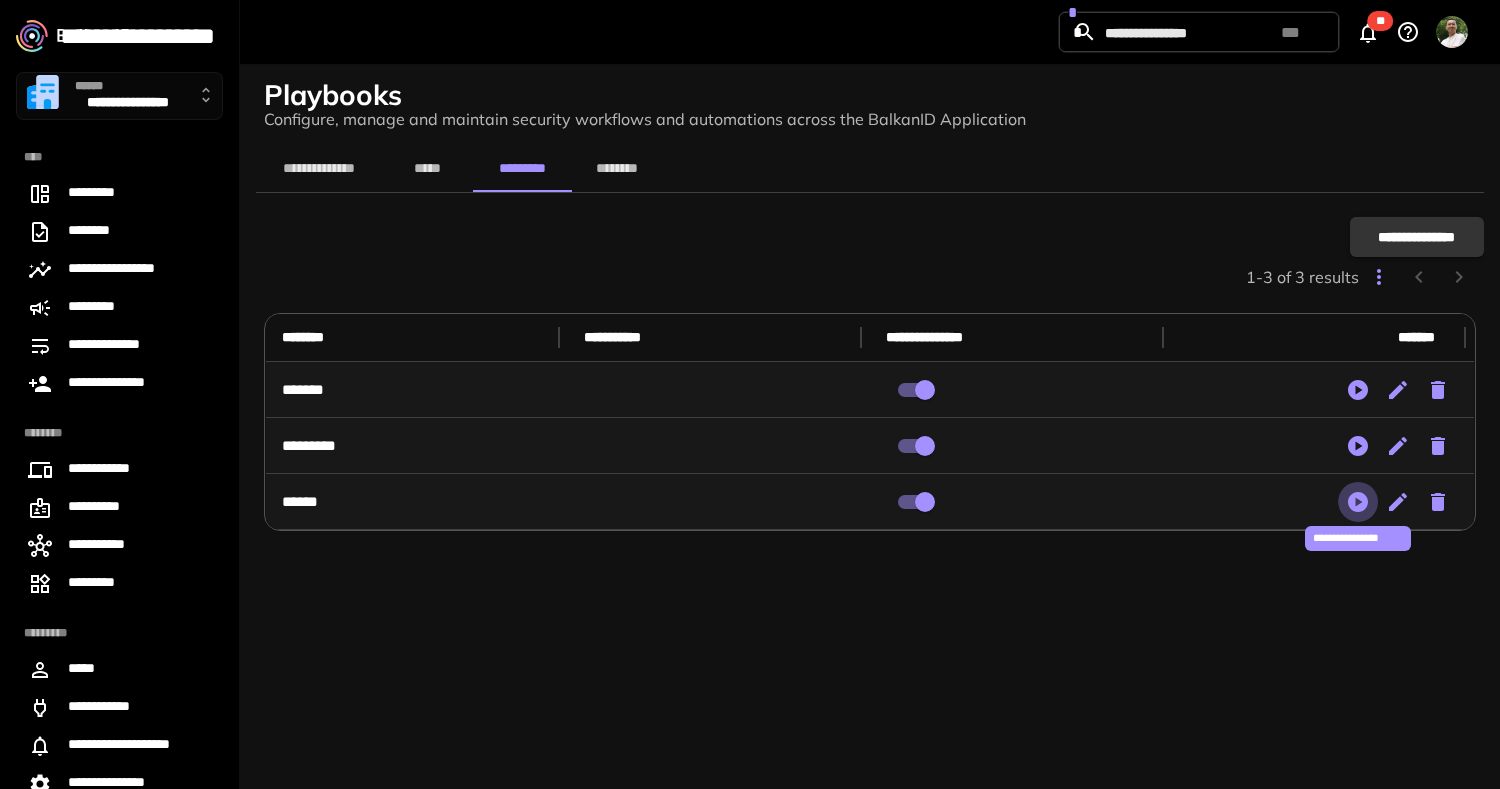 click 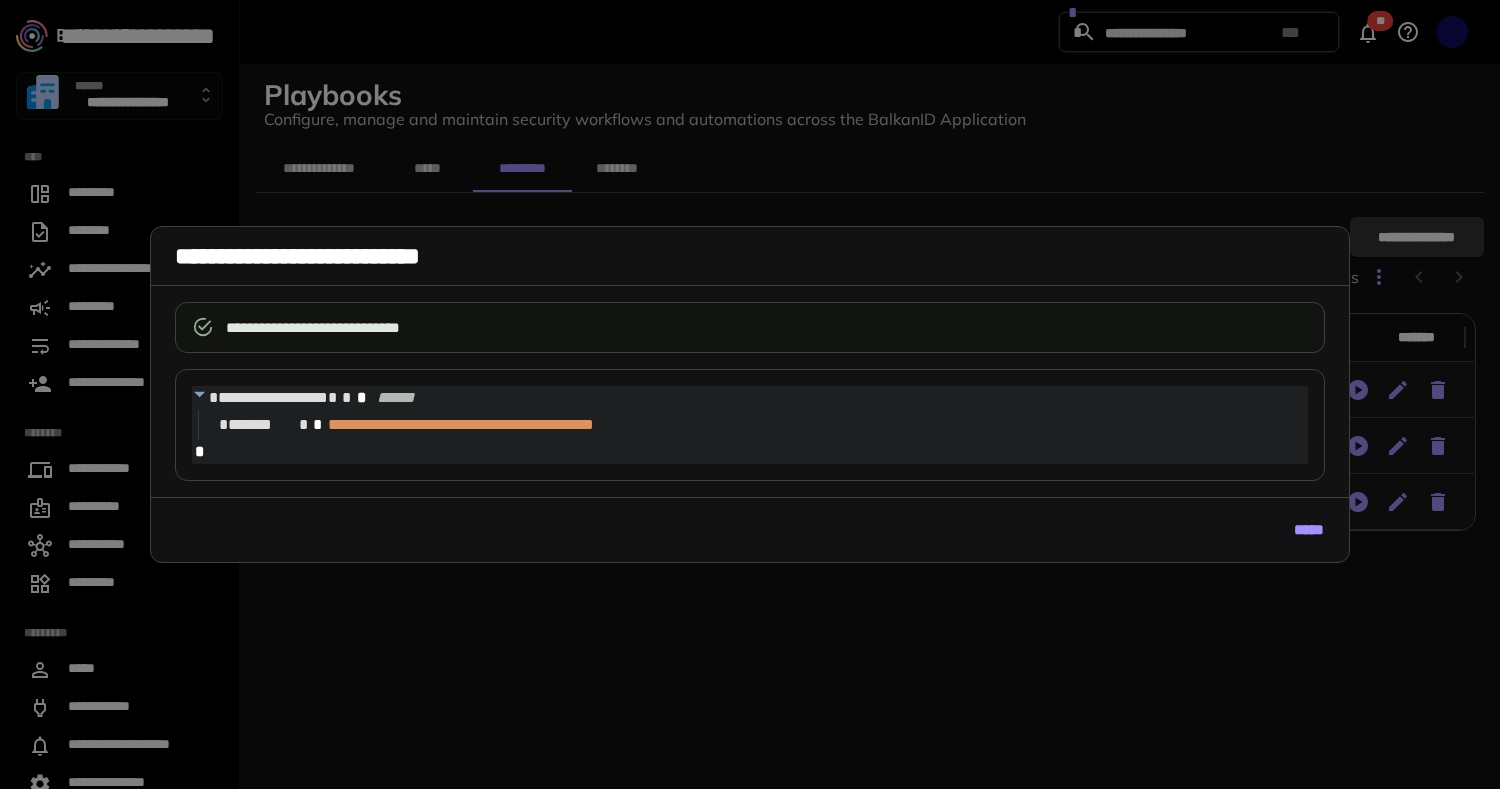 click on "**********" at bounding box center [750, 394] 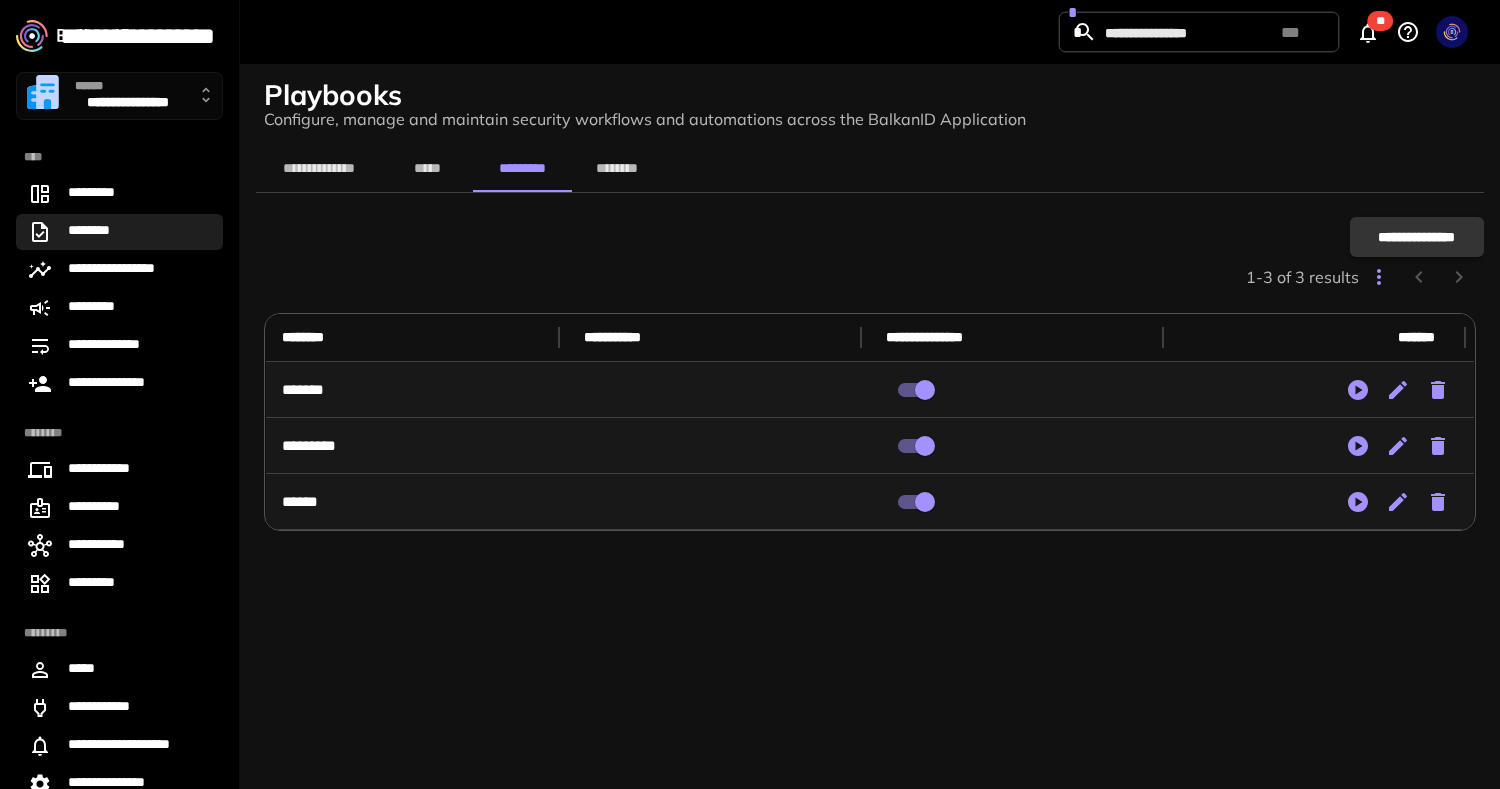 click on "********" at bounding box center (119, 232) 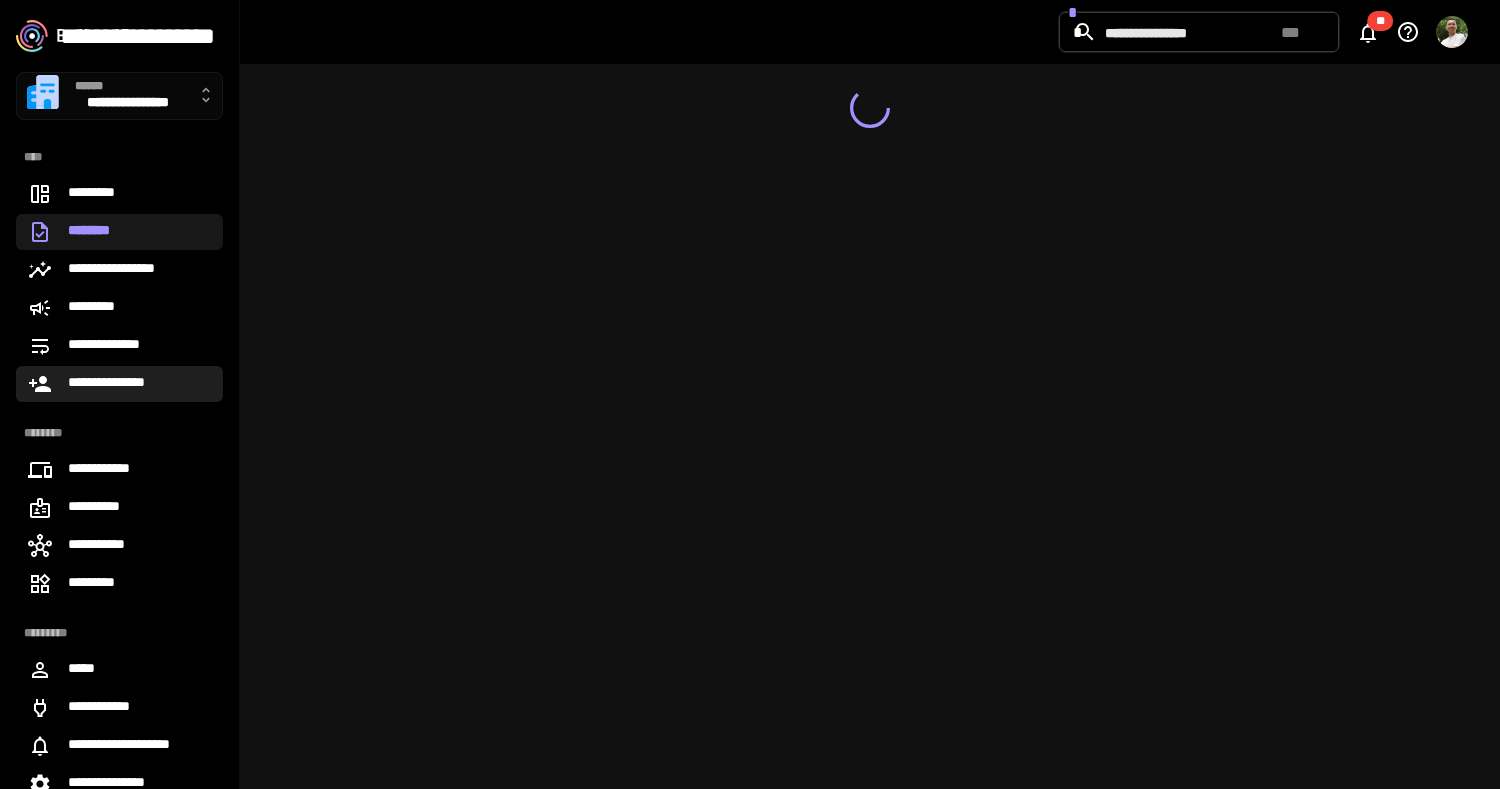 click on "**********" at bounding box center [119, 384] 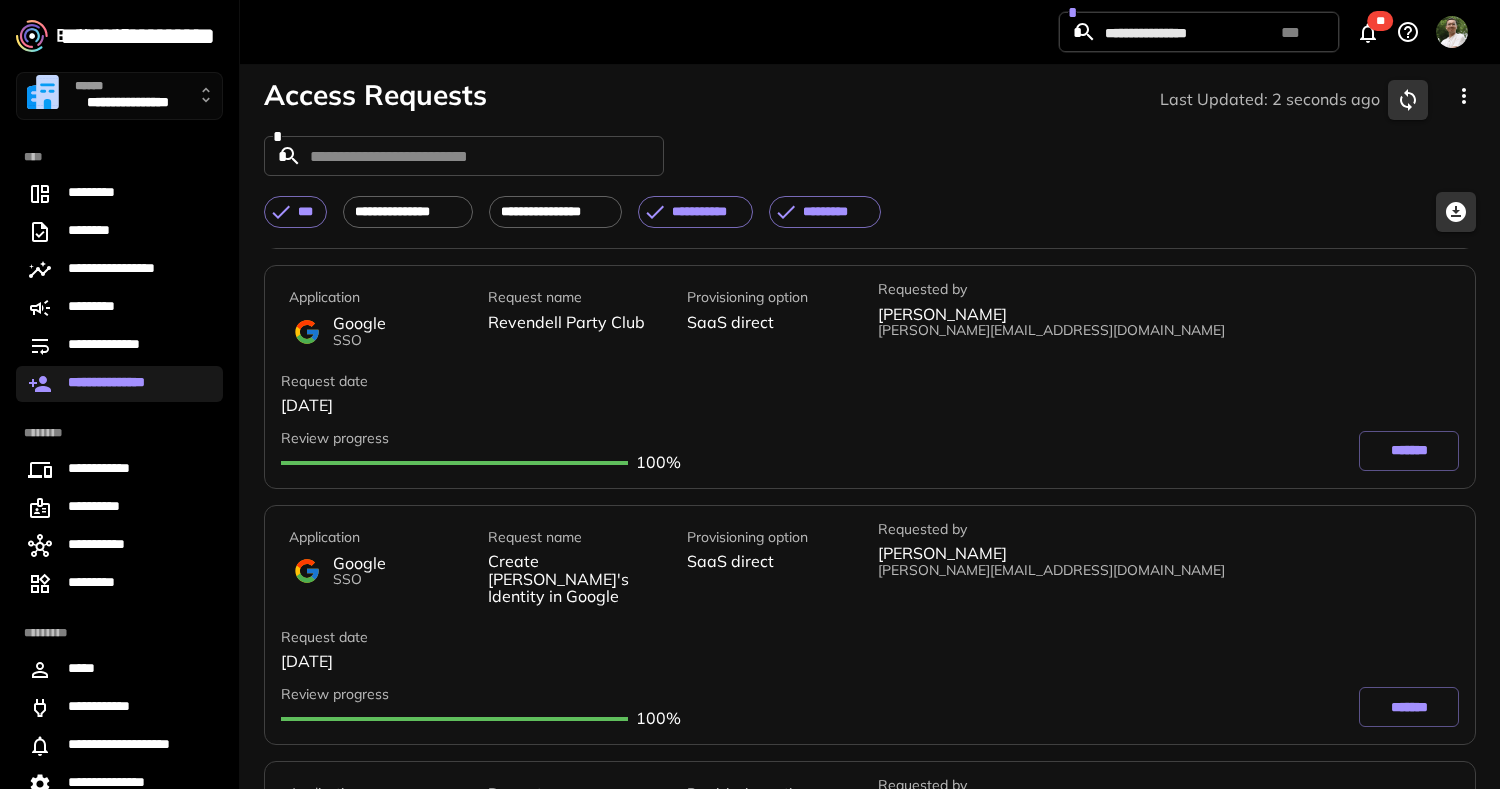 scroll, scrollTop: 3197, scrollLeft: 0, axis: vertical 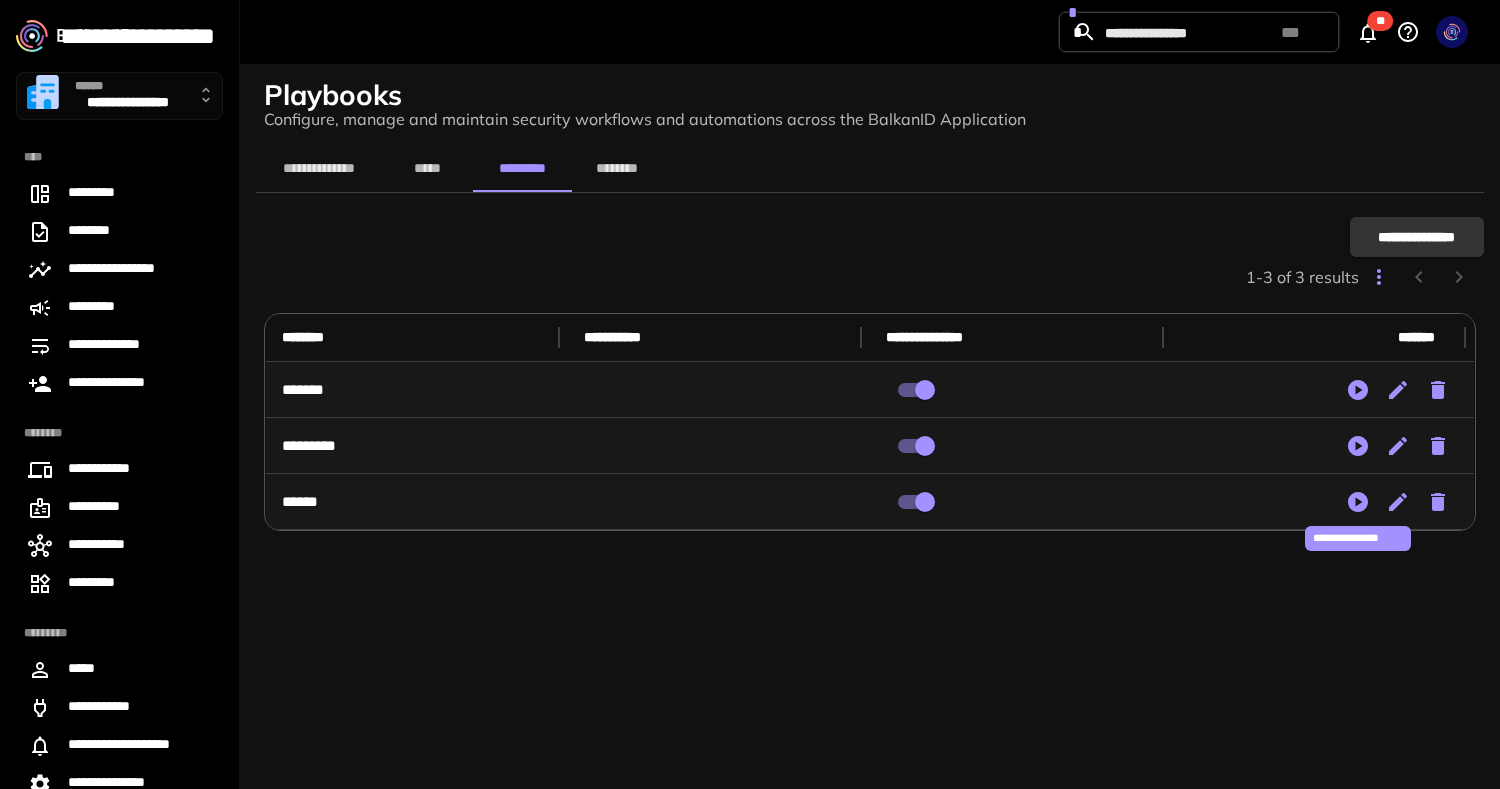 click at bounding box center [1358, 502] 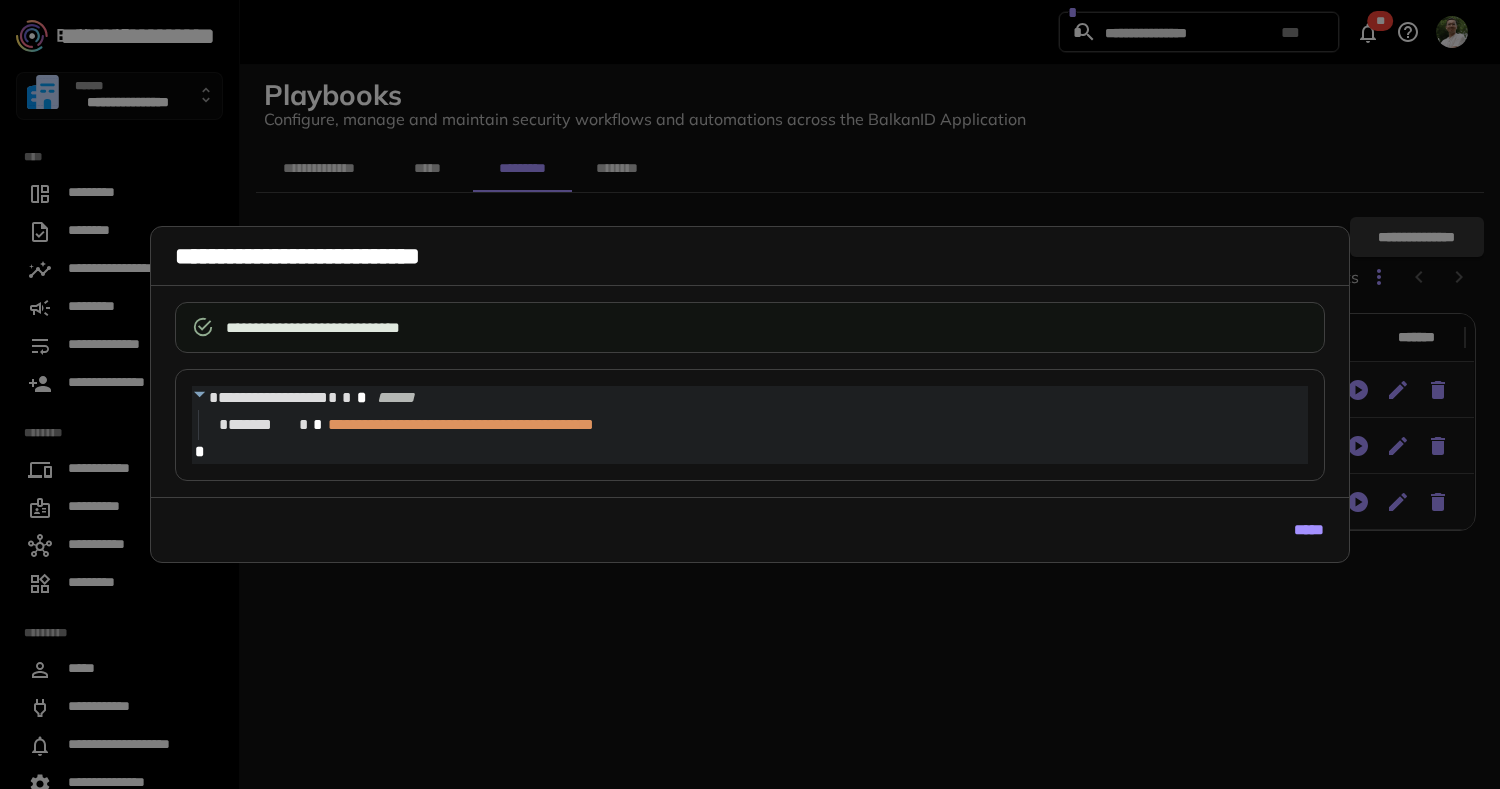 click on "*****" at bounding box center (1309, 530) 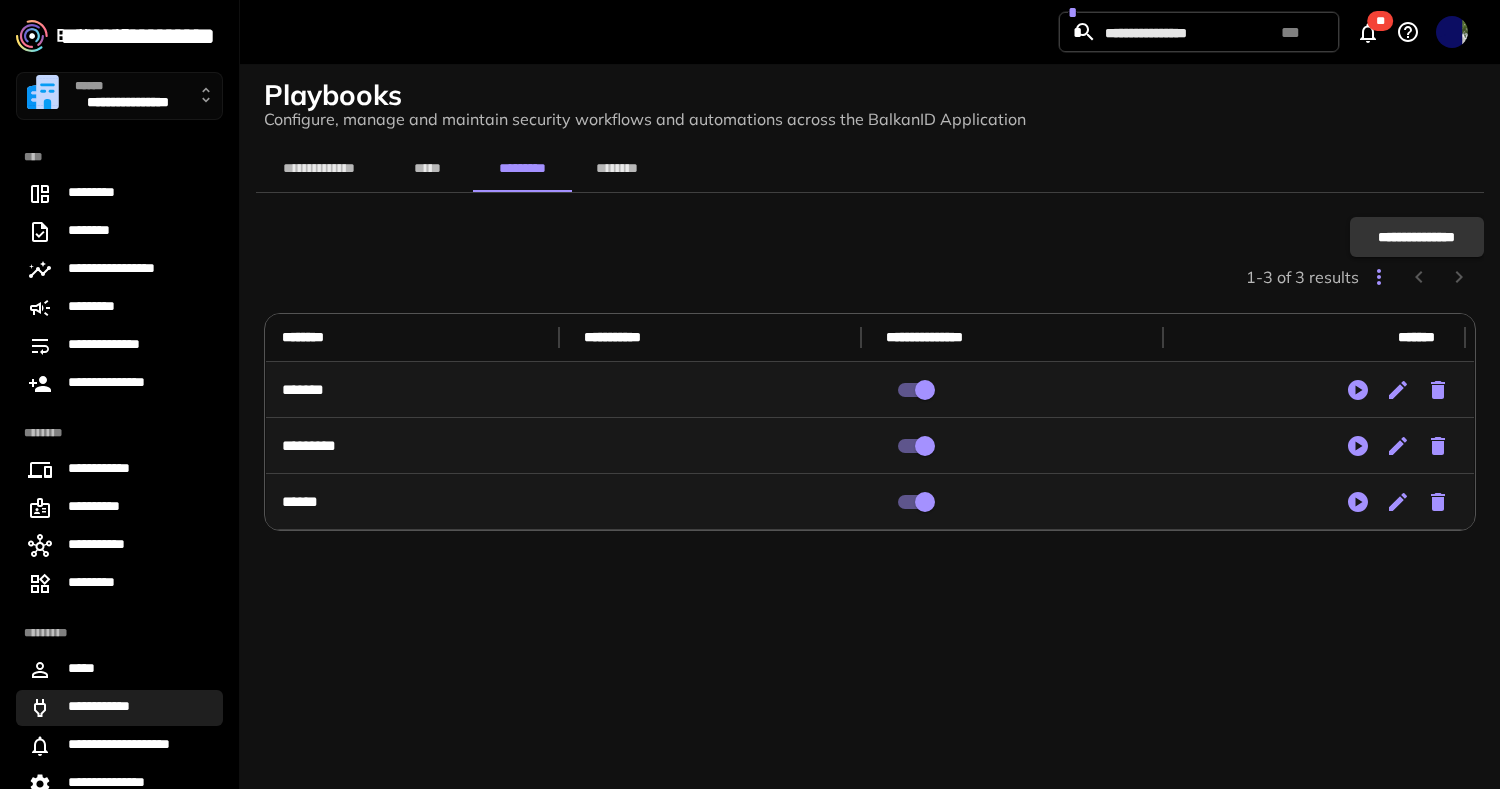click on "**********" at bounding box center [105, 708] 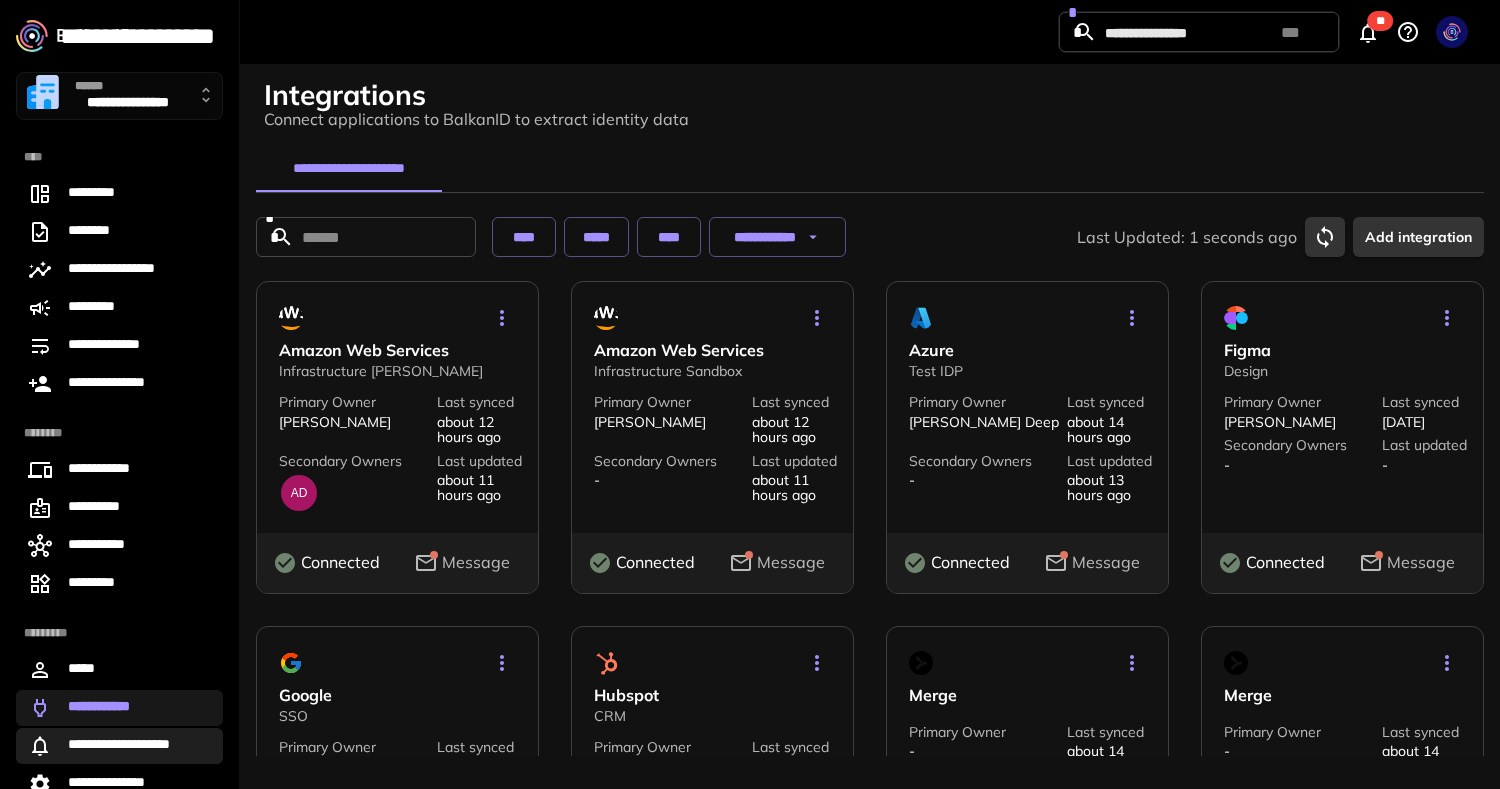 click on "**********" at bounding box center (132, 746) 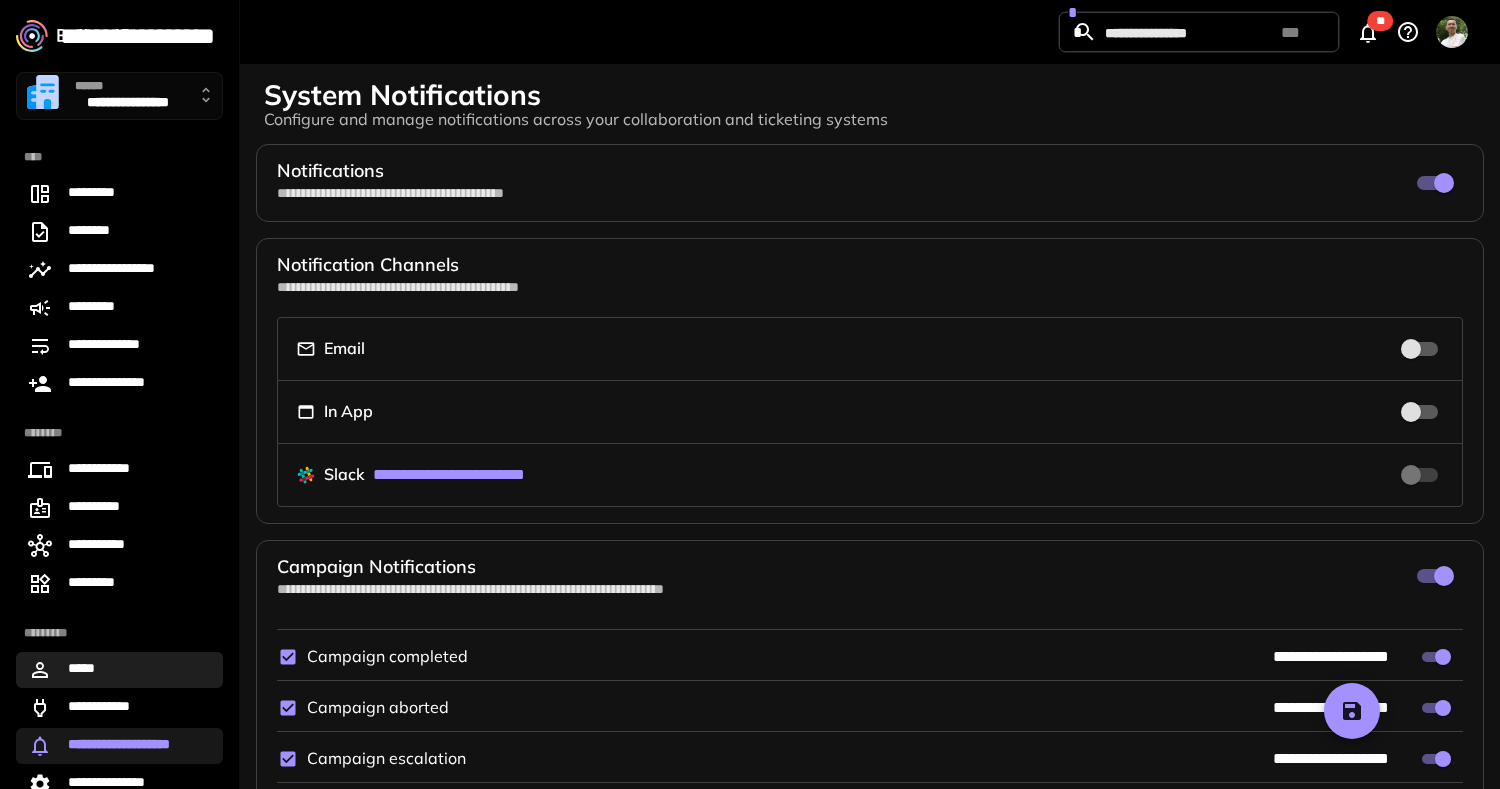 click on "*****" at bounding box center [119, 670] 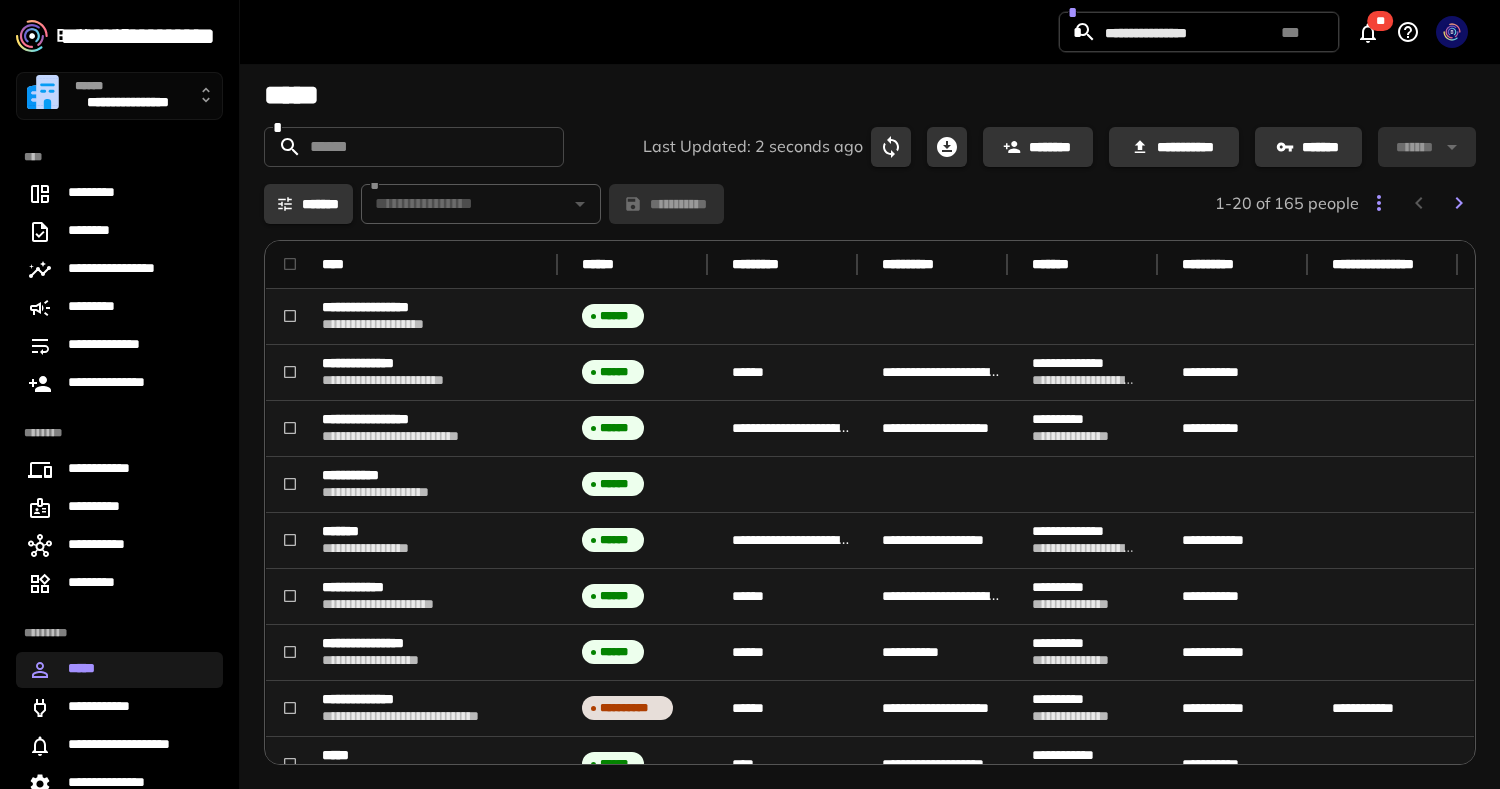 click on "*******" at bounding box center [308, 204] 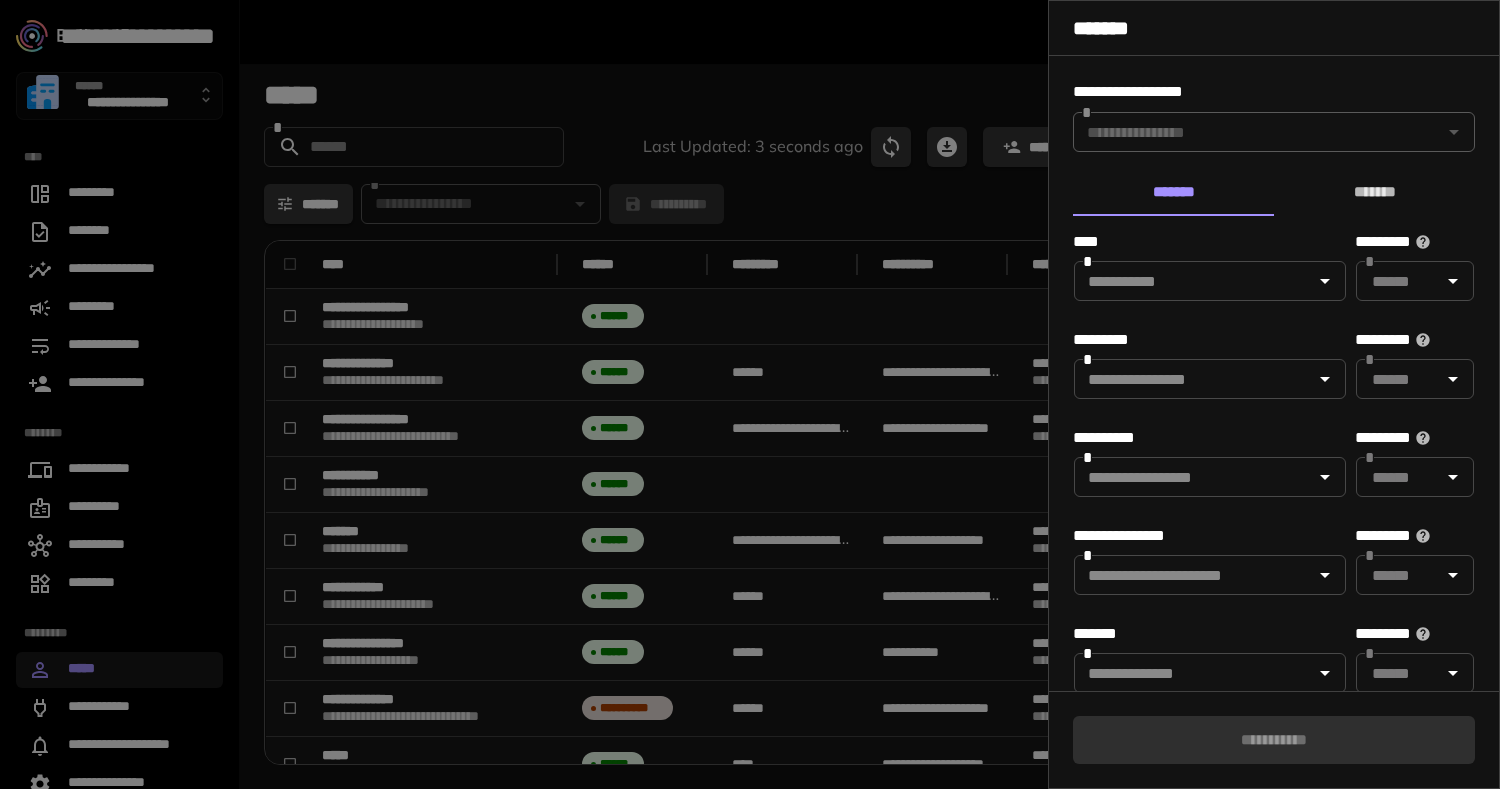 click at bounding box center (1193, 281) 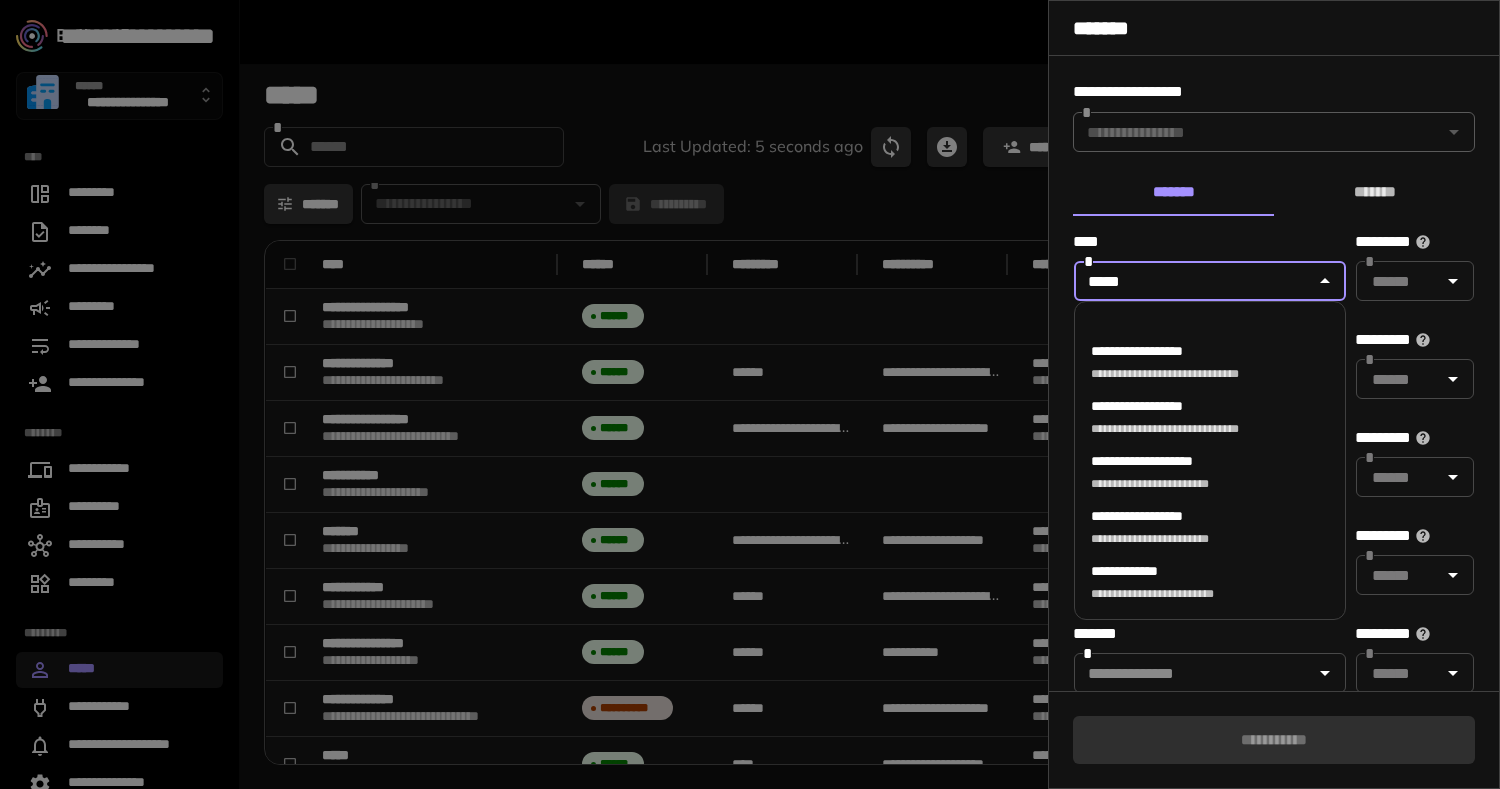 type on "******" 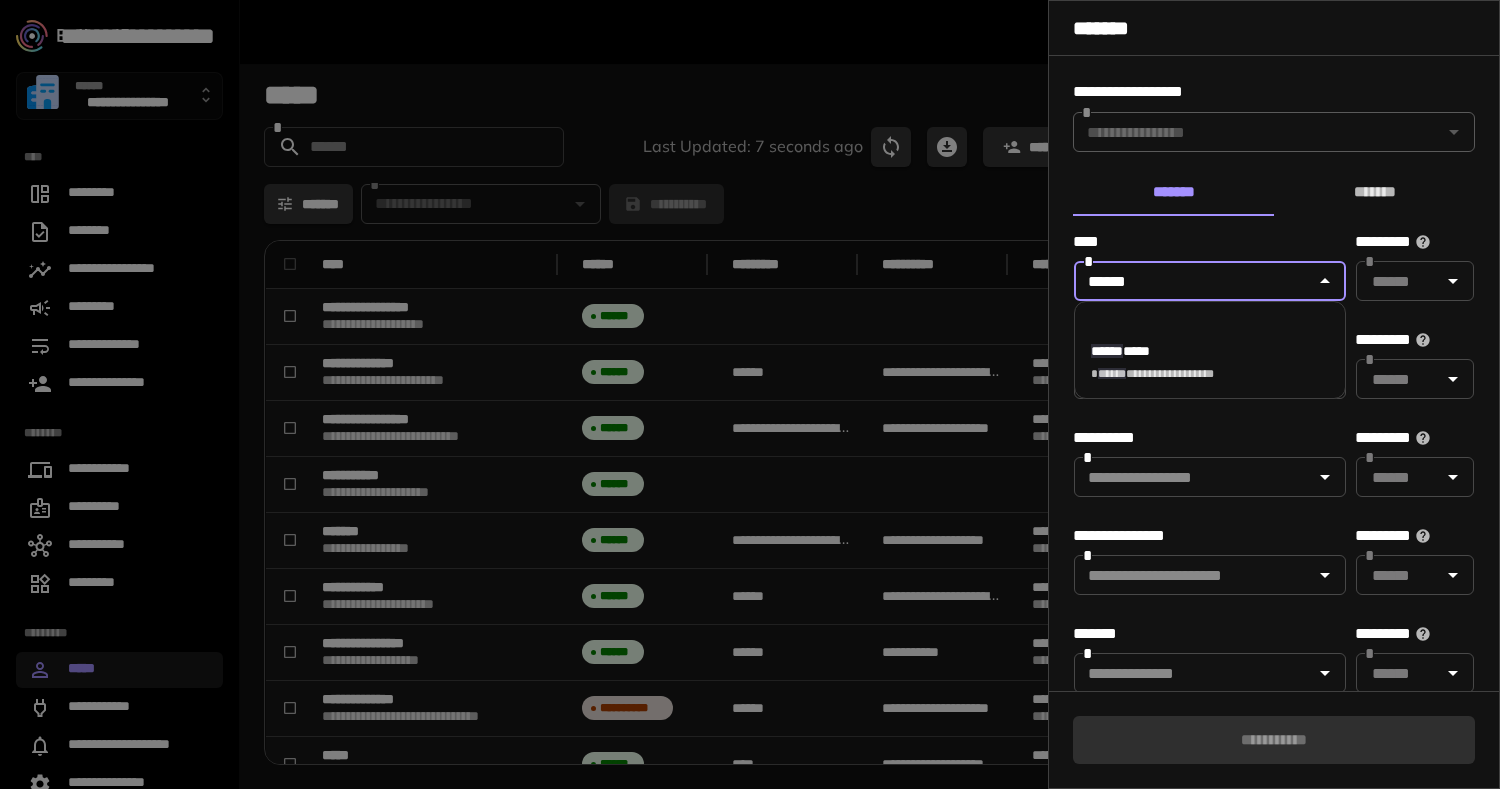 click on "**********" at bounding box center [1152, 362] 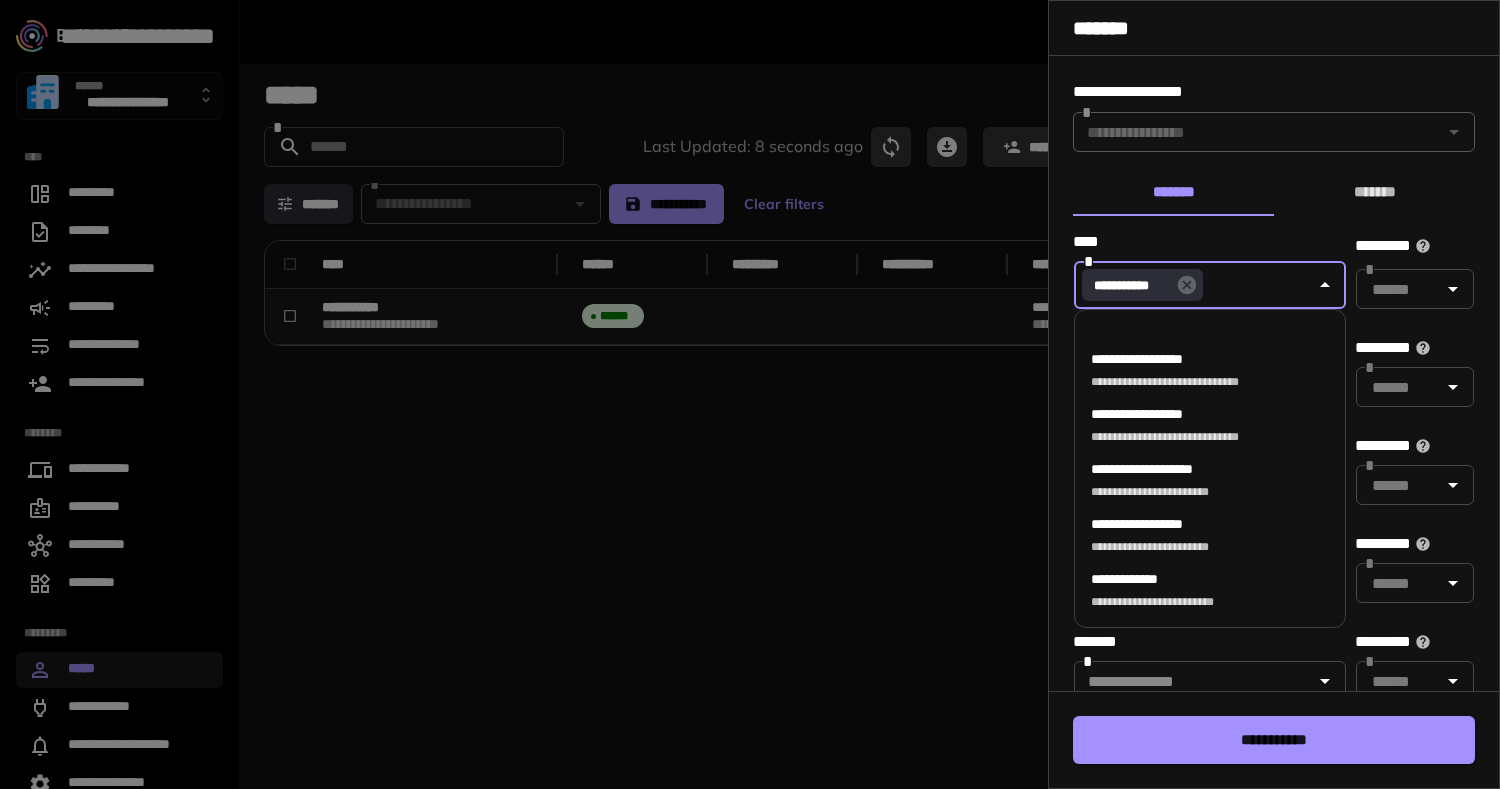 click at bounding box center (750, 394) 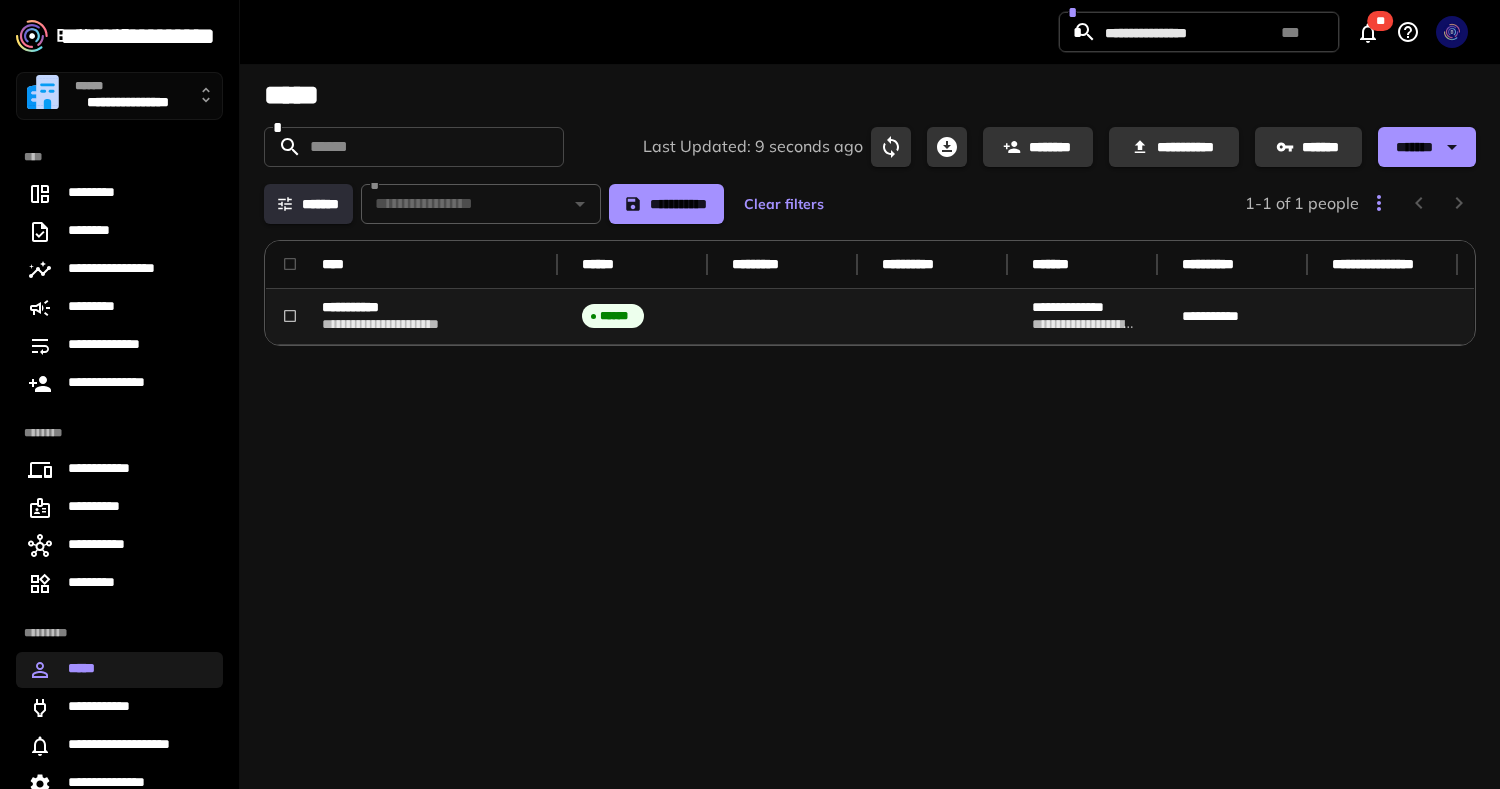scroll, scrollTop: 0, scrollLeft: 642, axis: horizontal 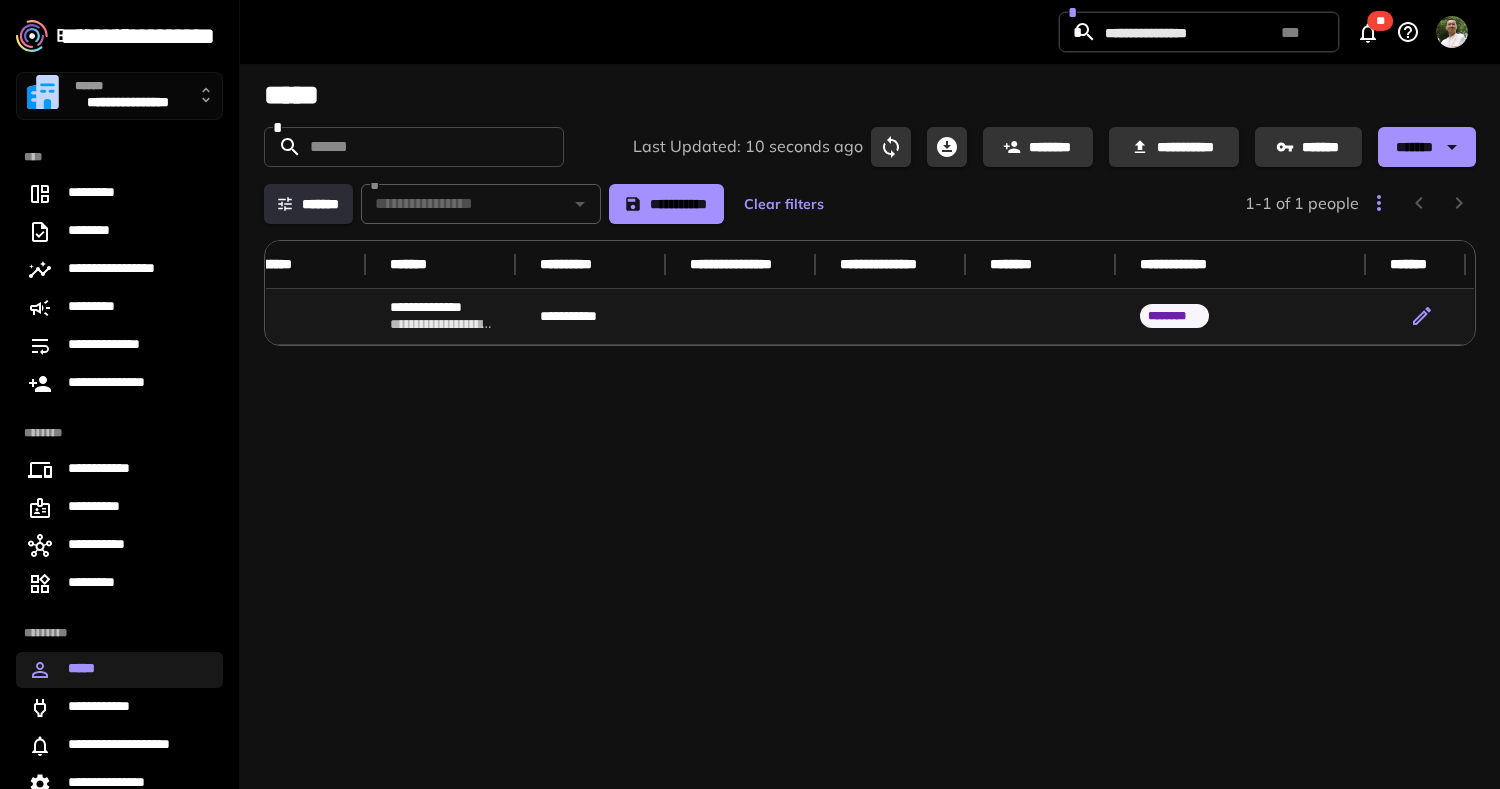click at bounding box center (1422, 316) 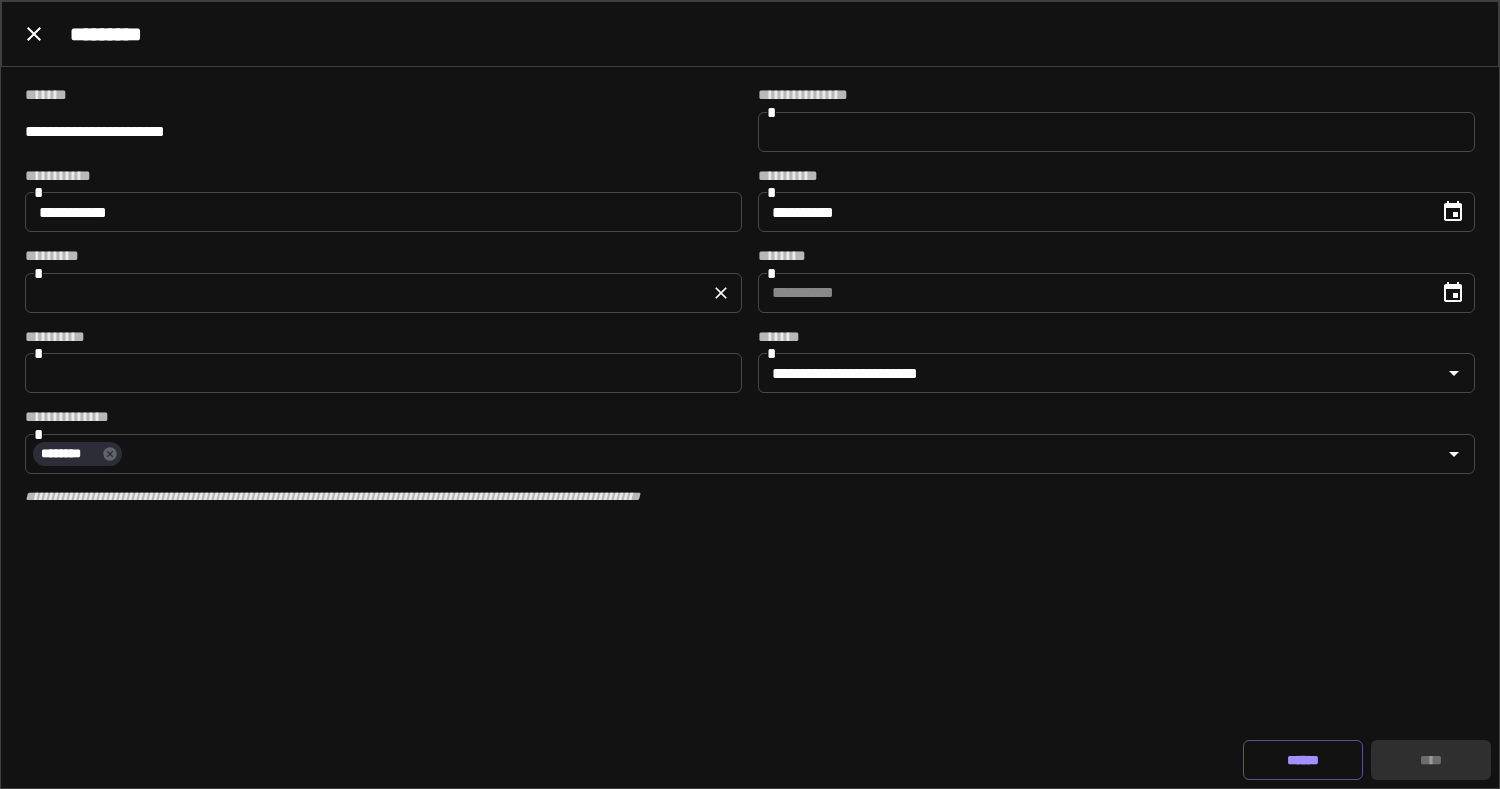 click at bounding box center [367, 293] 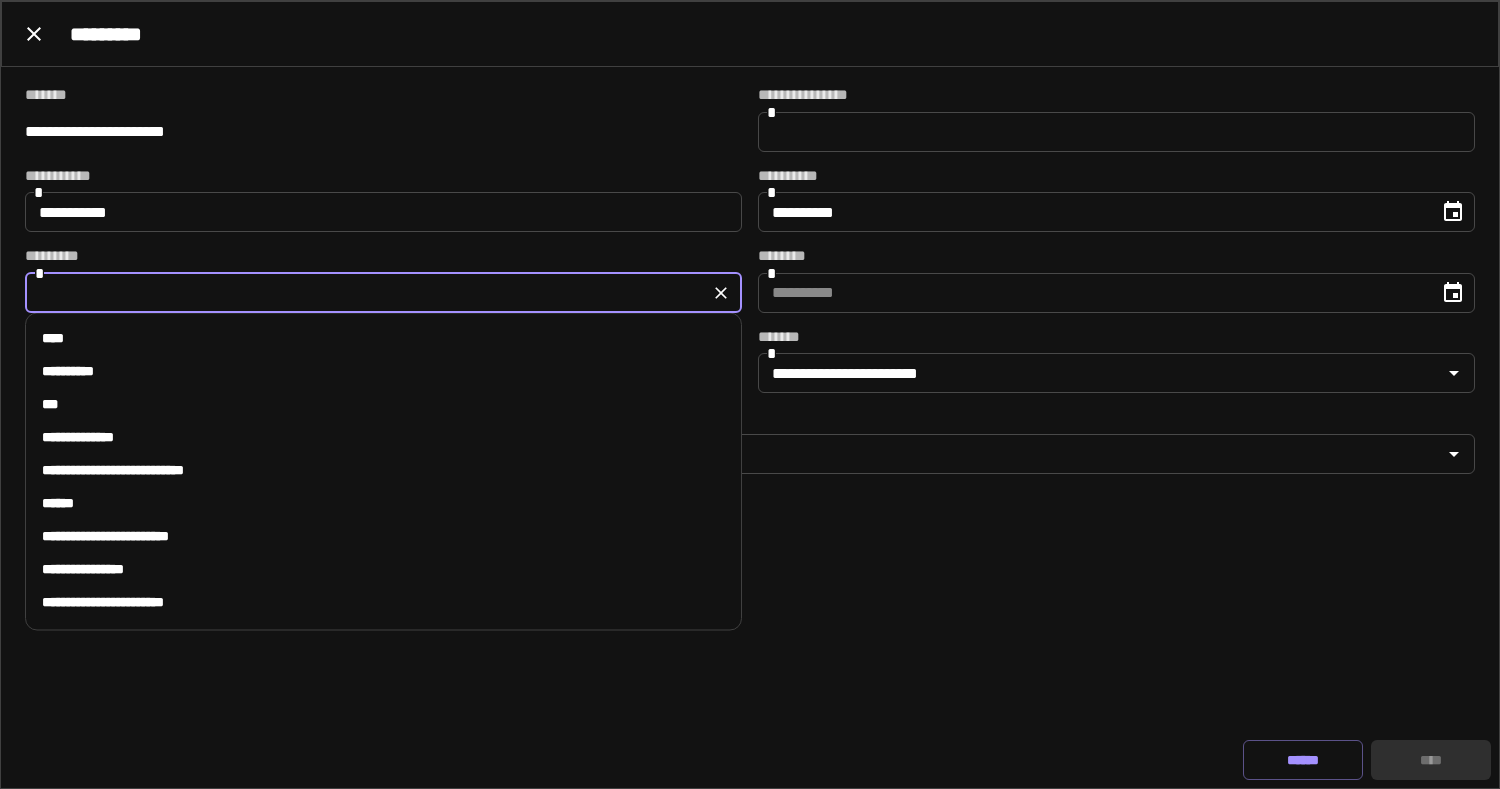 scroll, scrollTop: 32, scrollLeft: 0, axis: vertical 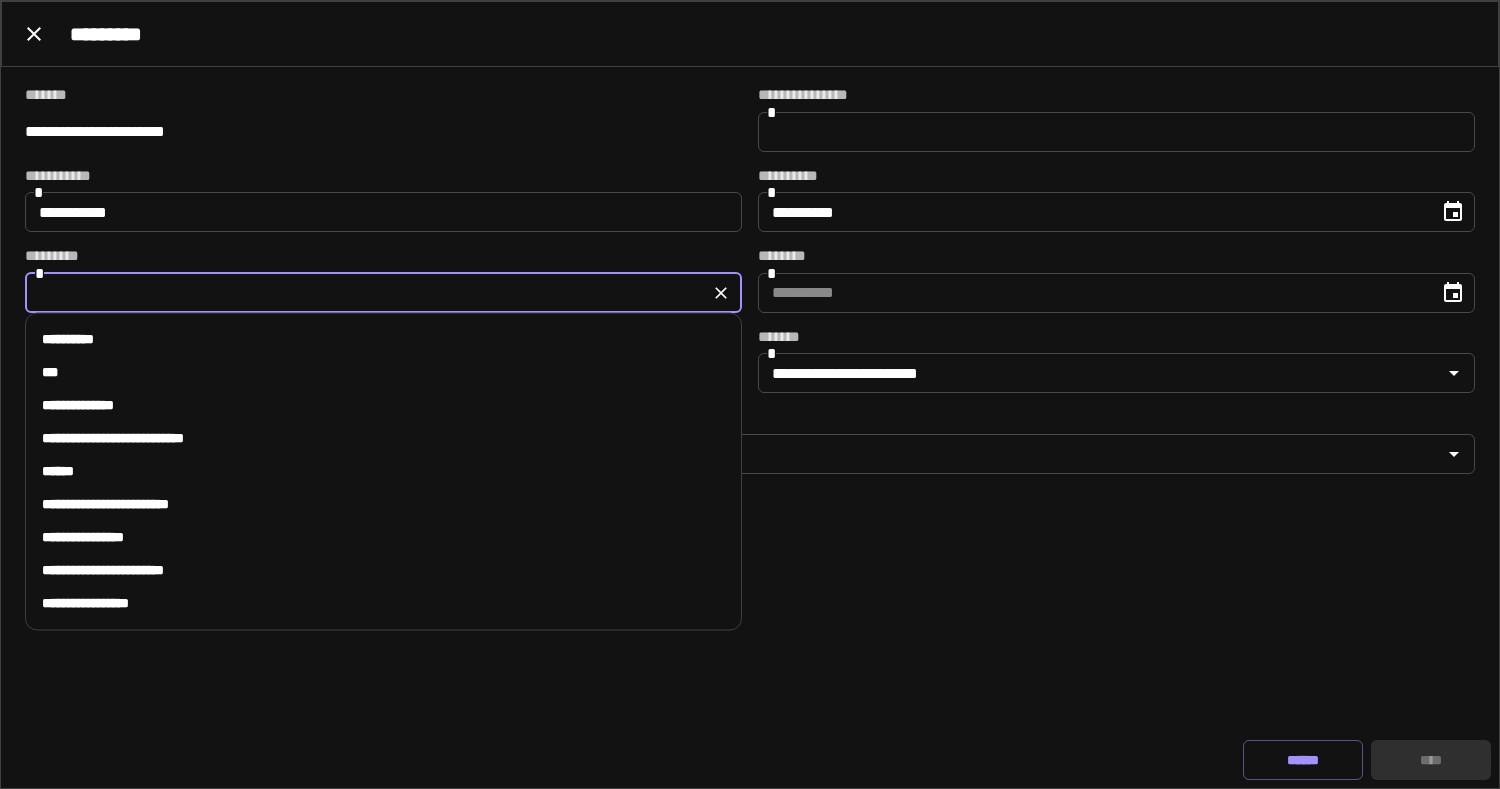 click on "**********" at bounding box center [383, 603] 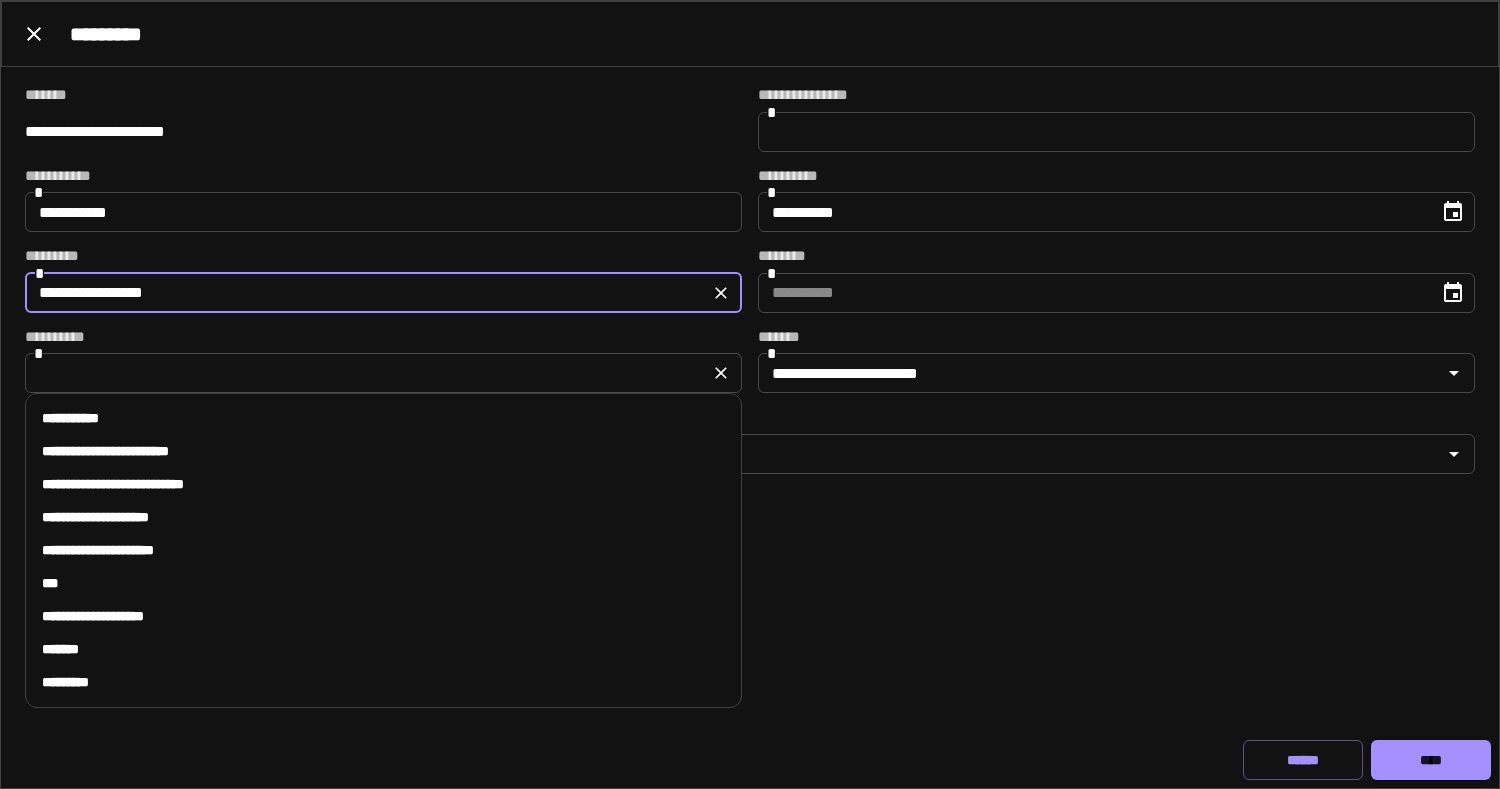 click on "*" at bounding box center [383, 373] 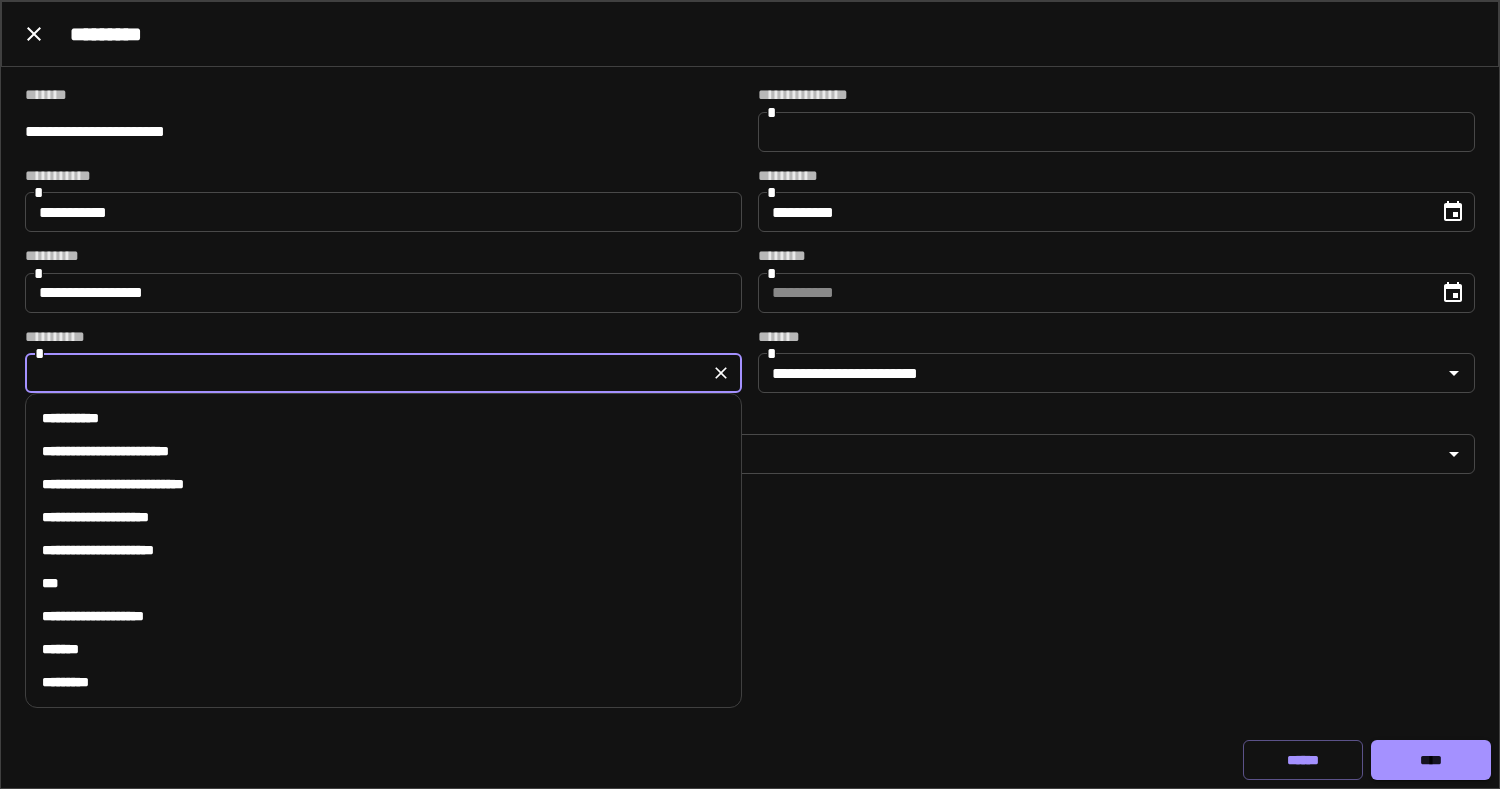 click on "**********" at bounding box center [383, 484] 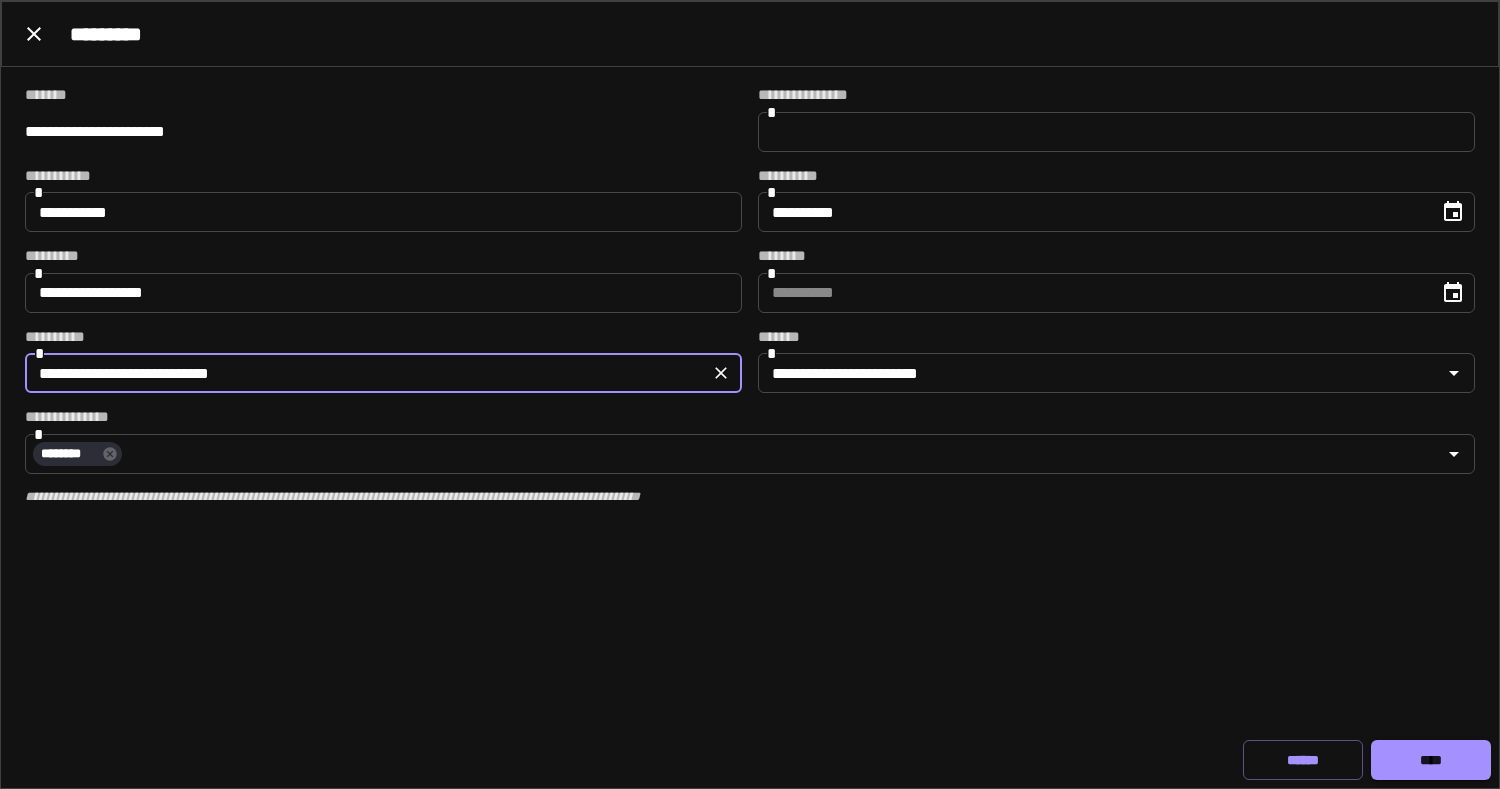 click on "****" at bounding box center (1431, 760) 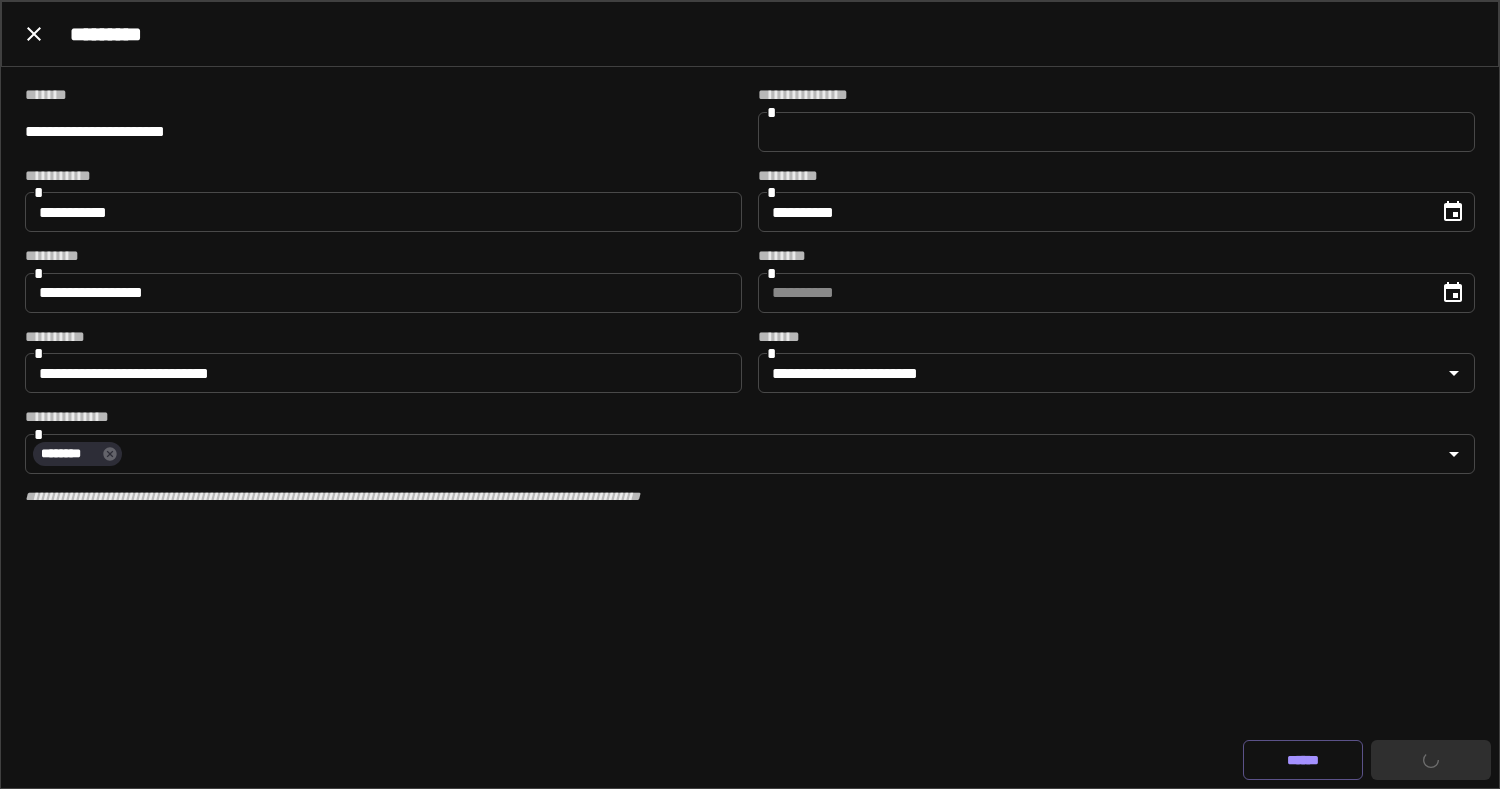type 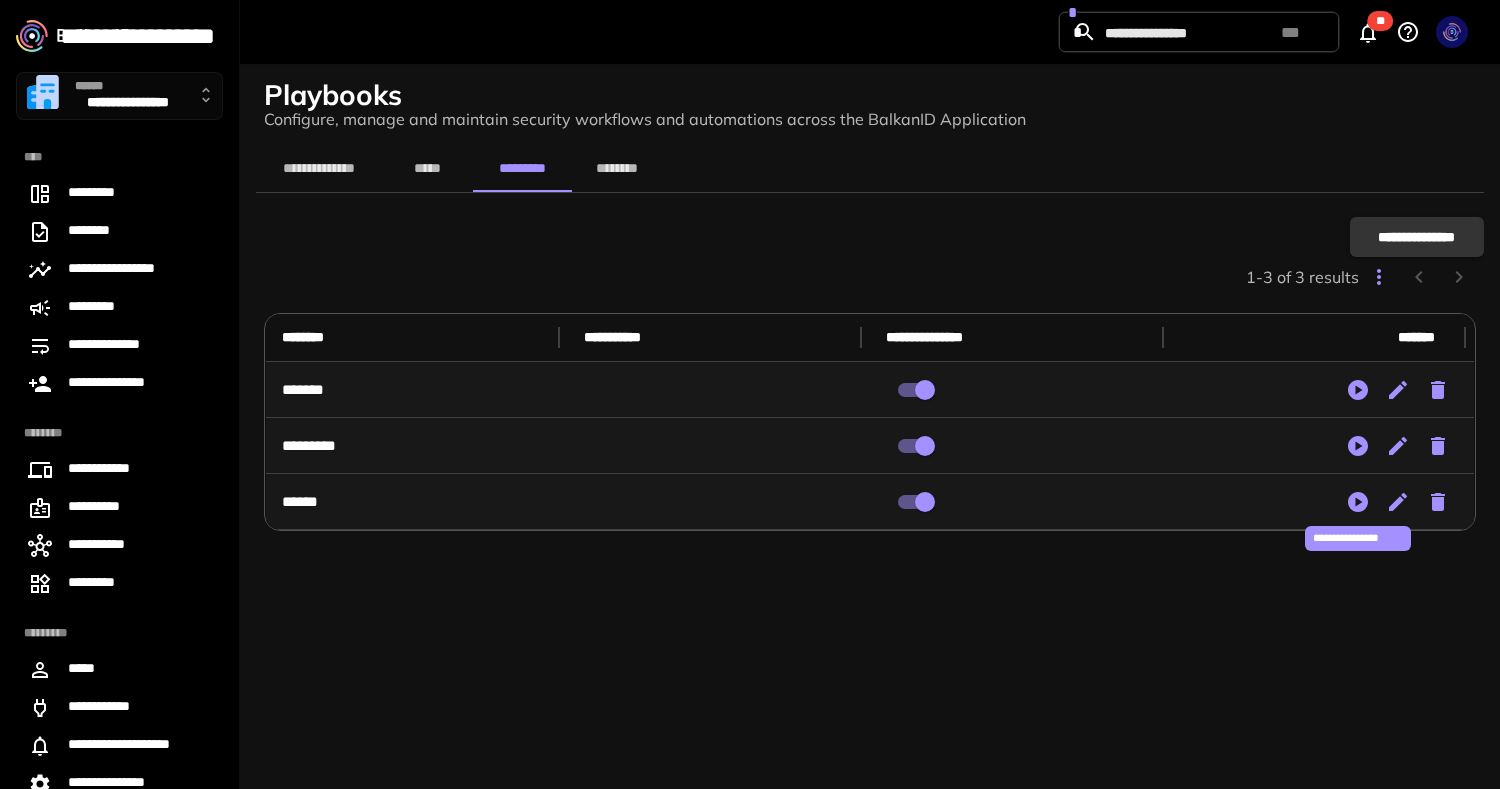 click 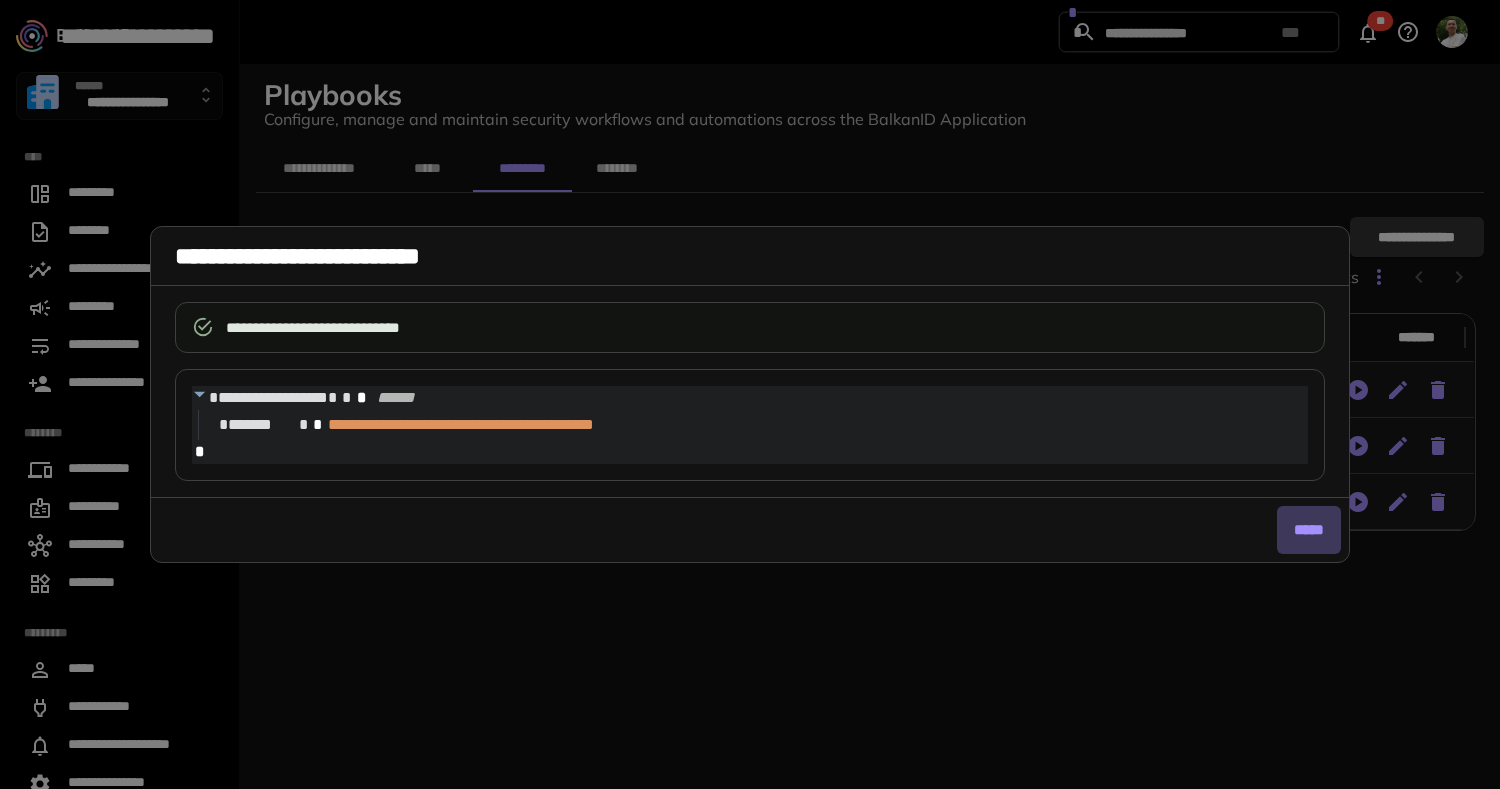 click on "*****" at bounding box center (1309, 530) 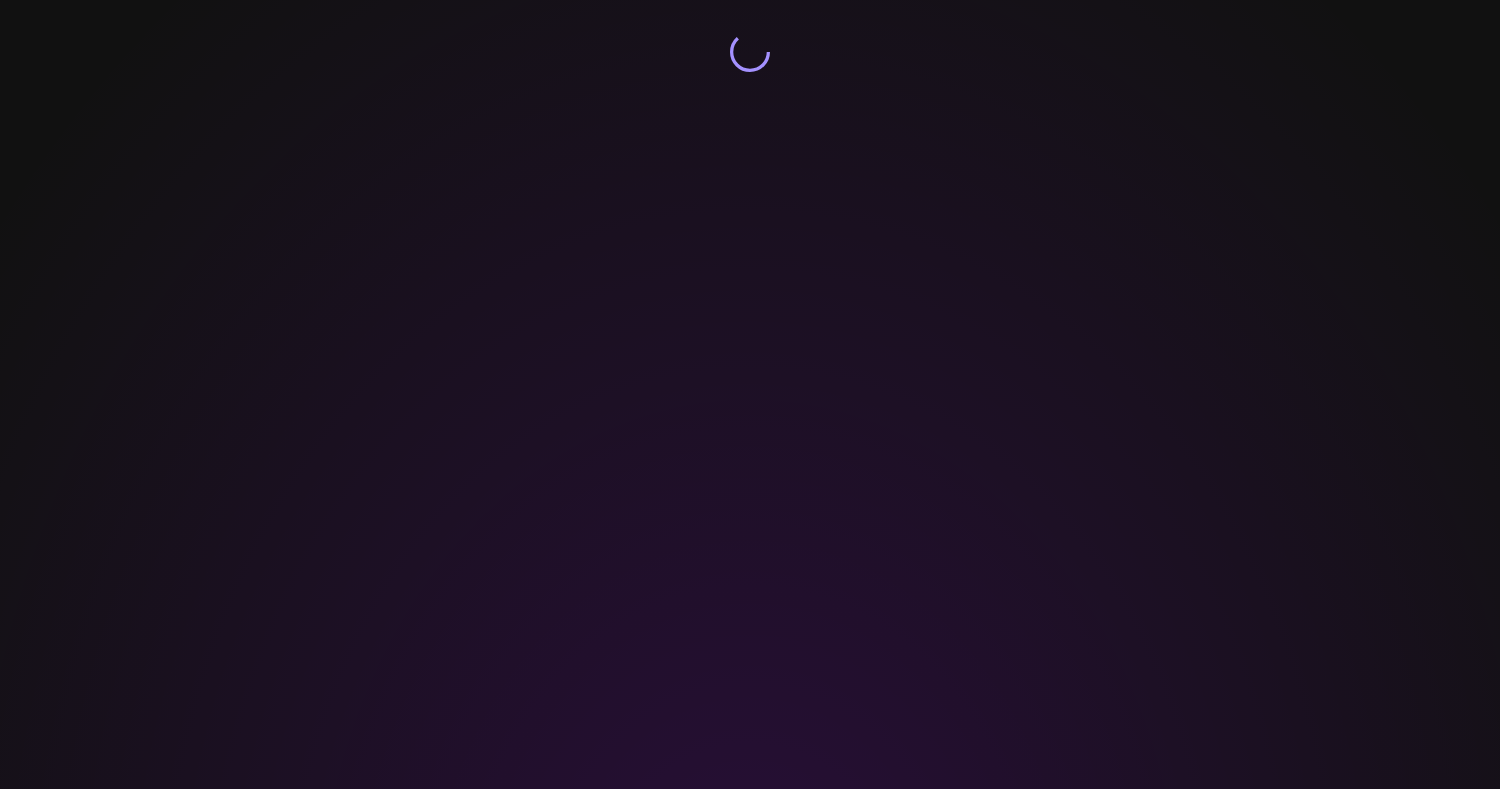 scroll, scrollTop: 0, scrollLeft: 0, axis: both 